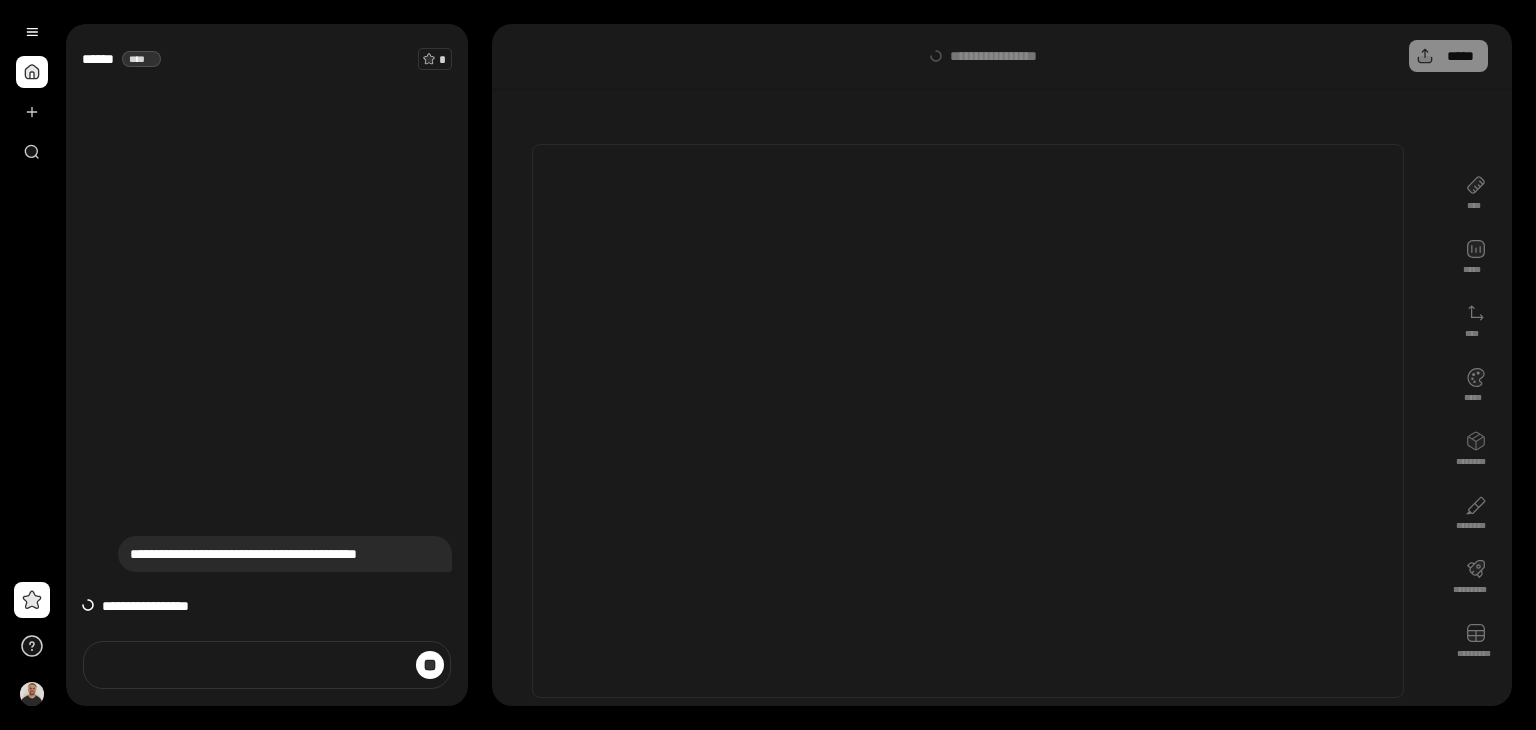 scroll, scrollTop: 0, scrollLeft: 0, axis: both 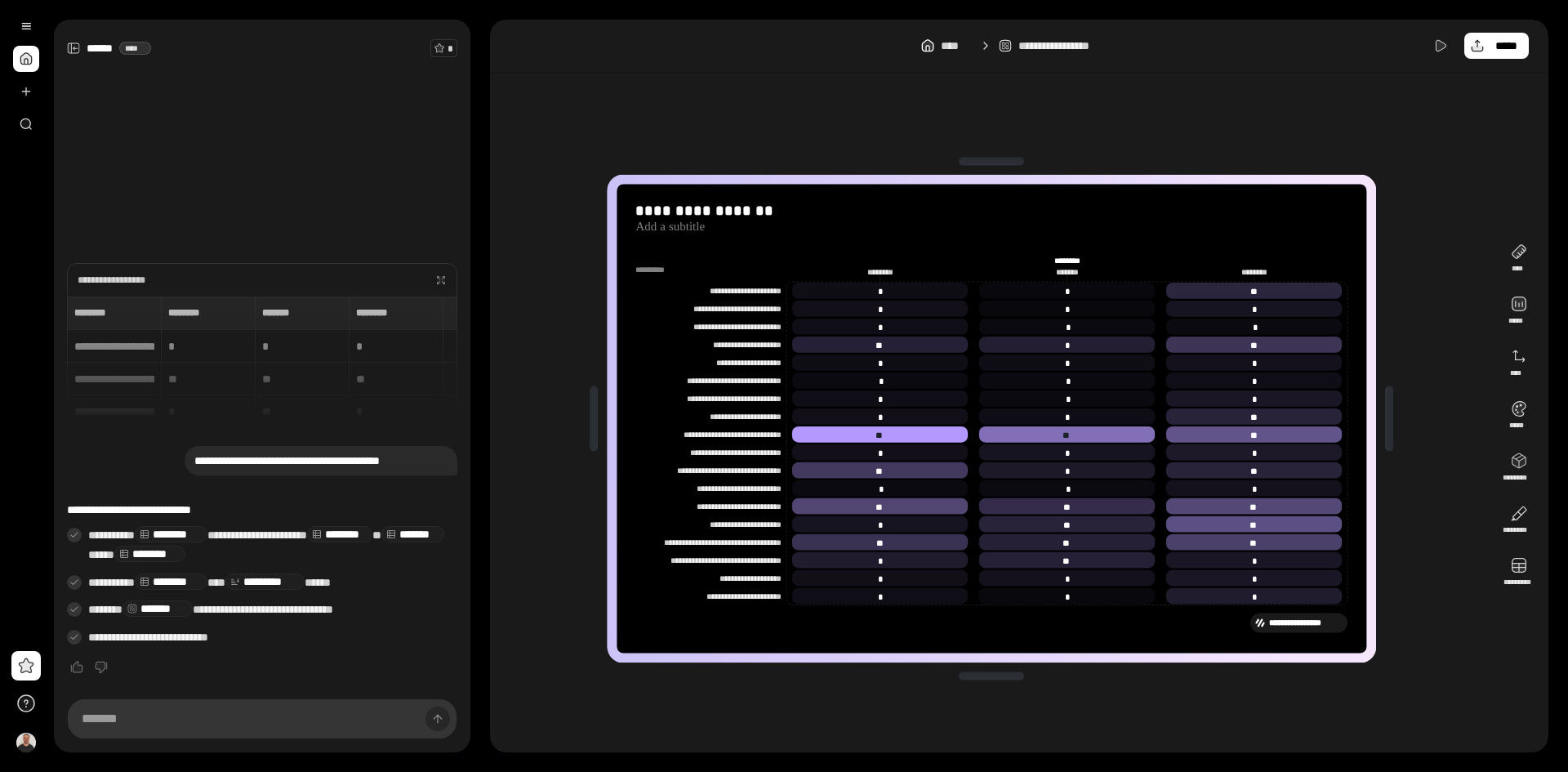 click on "[REDACTED]" at bounding box center (991, 418) 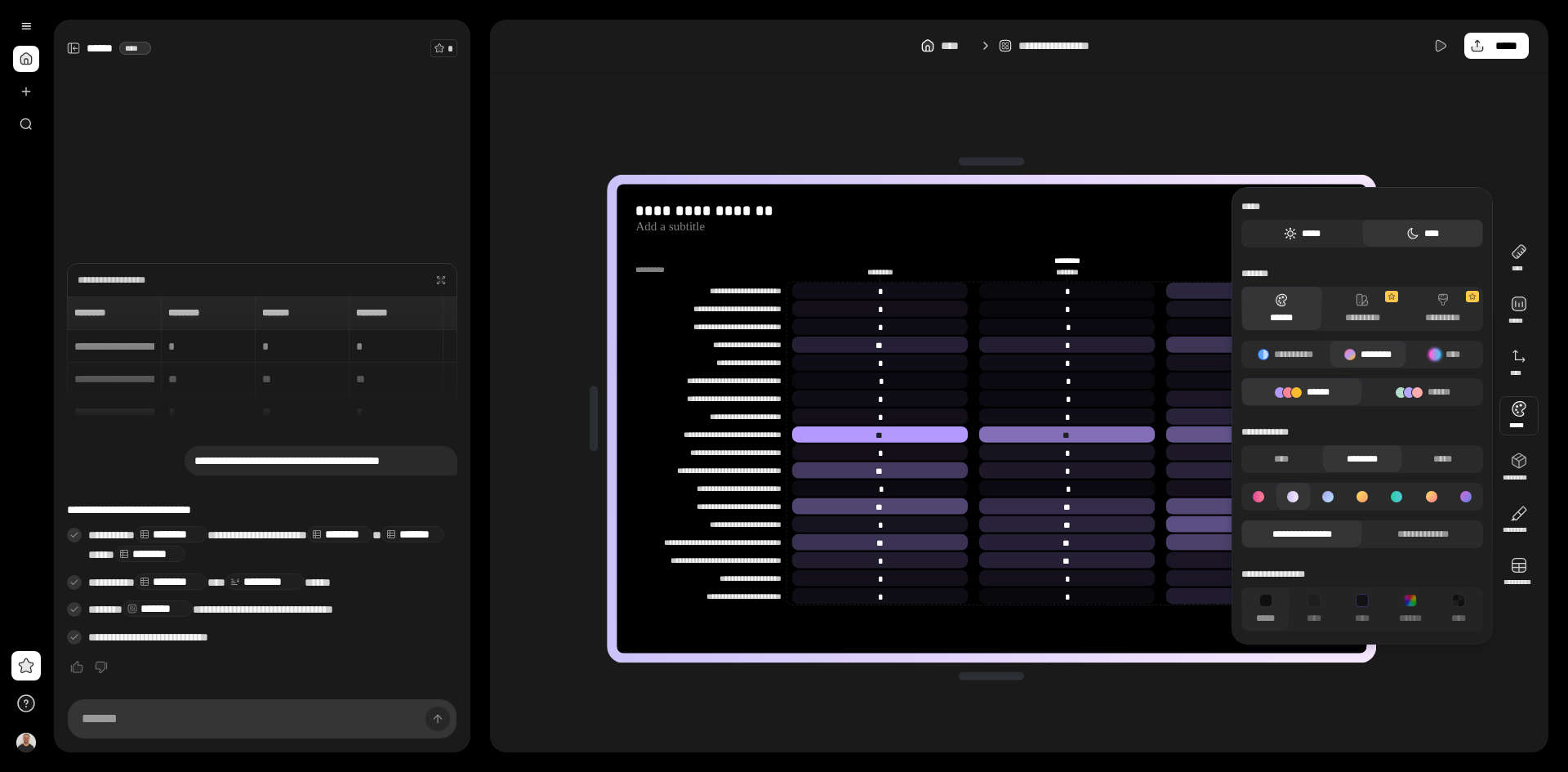click on "*****" at bounding box center [1302, 234] 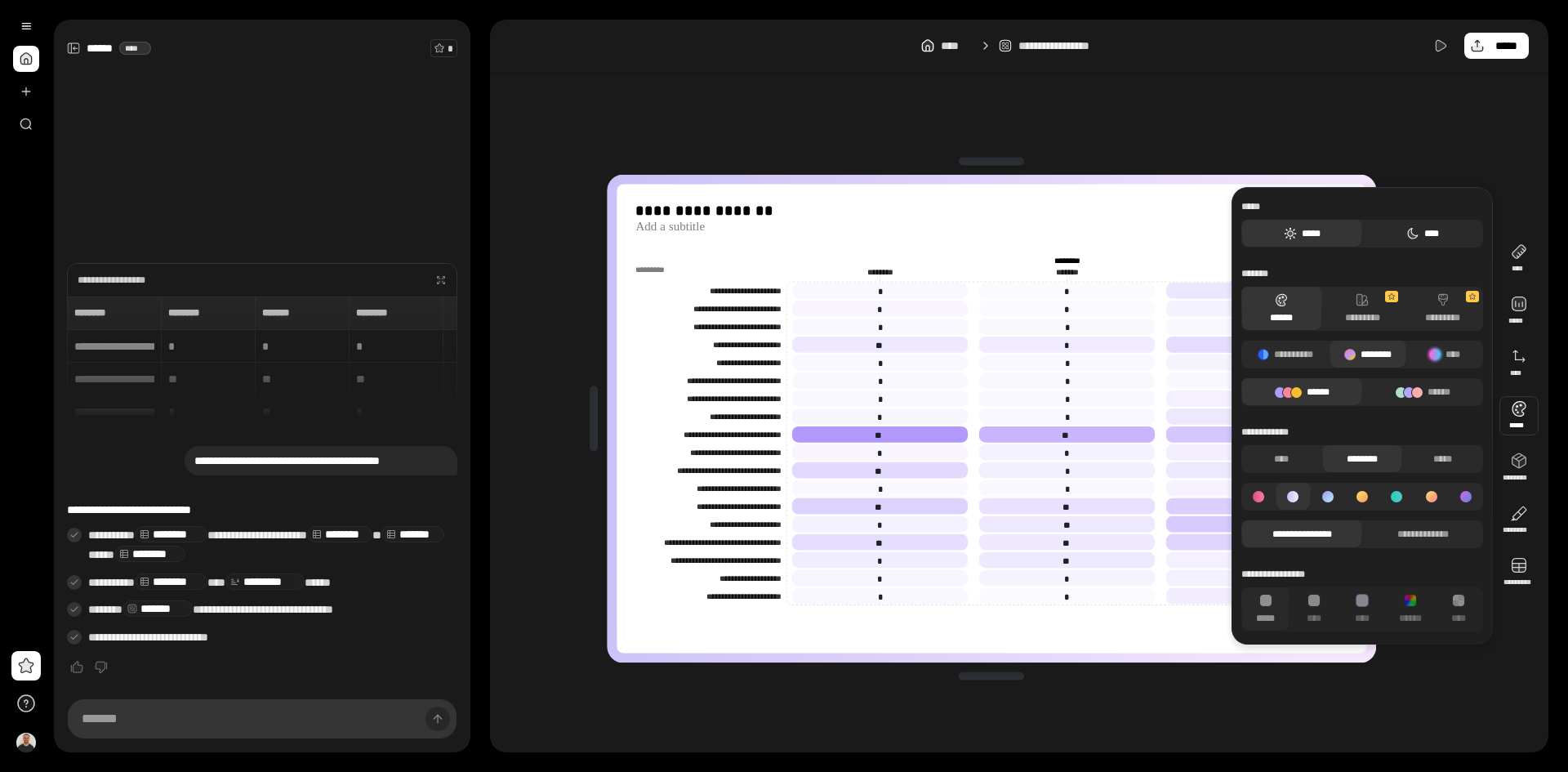 click on "****" at bounding box center [1423, 234] 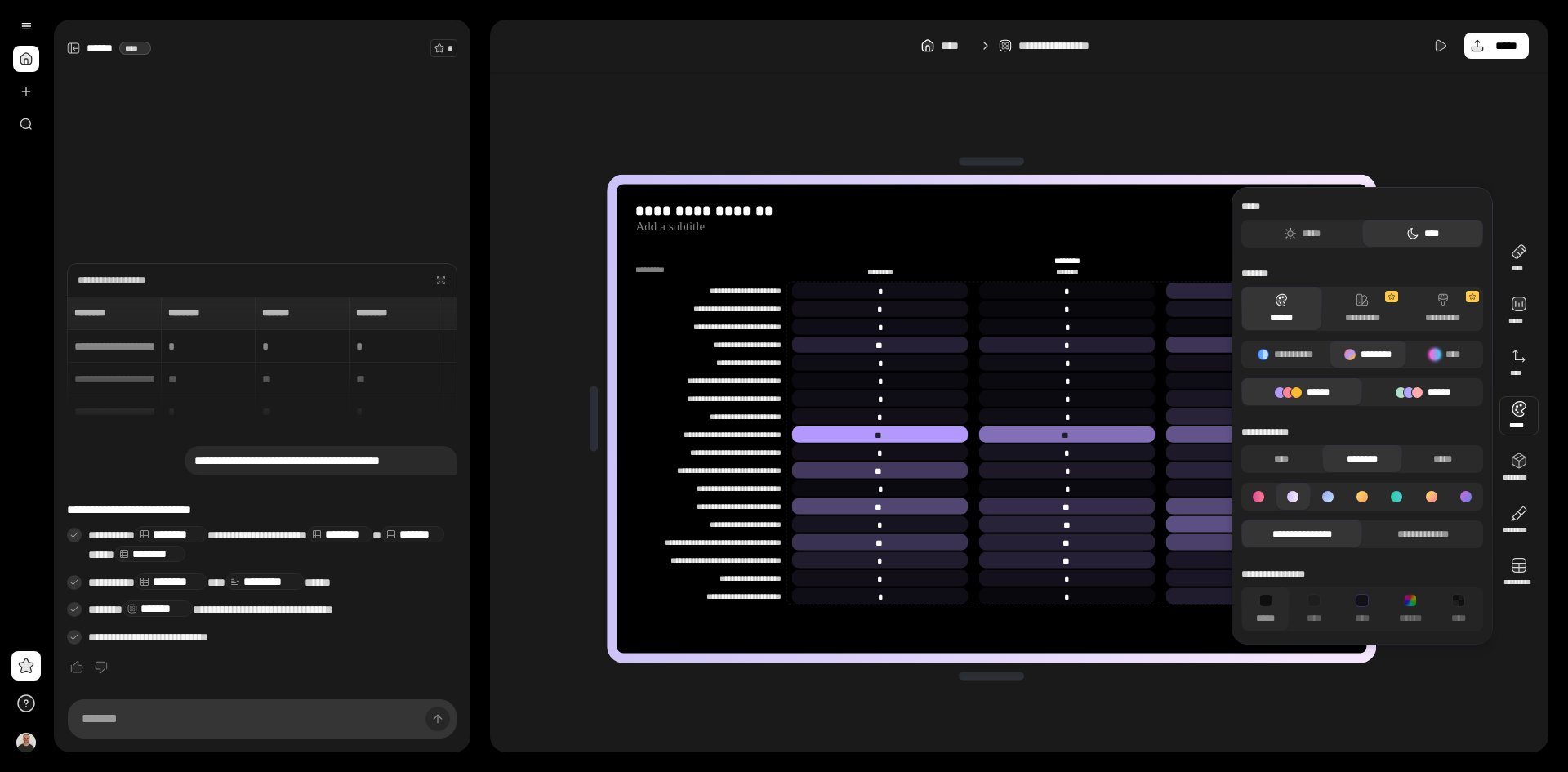 click 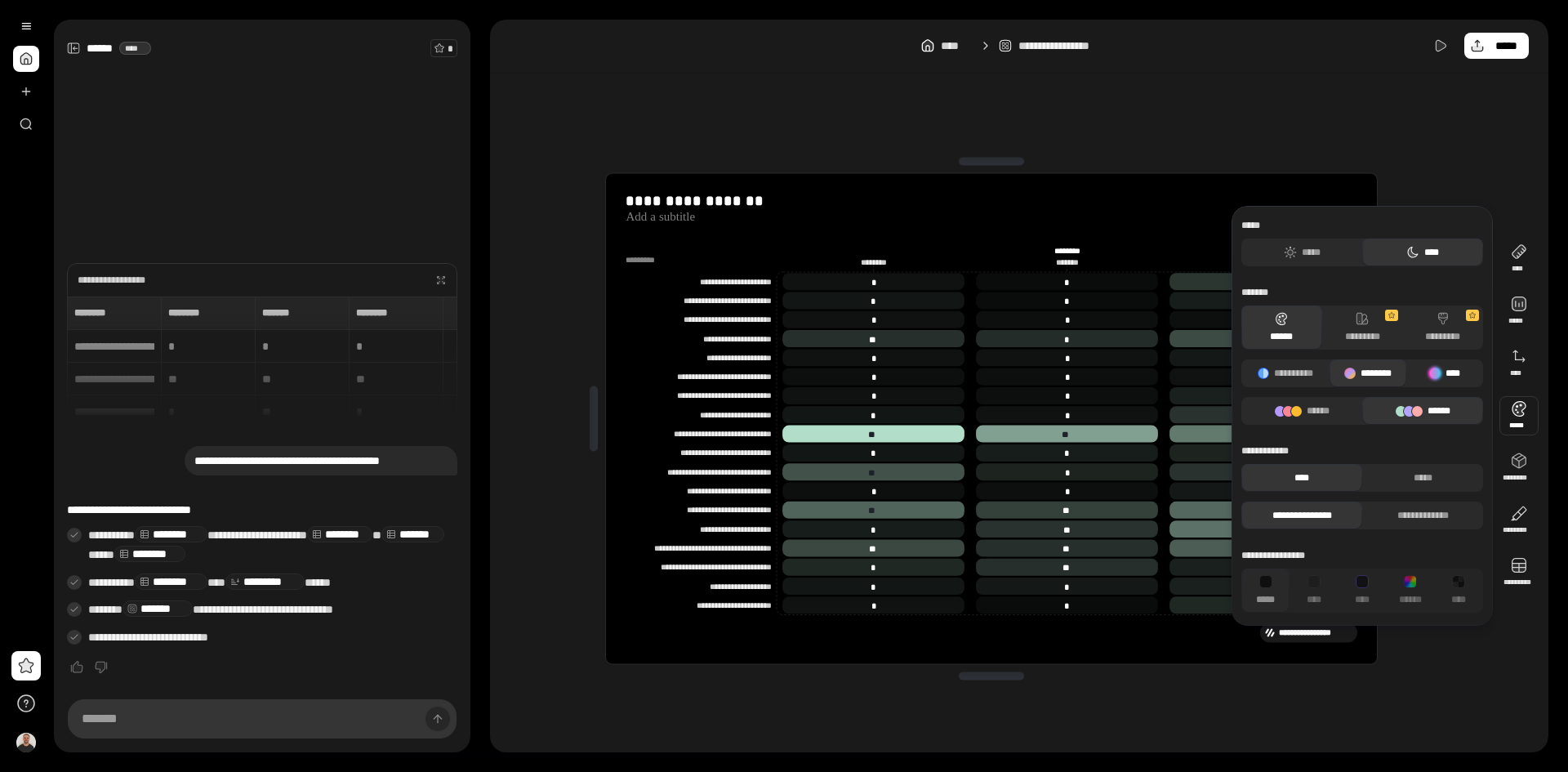 click at bounding box center (1435, 373) 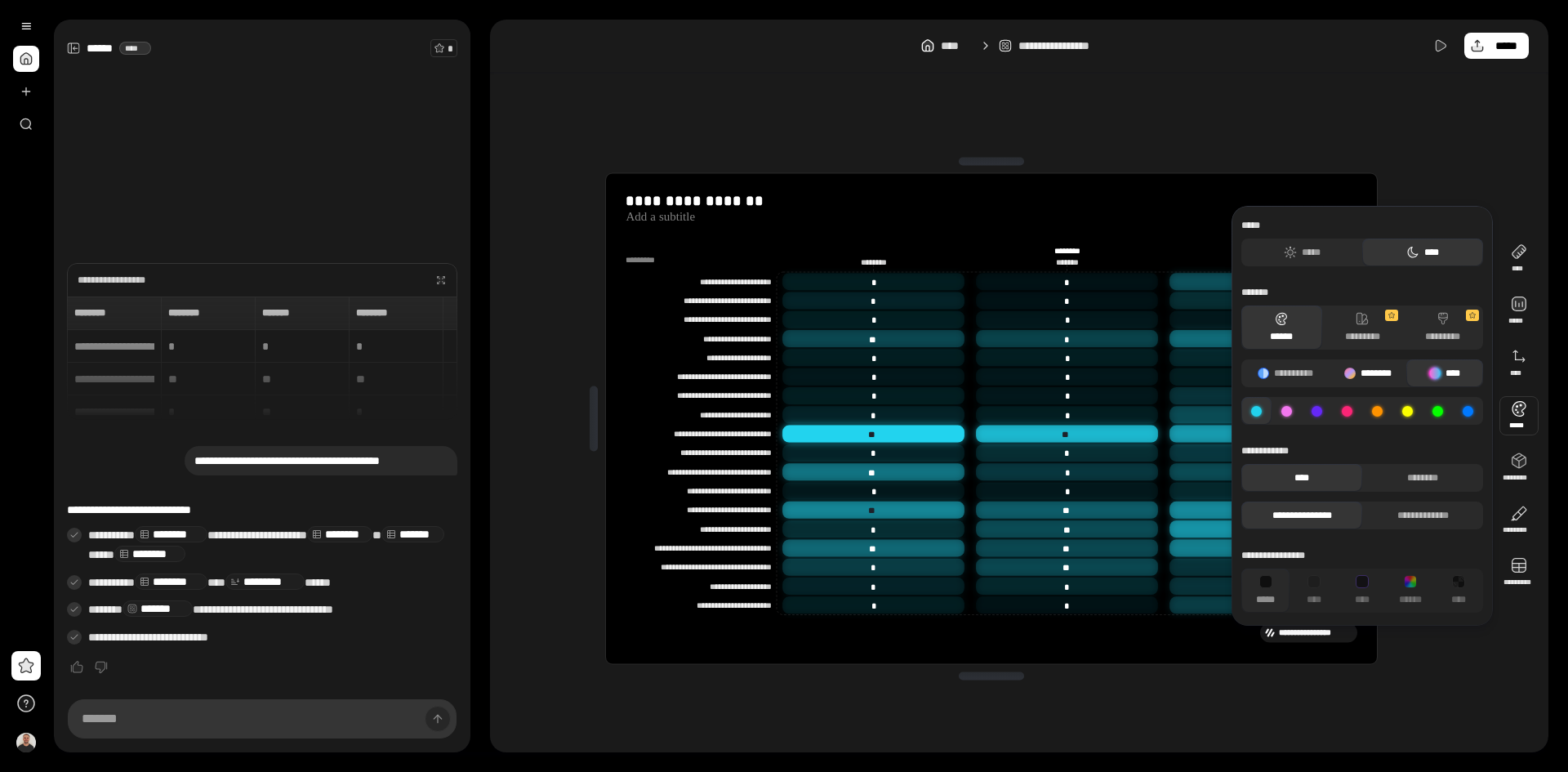 click on "********" at bounding box center [1368, 373] 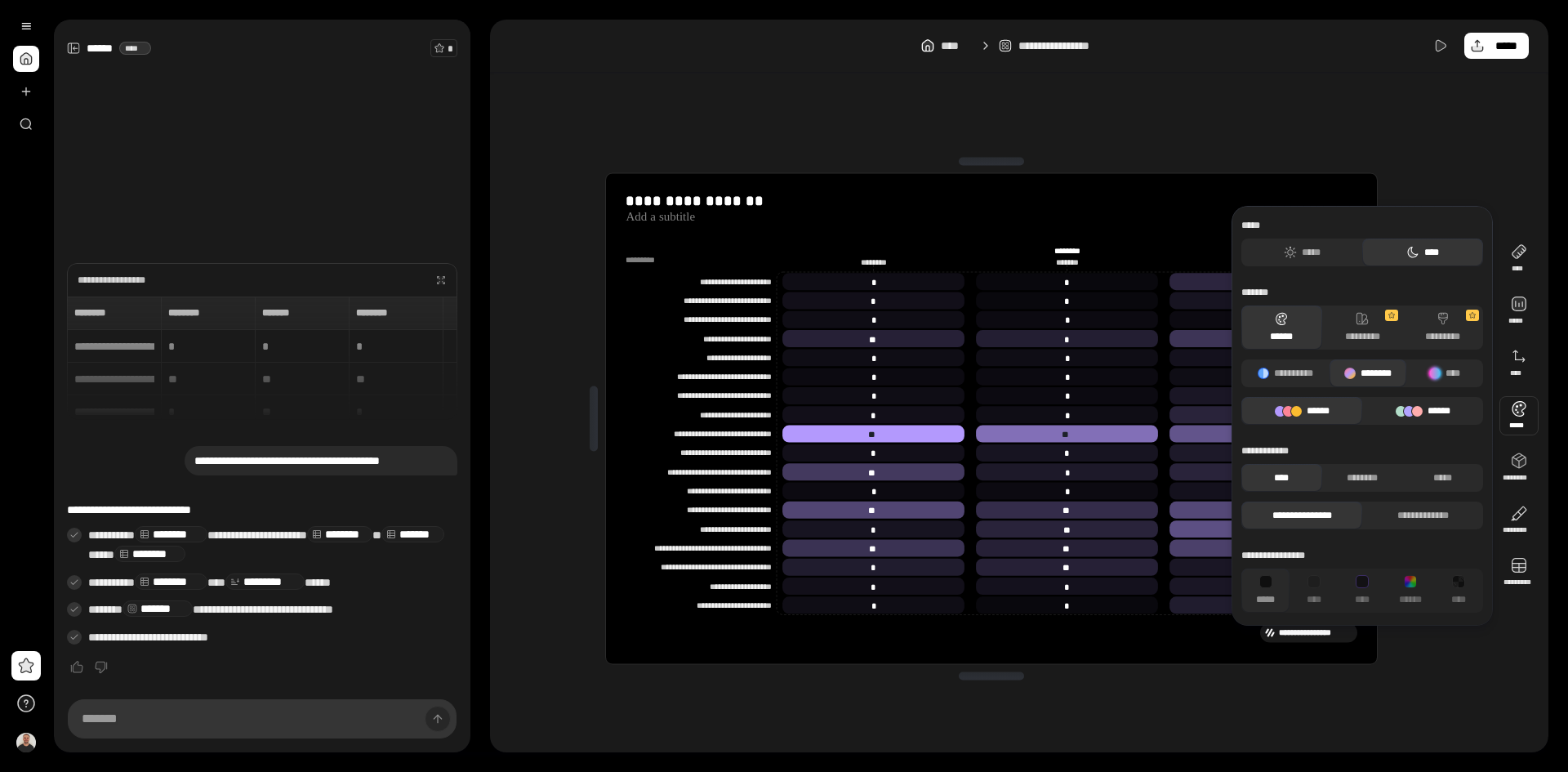 click on "******" at bounding box center [1423, 411] 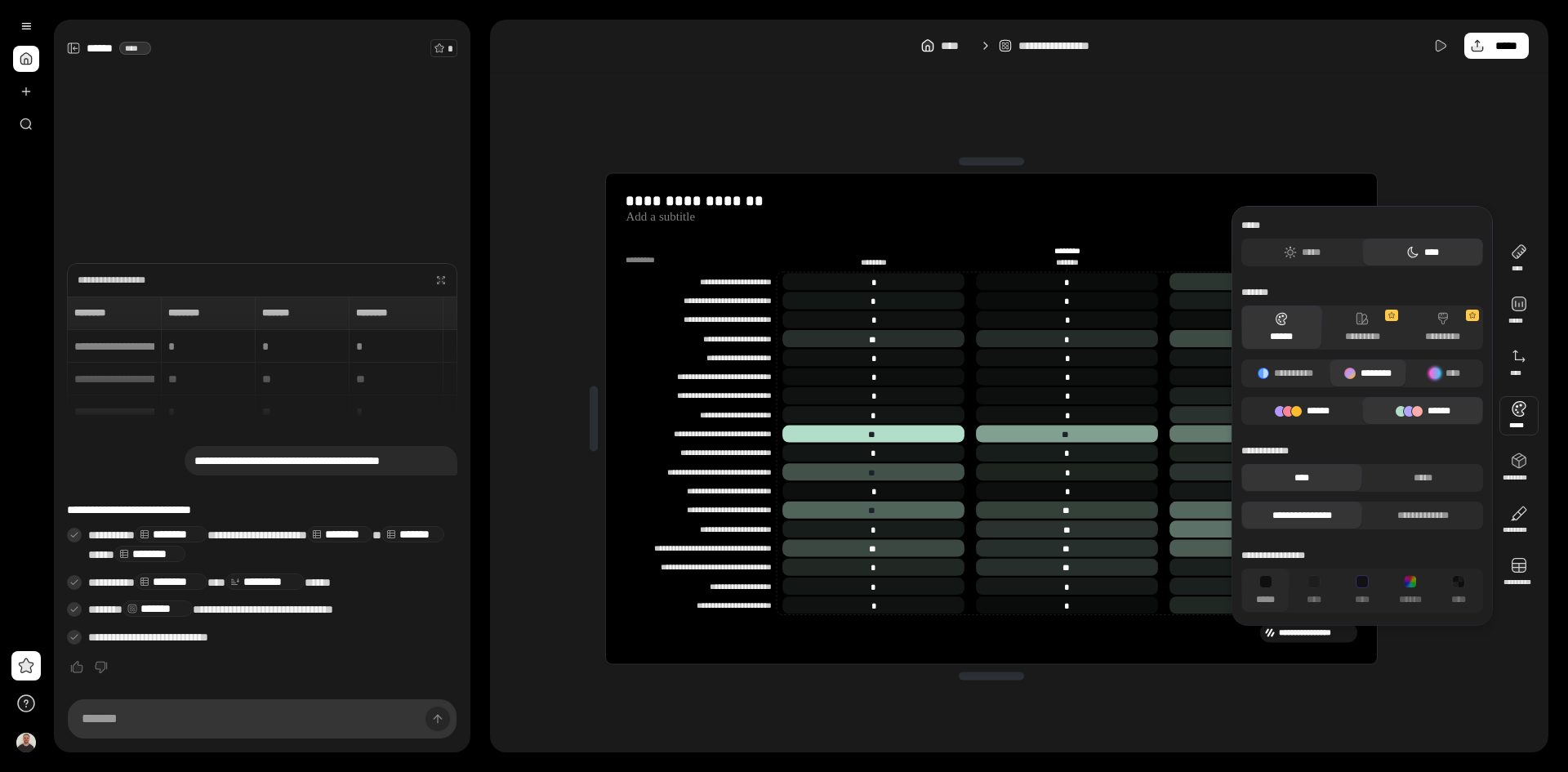 click on "******" at bounding box center (1302, 411) 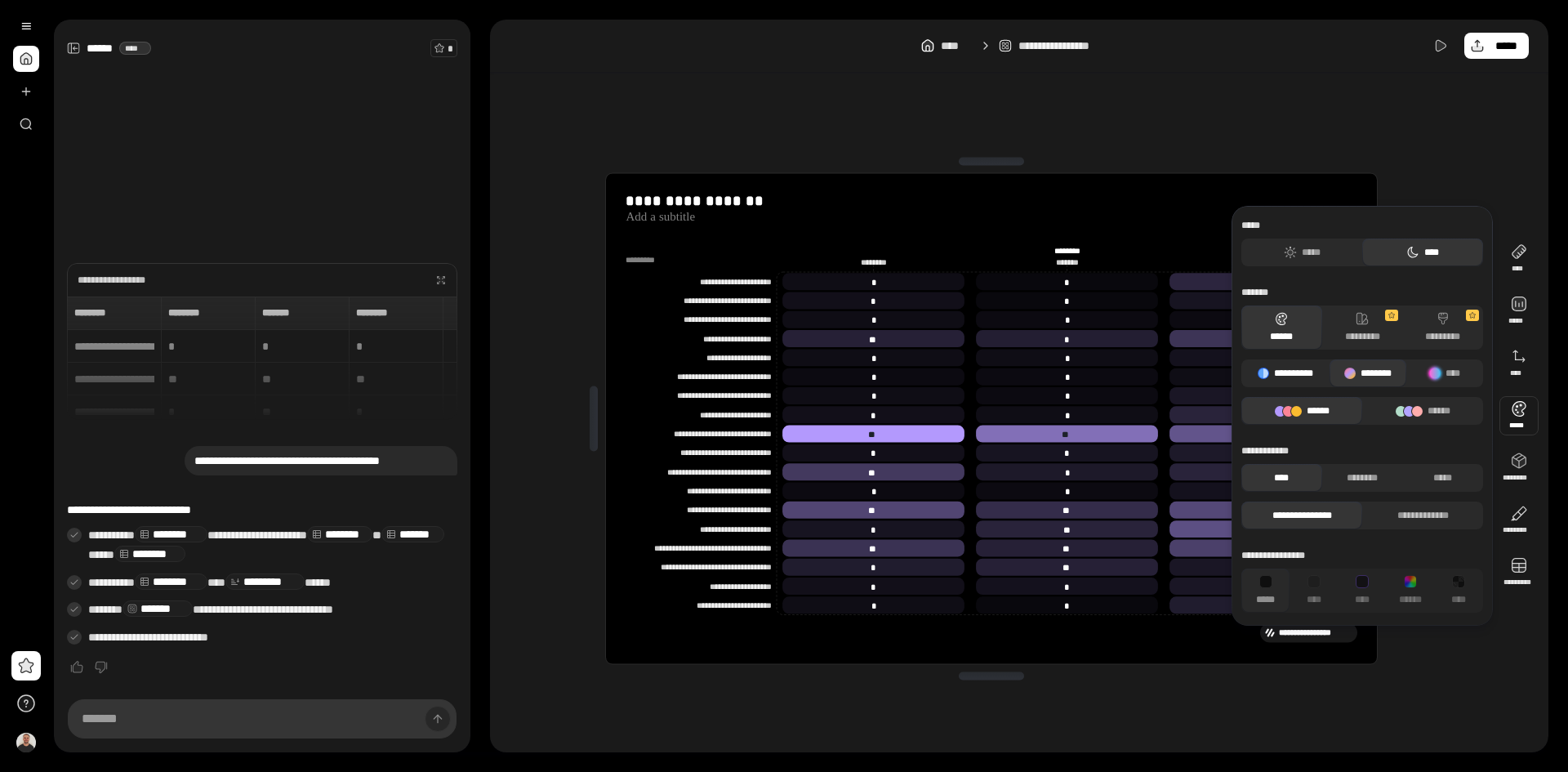 click on "**********" at bounding box center [1285, 373] 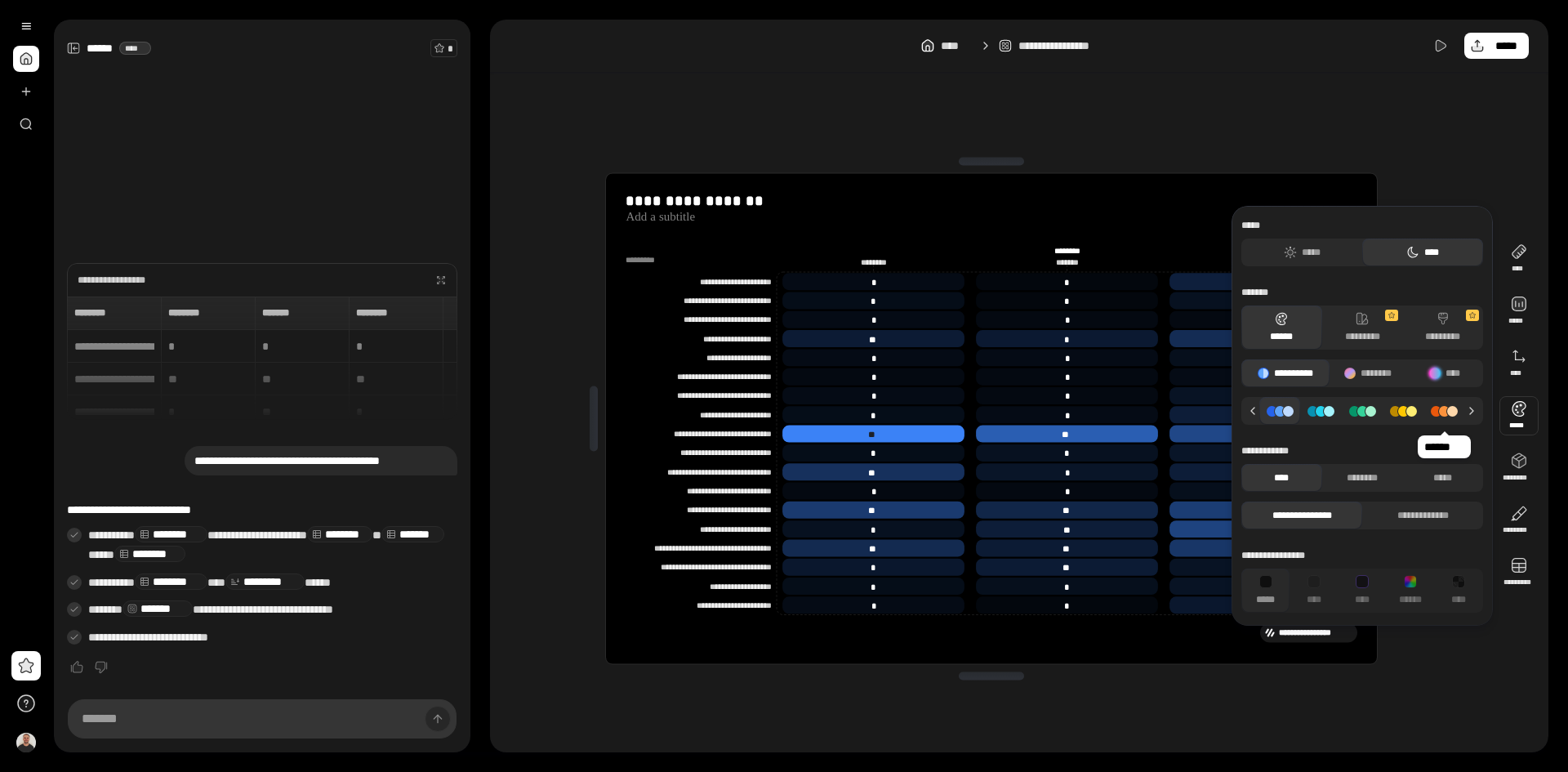 click 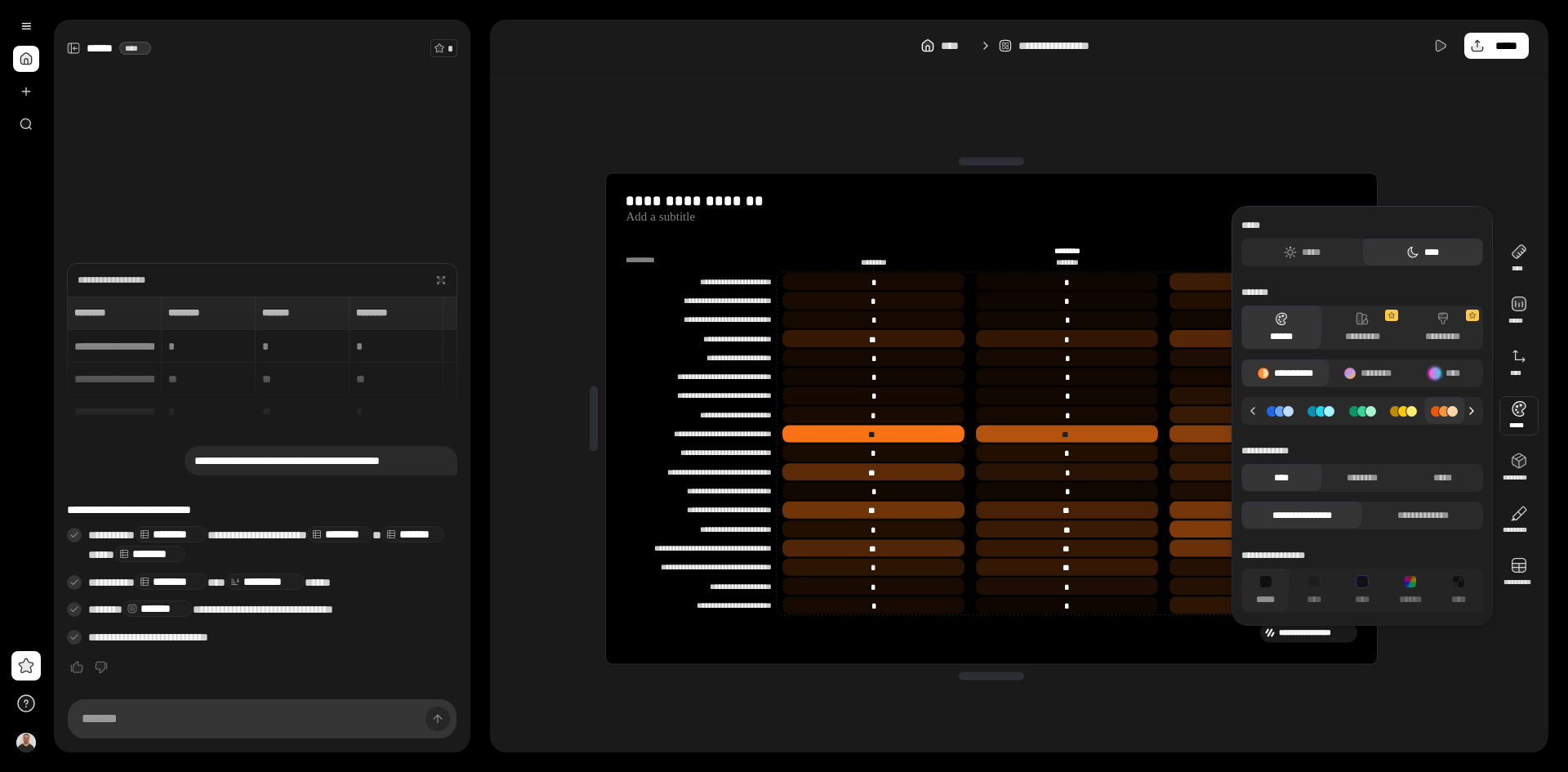 click 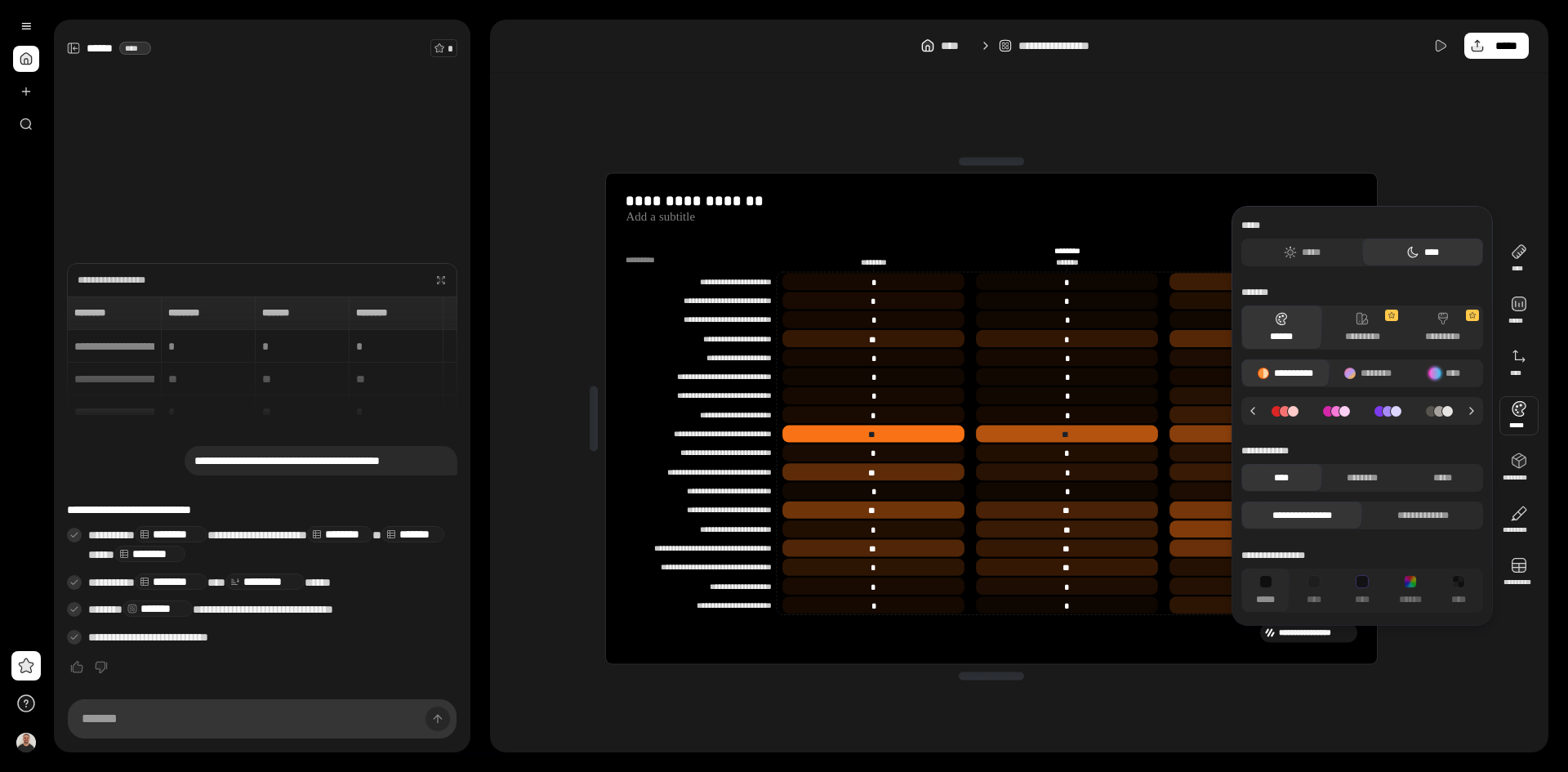 click 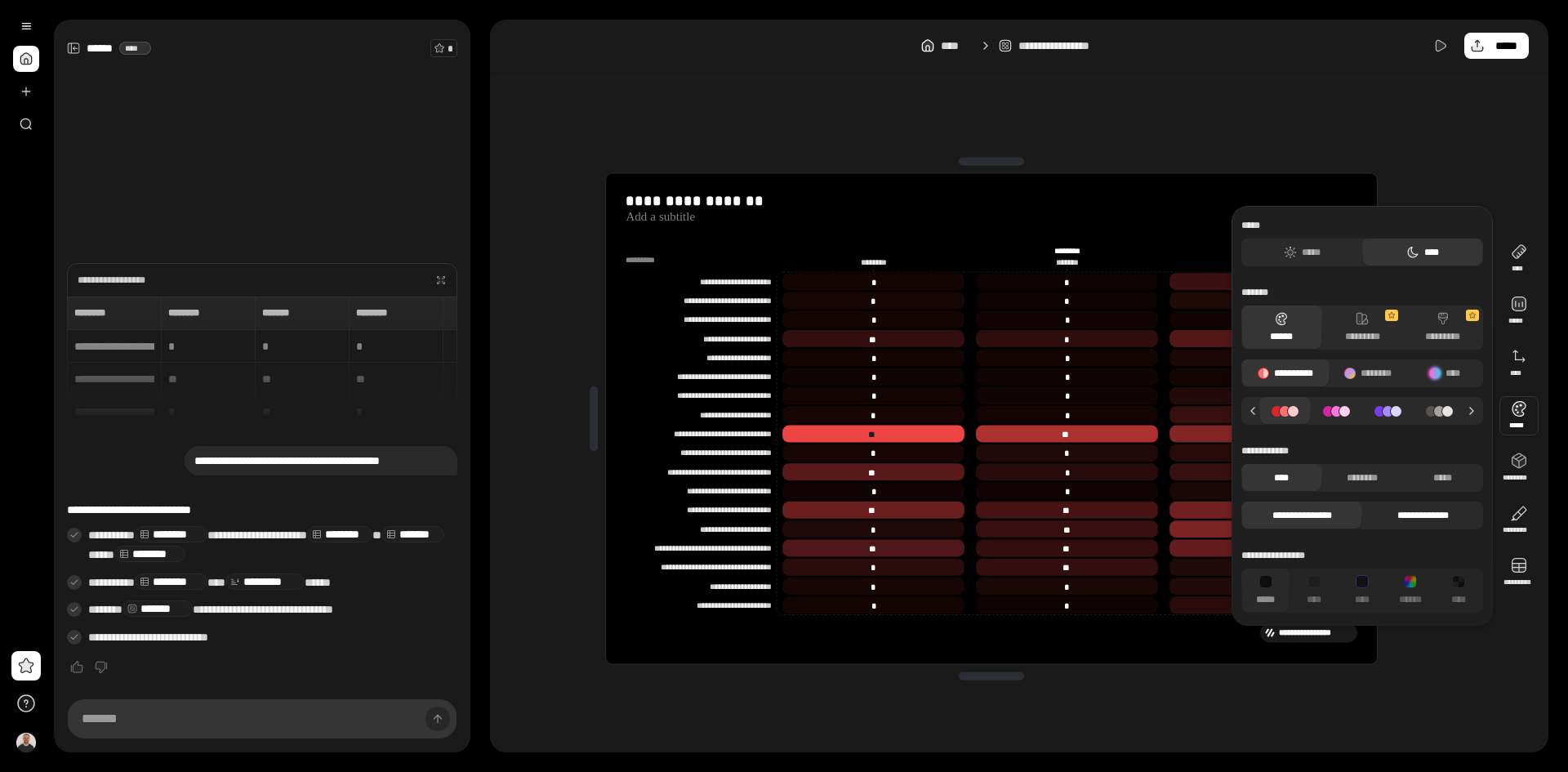 click on "**********" at bounding box center [1423, 515] 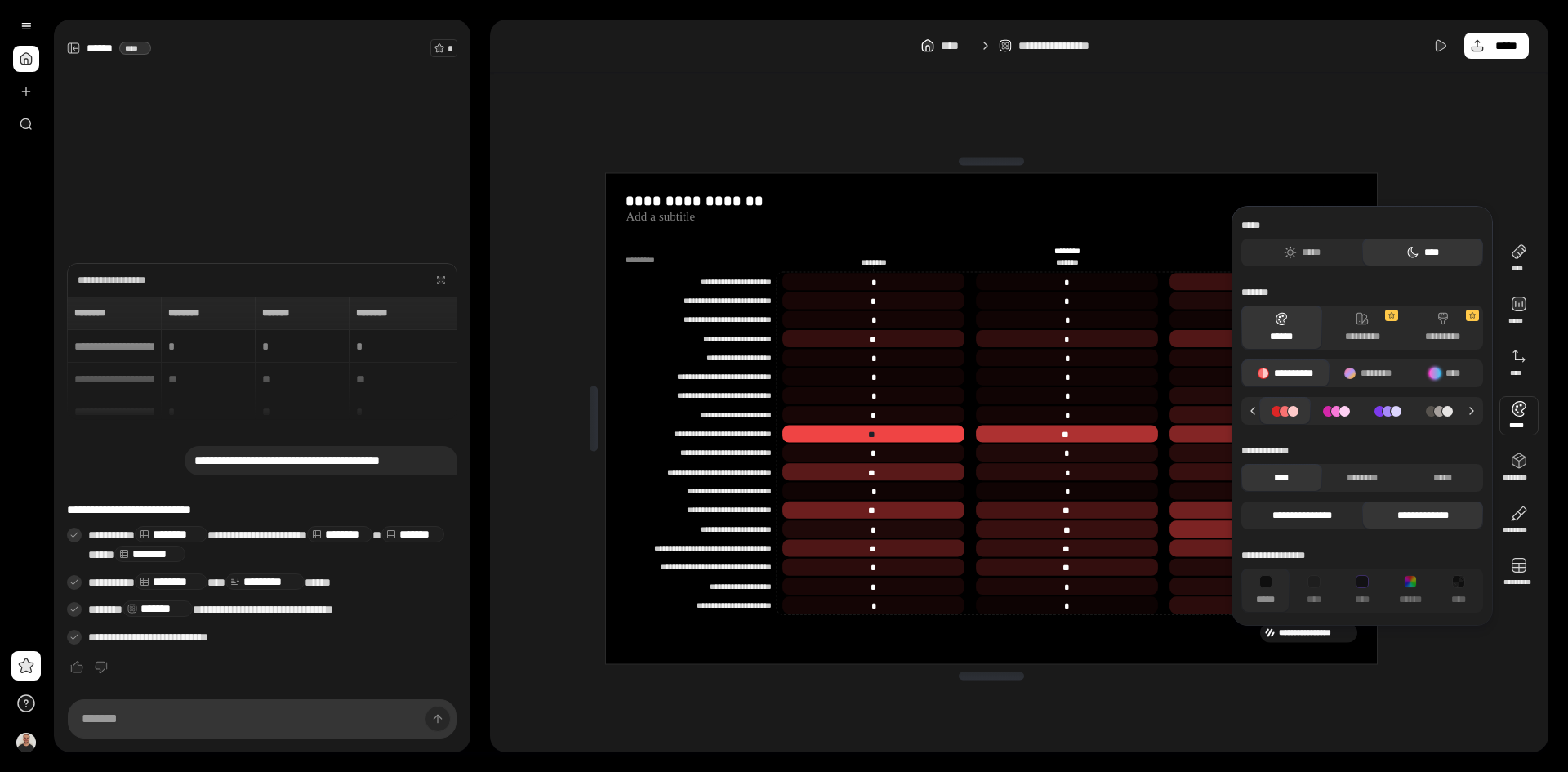 click on "**********" at bounding box center [1302, 515] 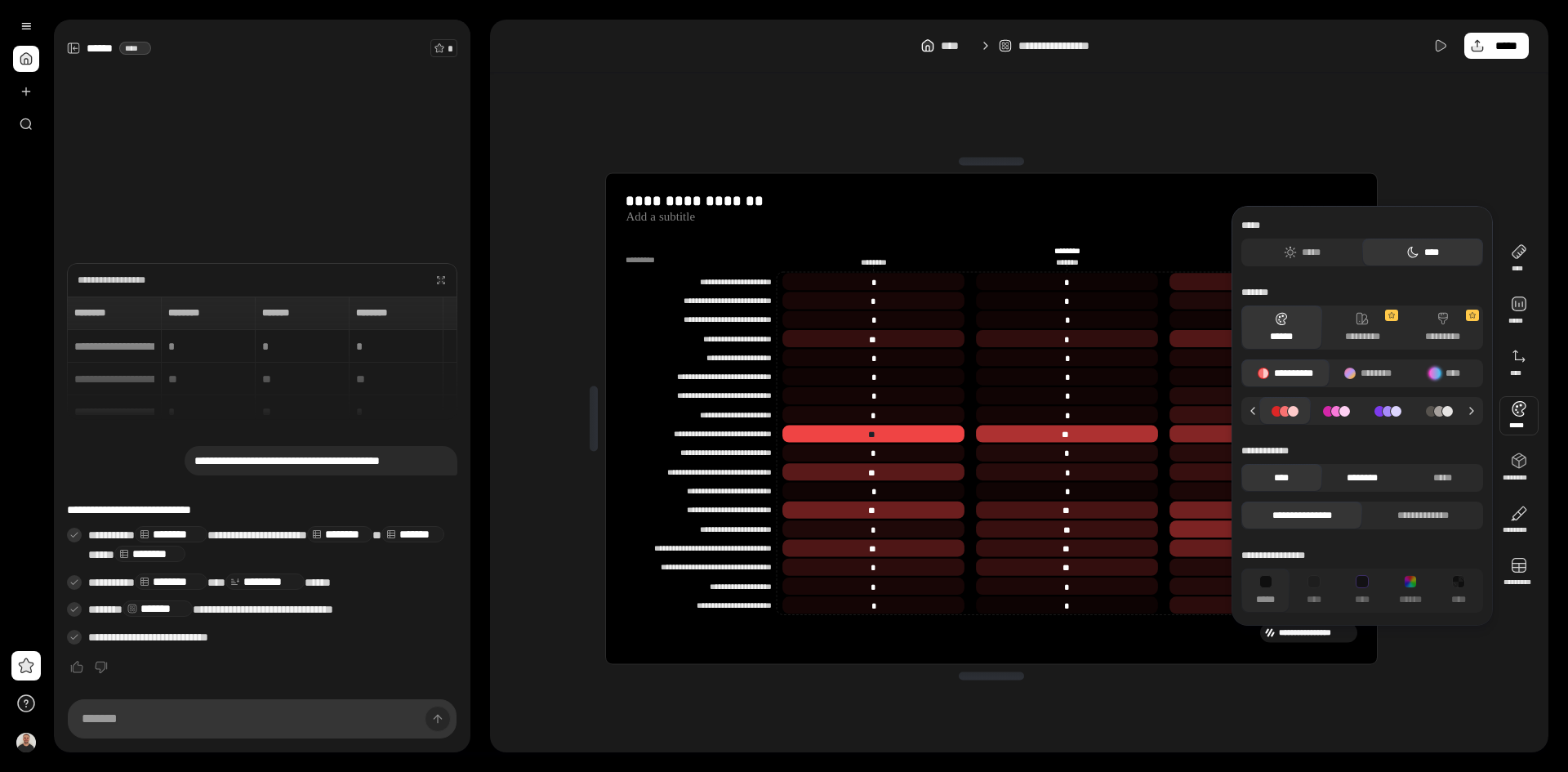 click on "********" at bounding box center (1362, 478) 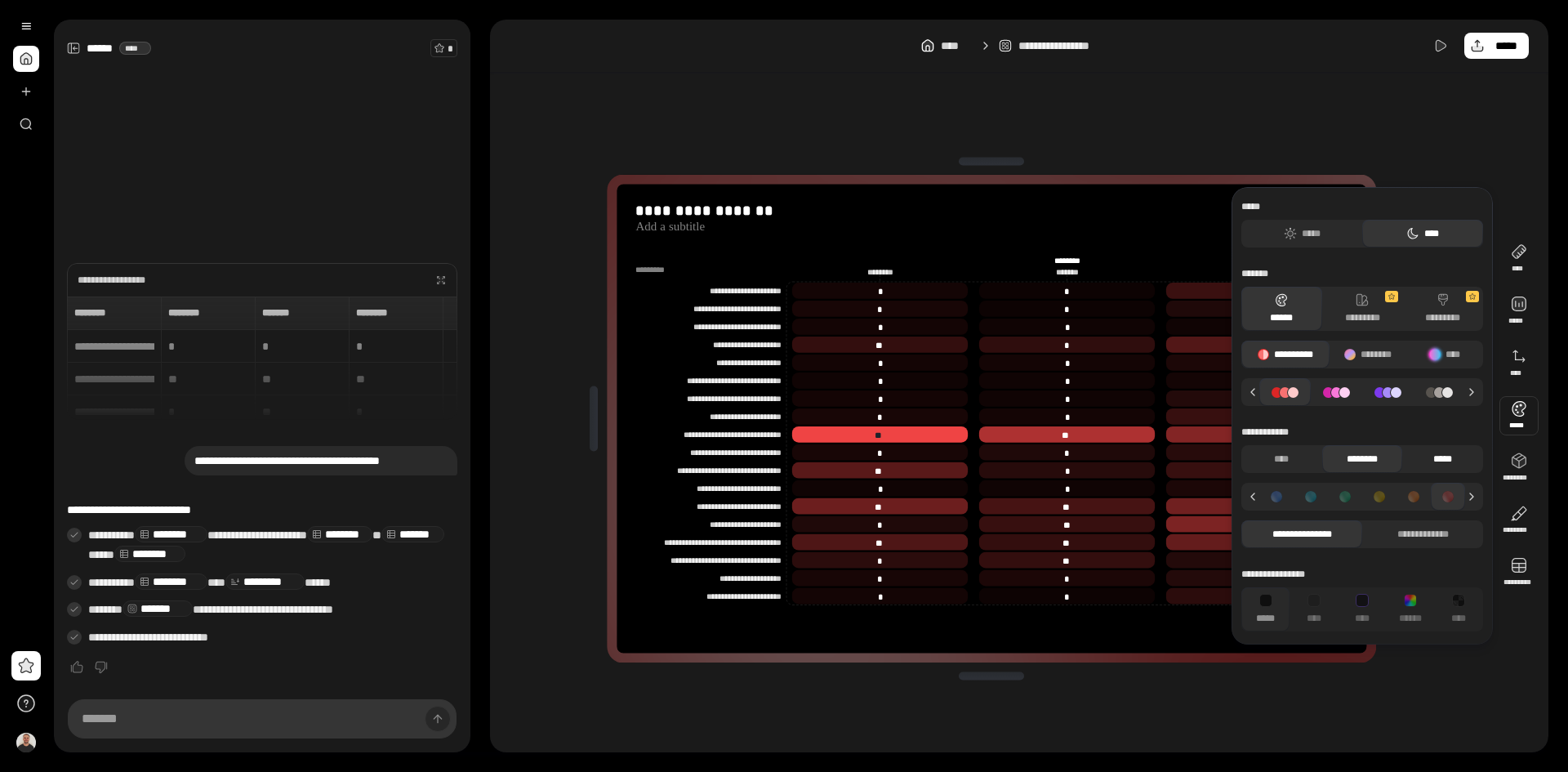 click on "*****" at bounding box center (1442, 459) 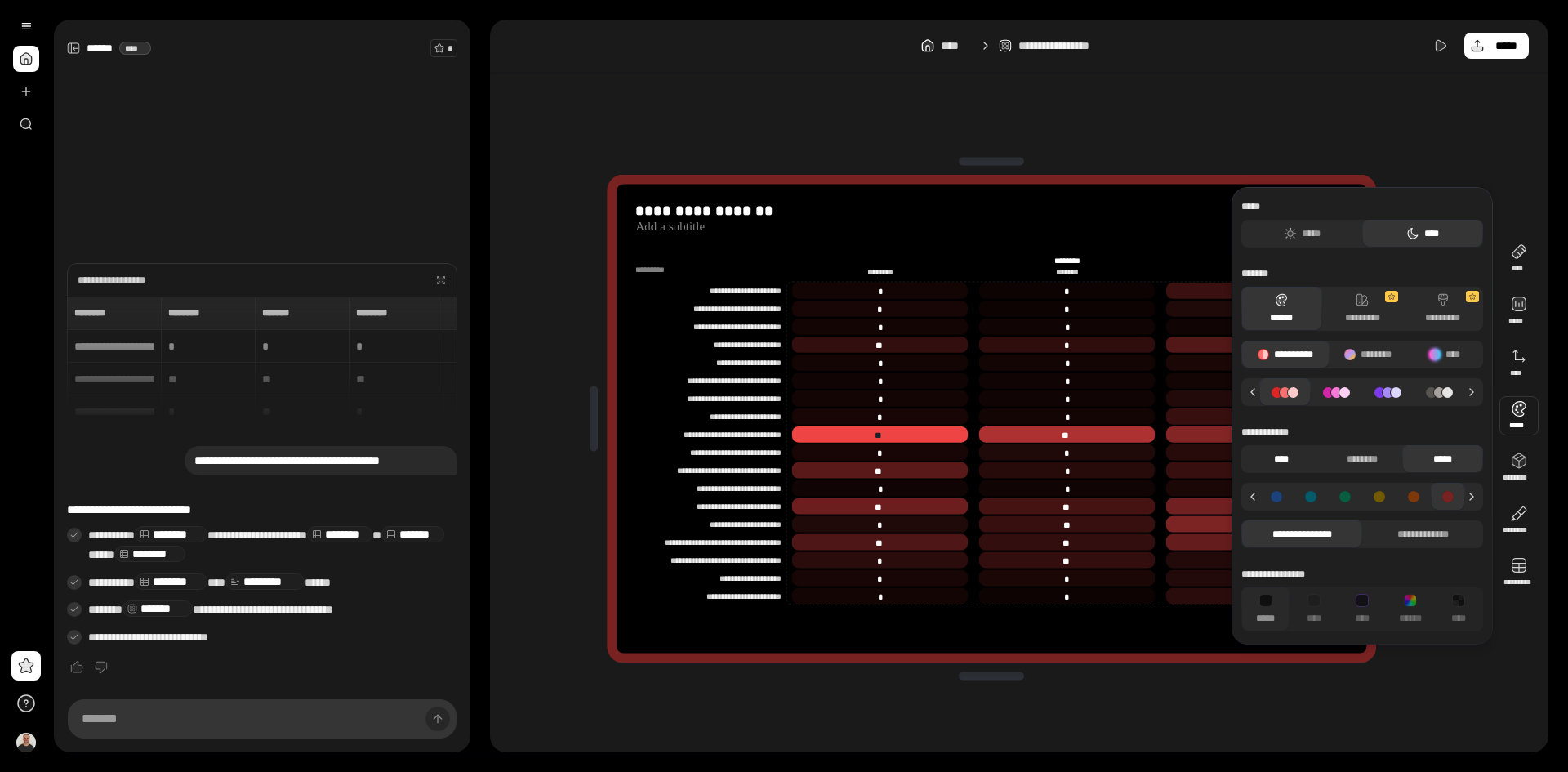 click on "****" at bounding box center (1281, 459) 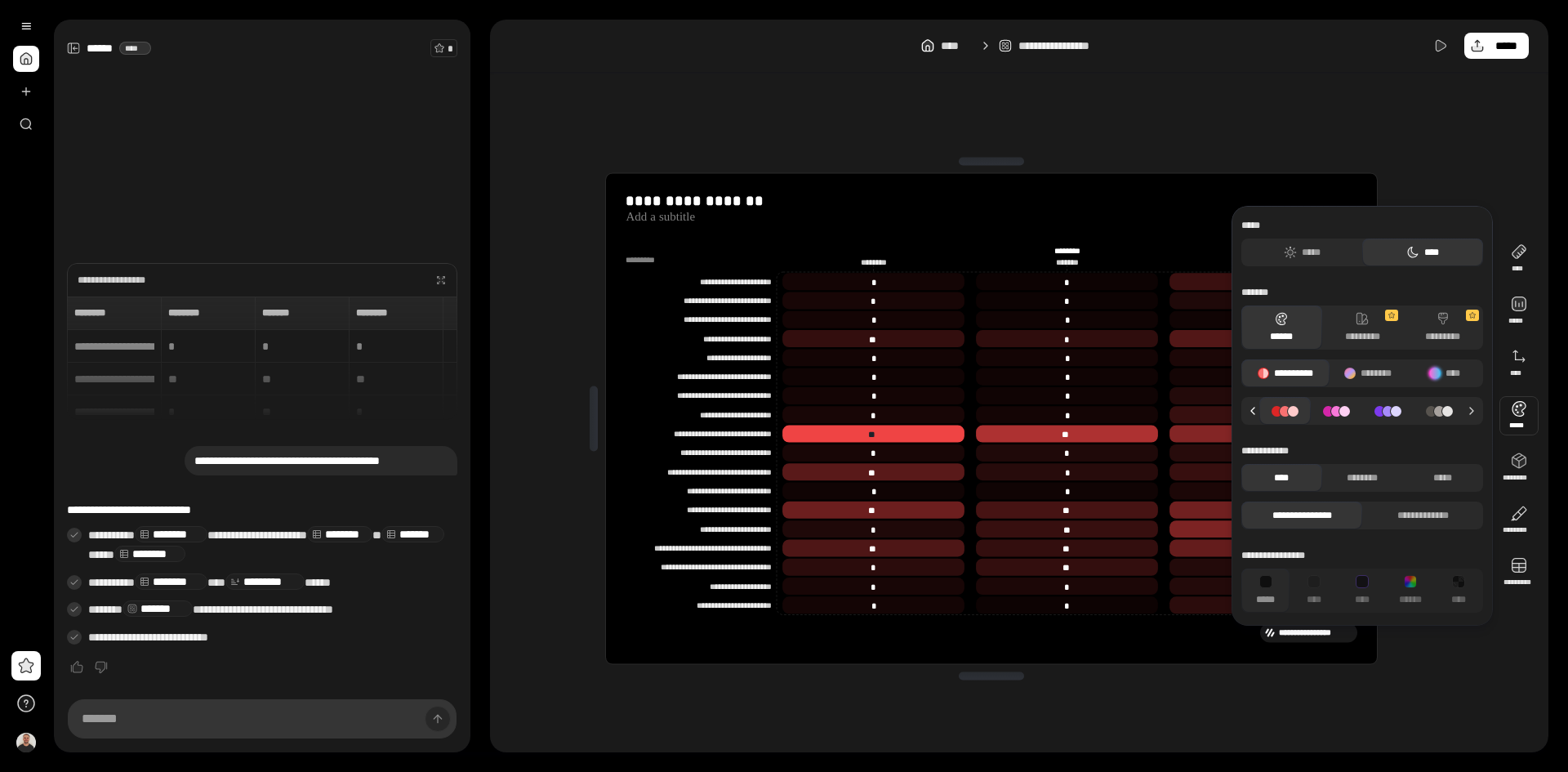 click 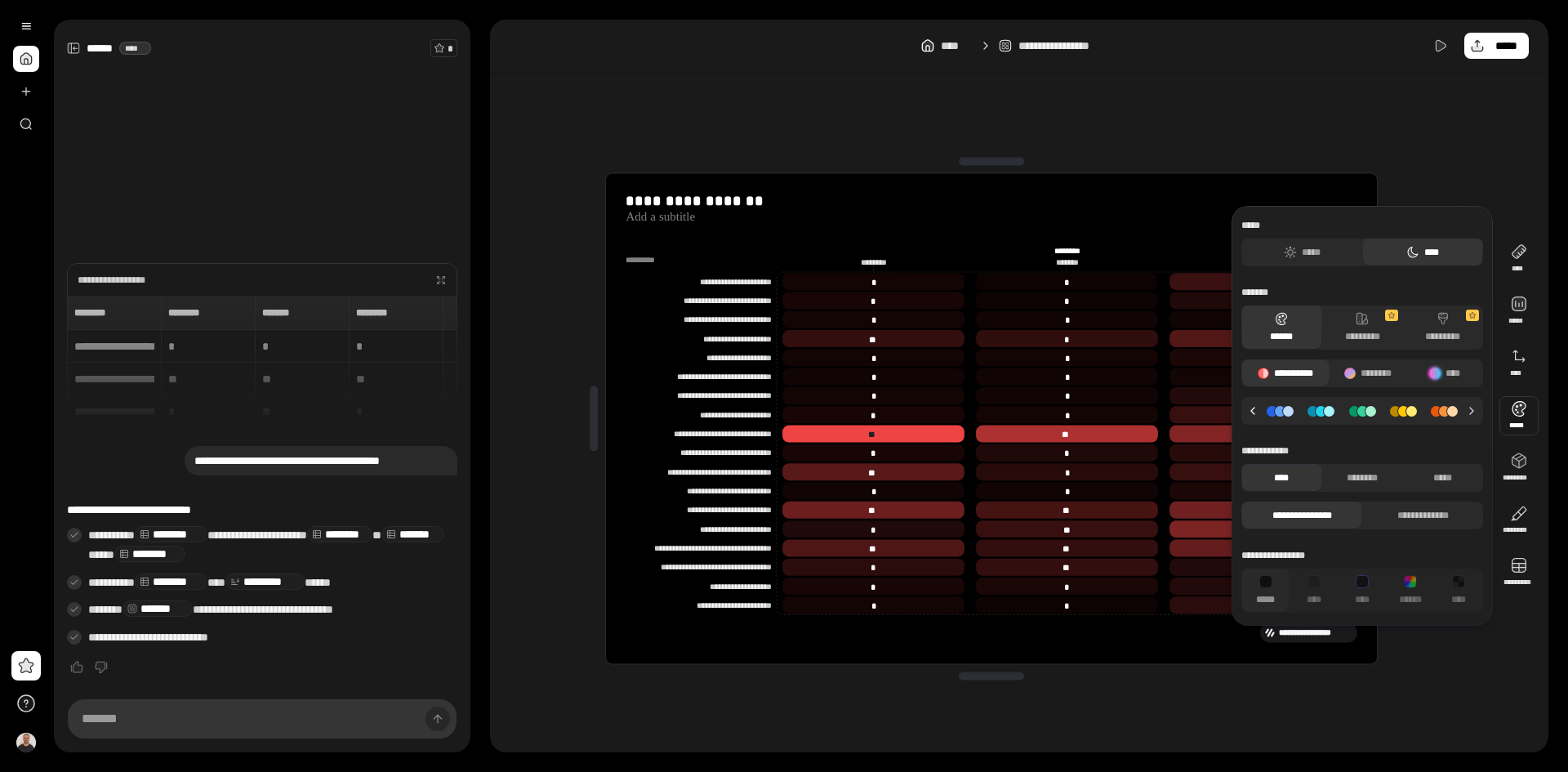 click 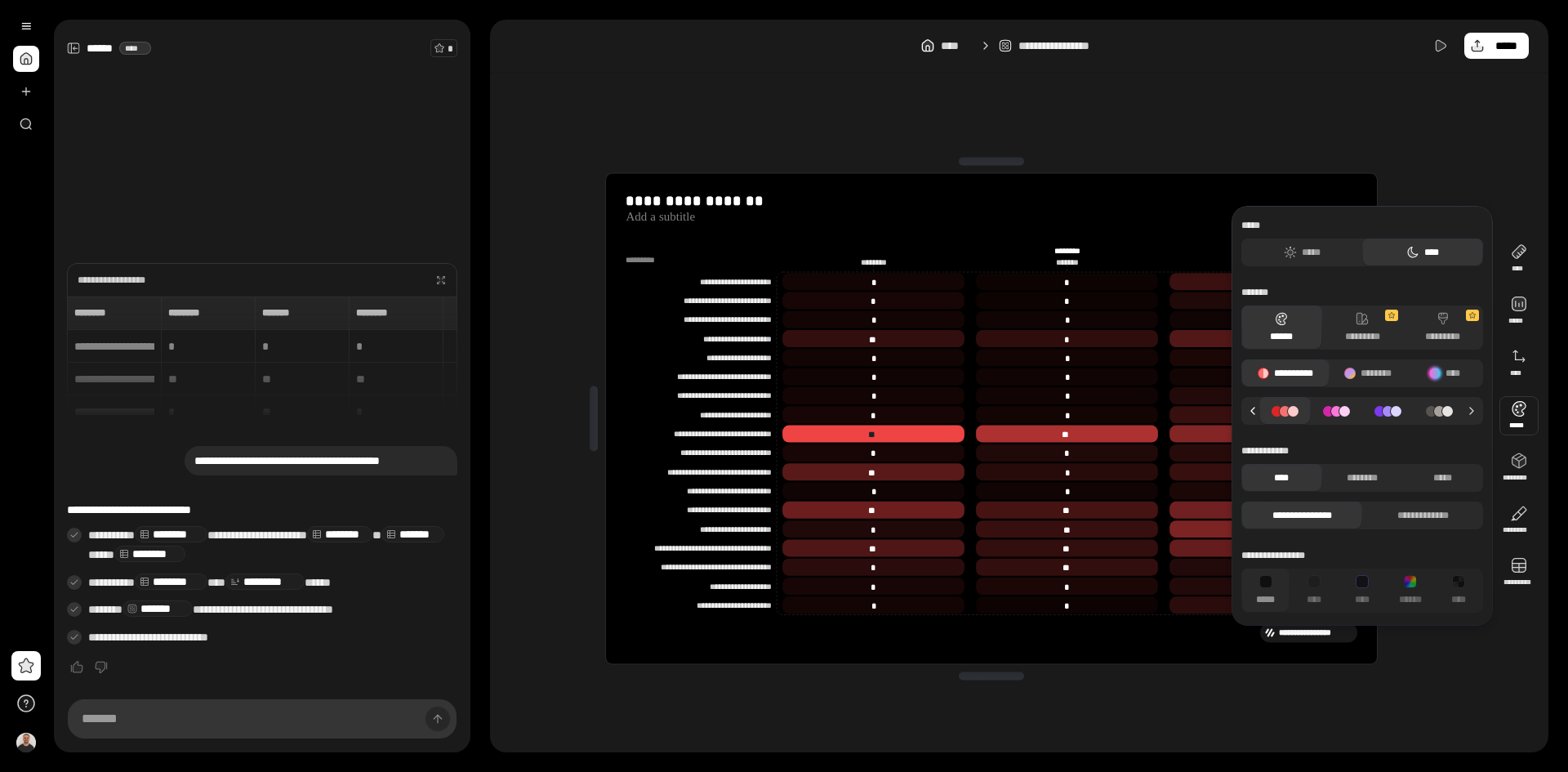 click 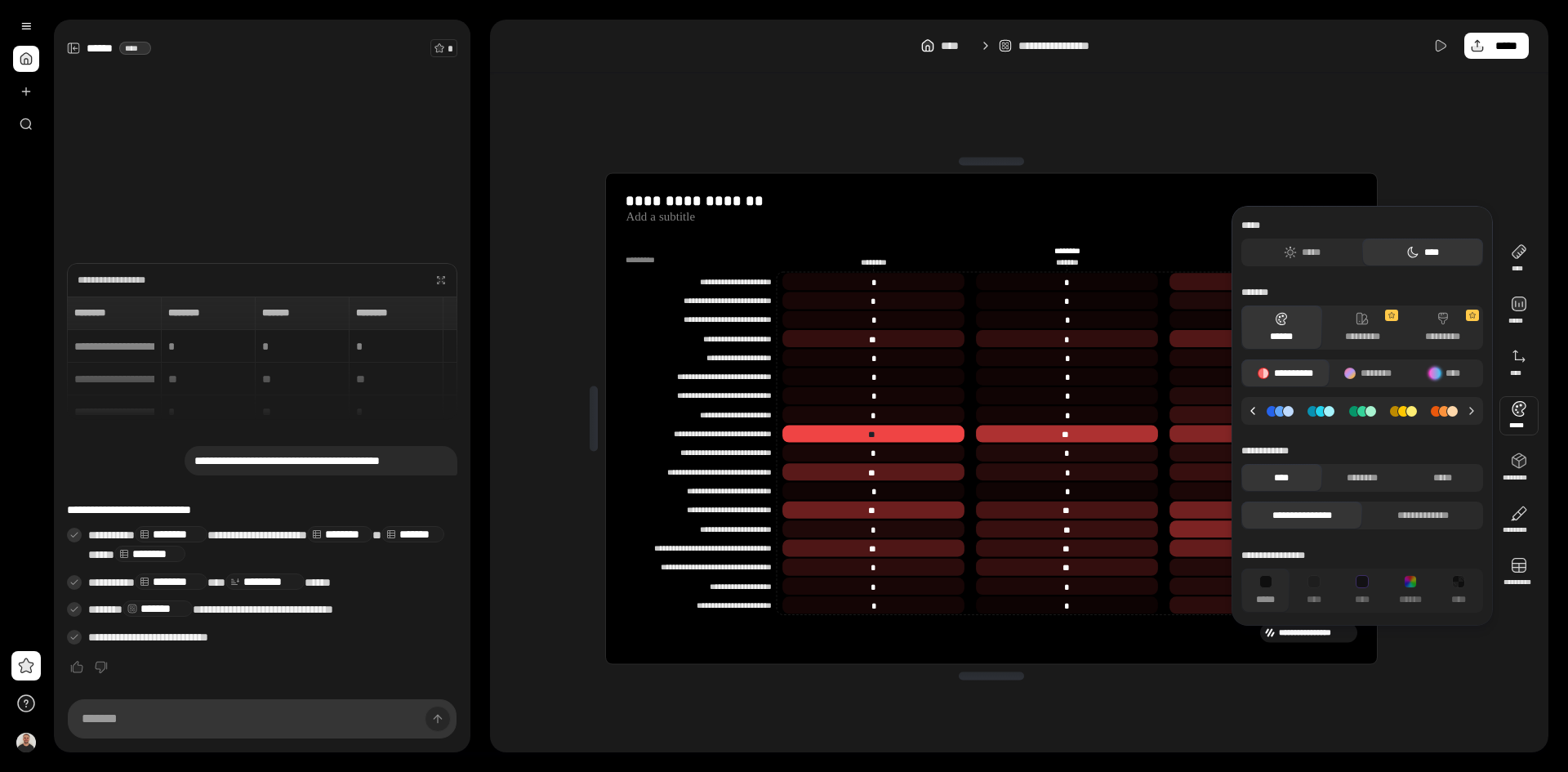 click 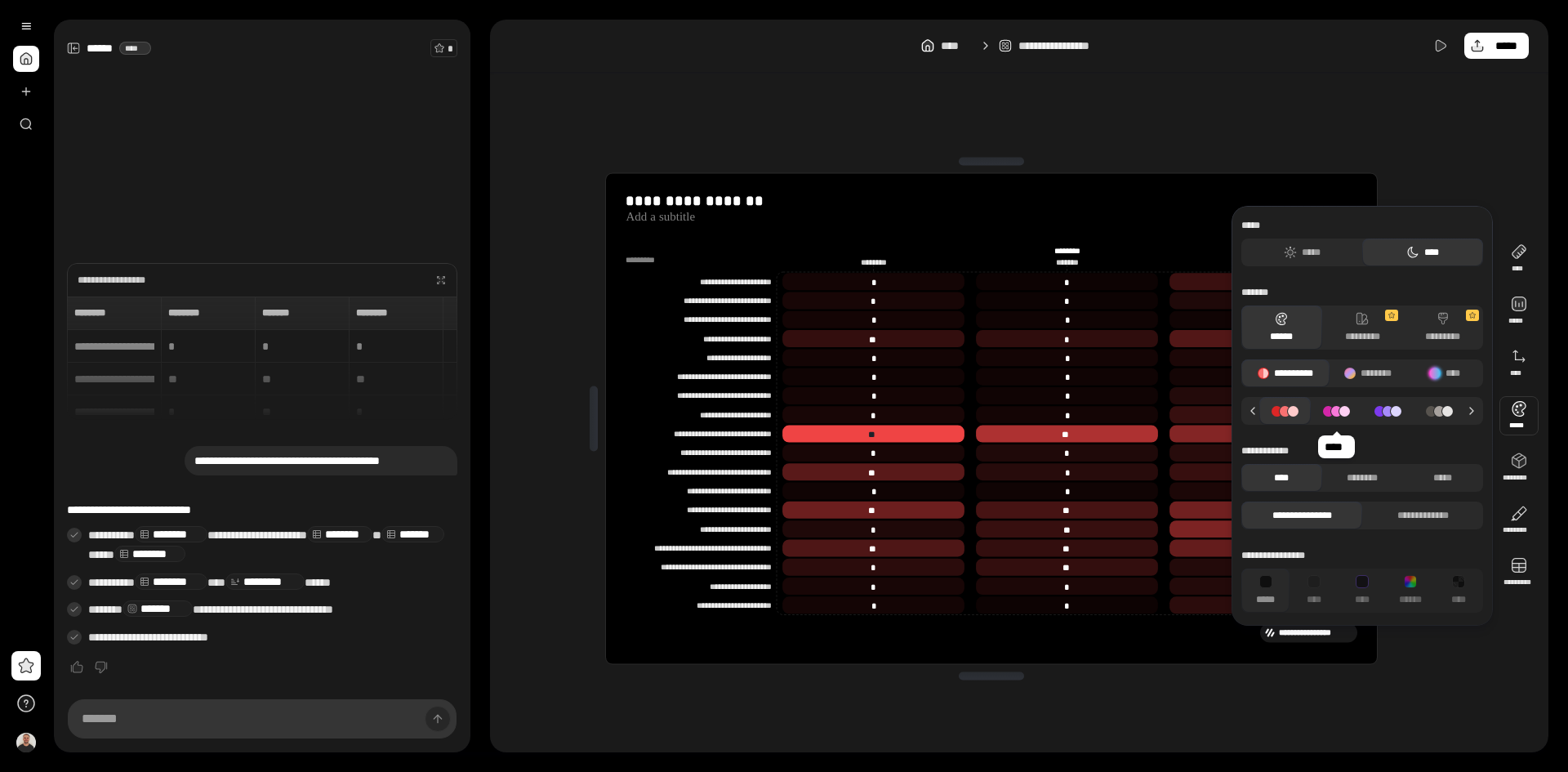 click 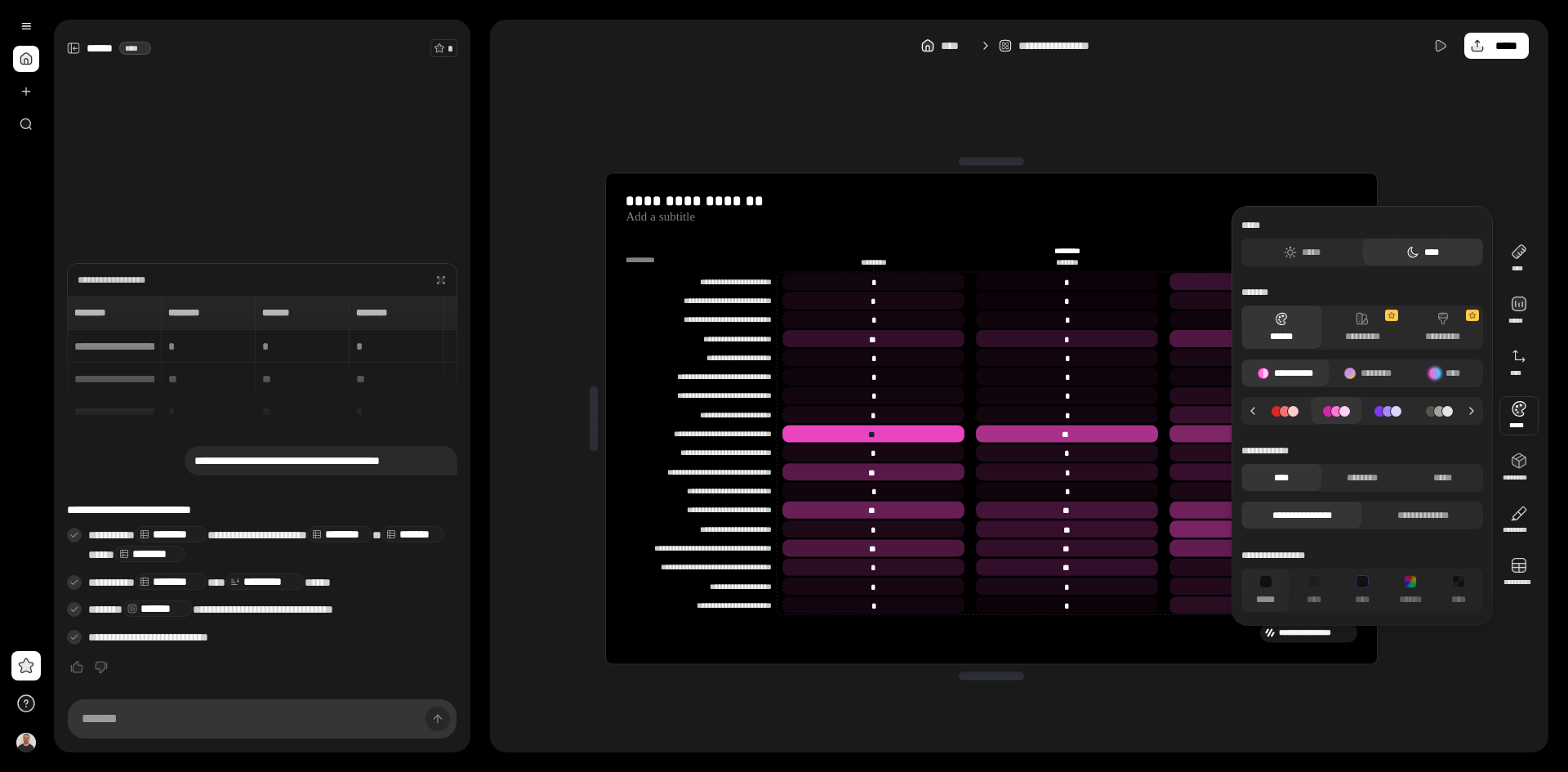 click 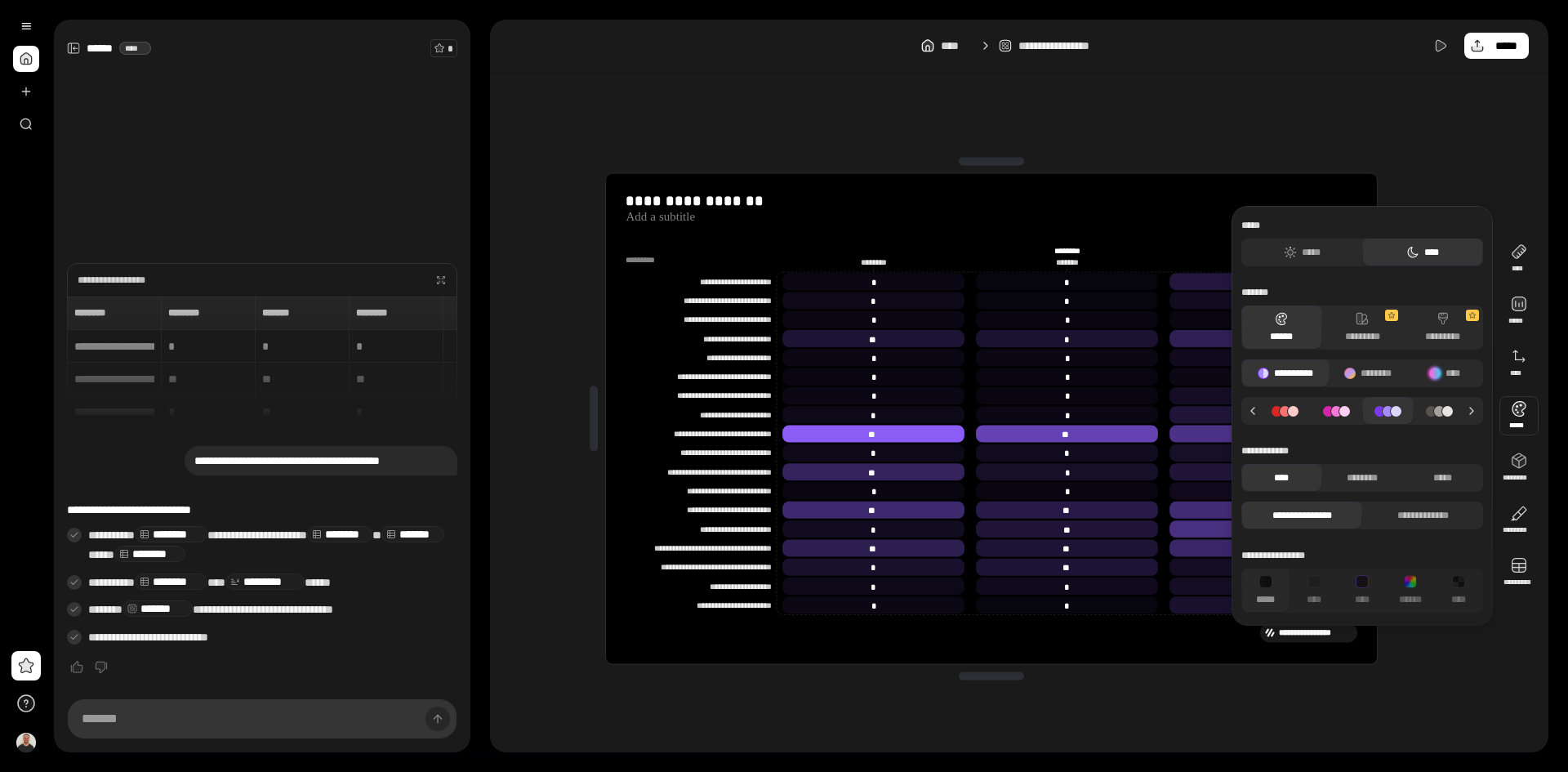 click on "[REDACTED]" at bounding box center [991, 418] 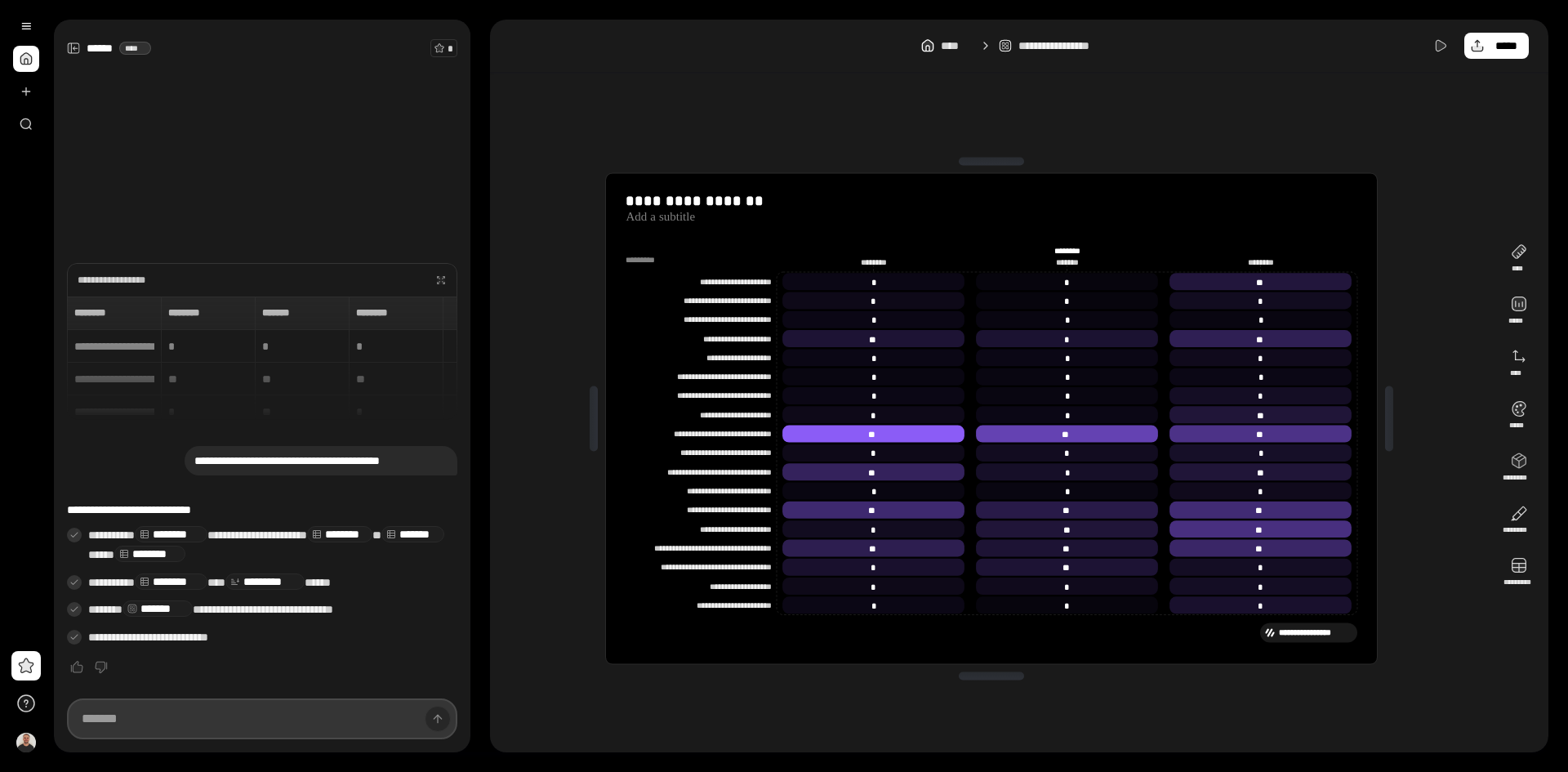 click at bounding box center (262, 719) 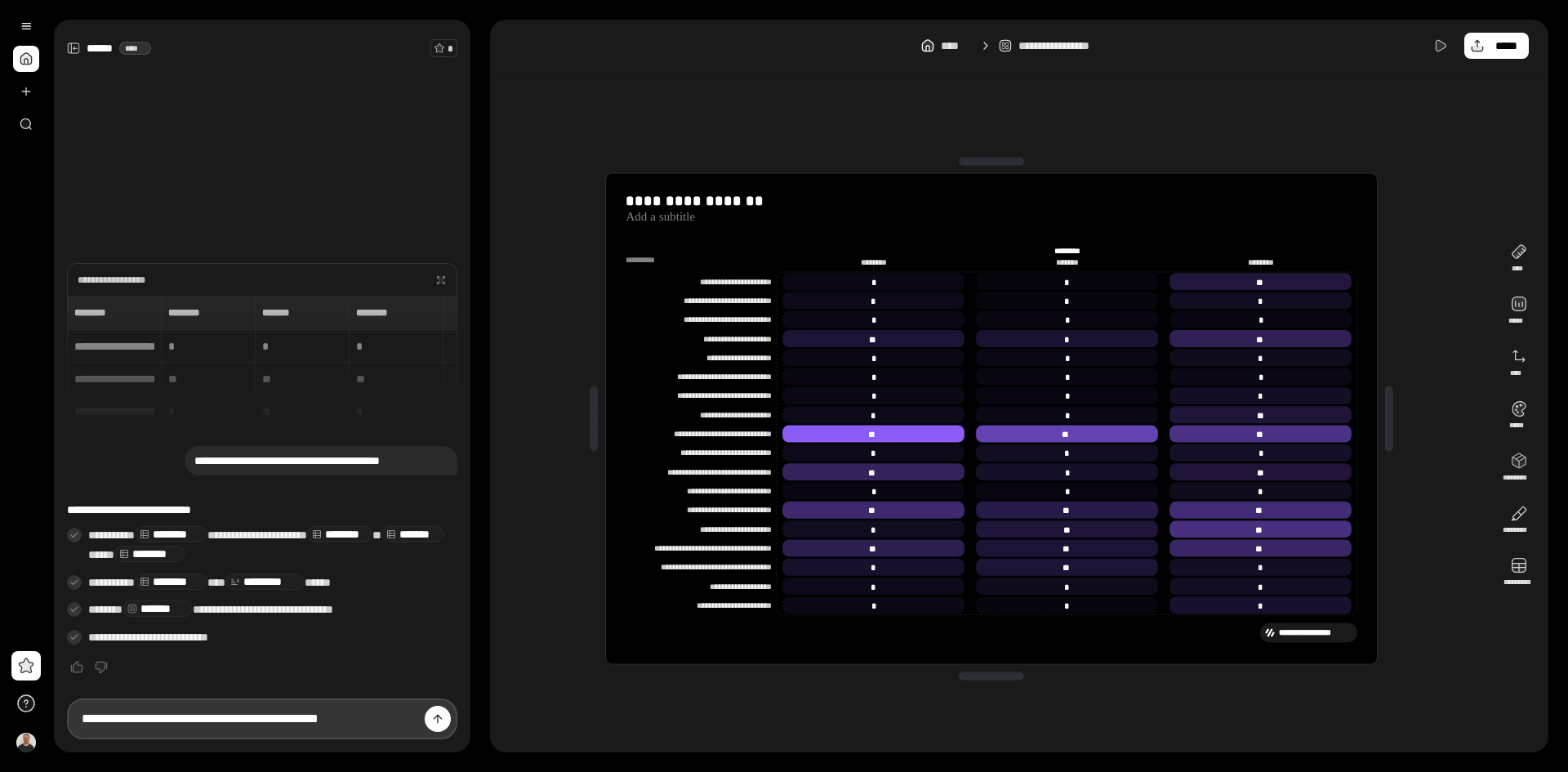 type on "**********" 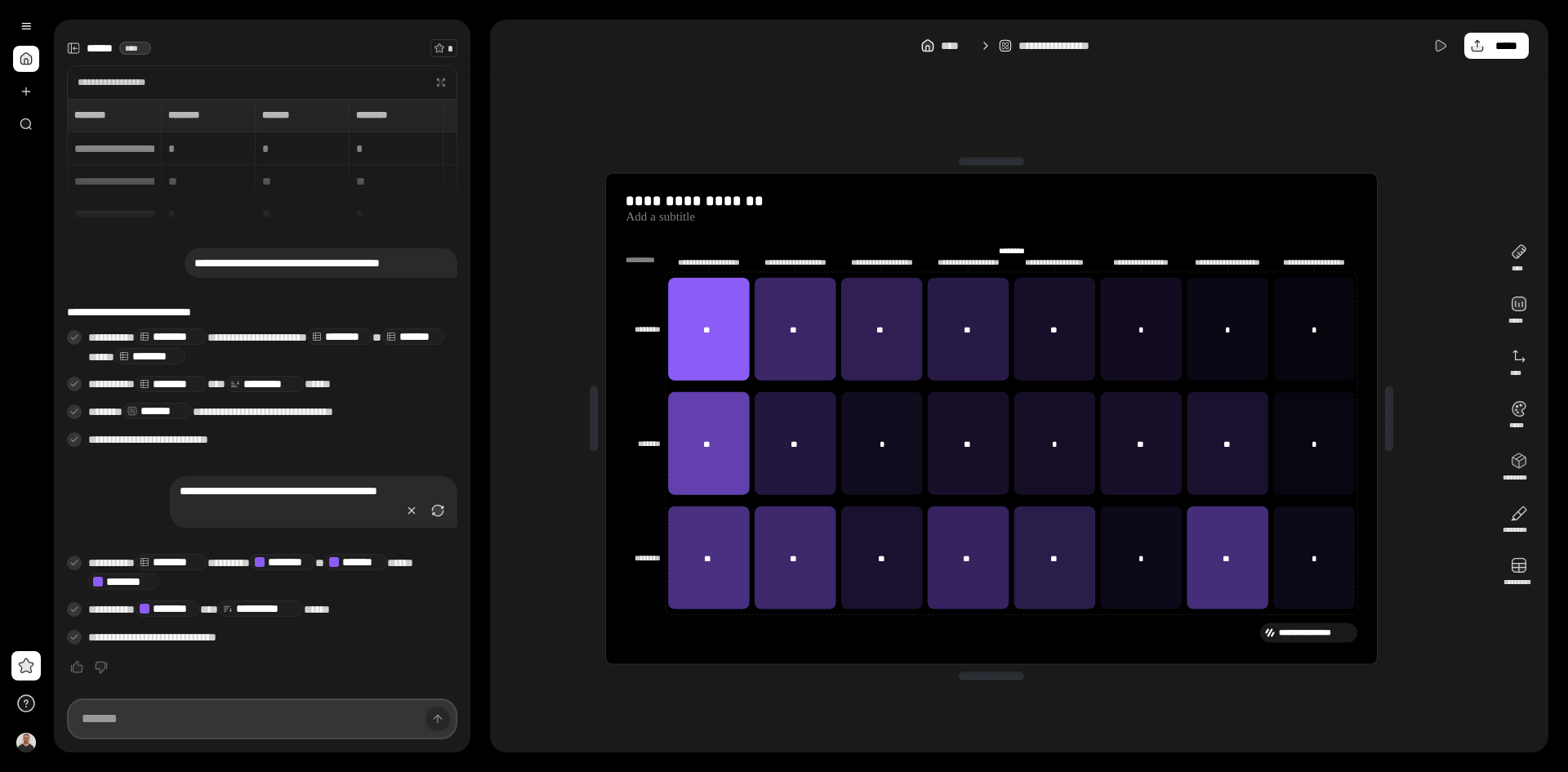click at bounding box center [262, 719] 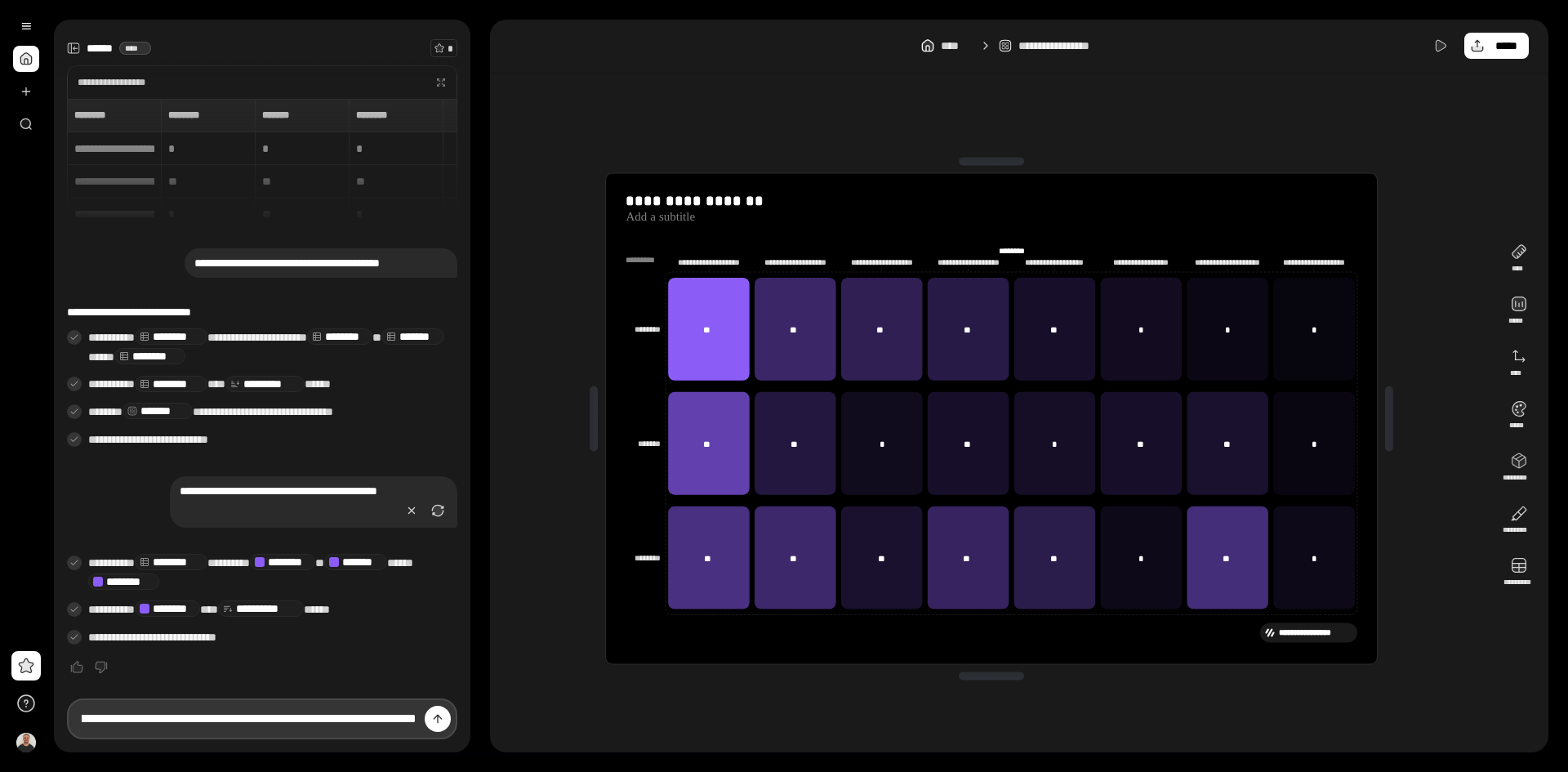 scroll, scrollTop: 0, scrollLeft: 483, axis: horizontal 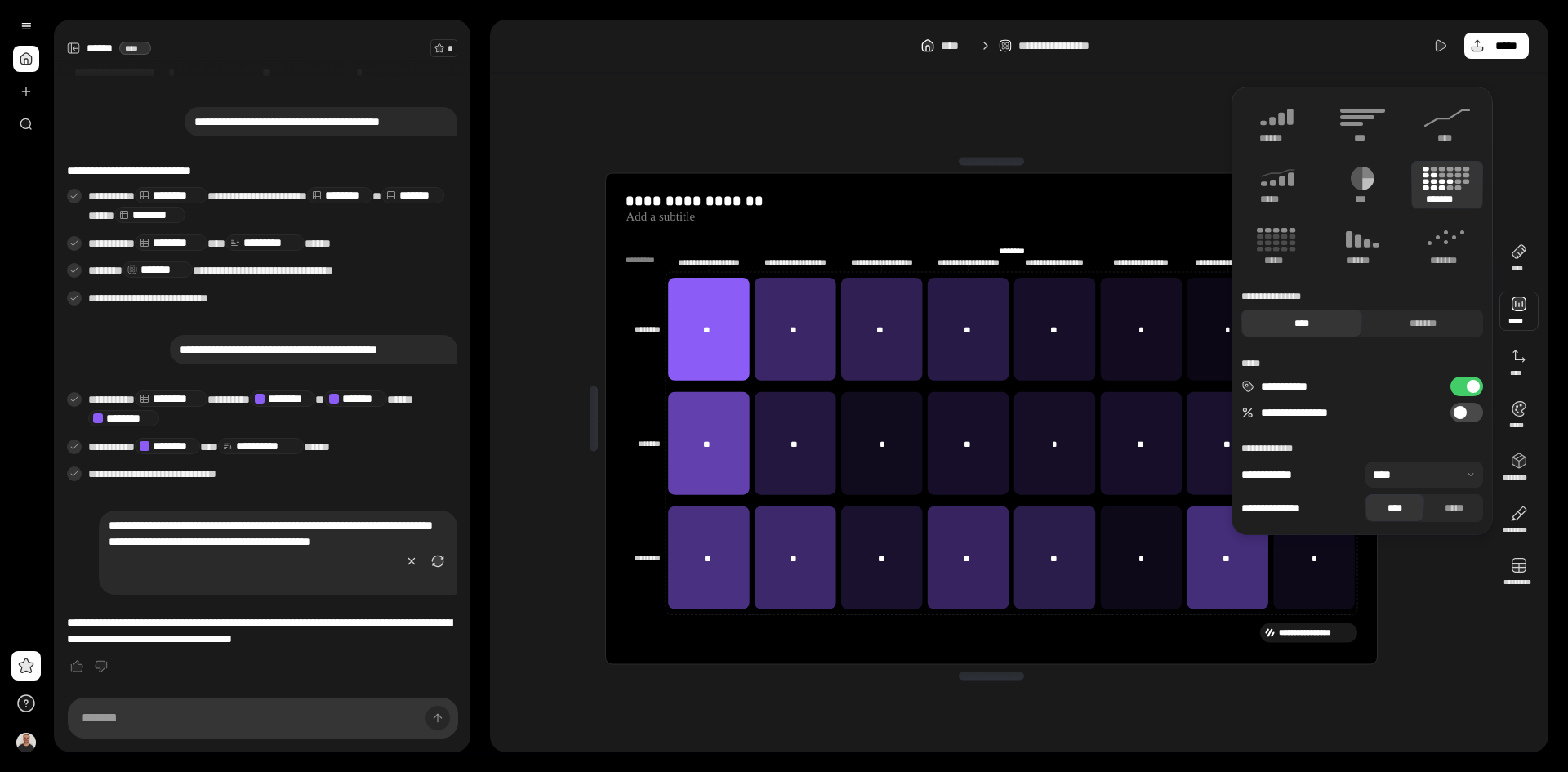 click at bounding box center [1460, 413] 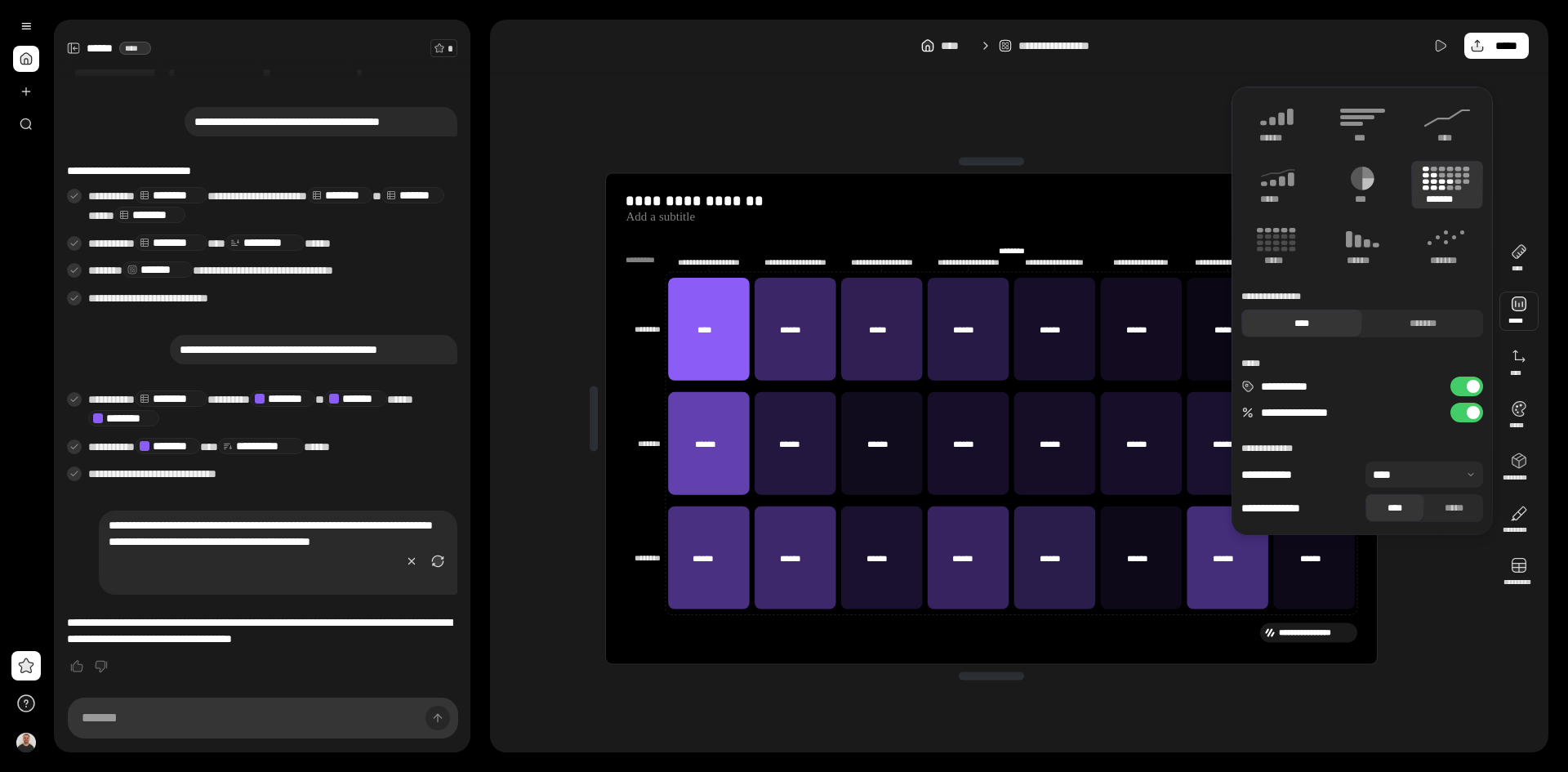 click on "**********" at bounding box center (1467, 413) 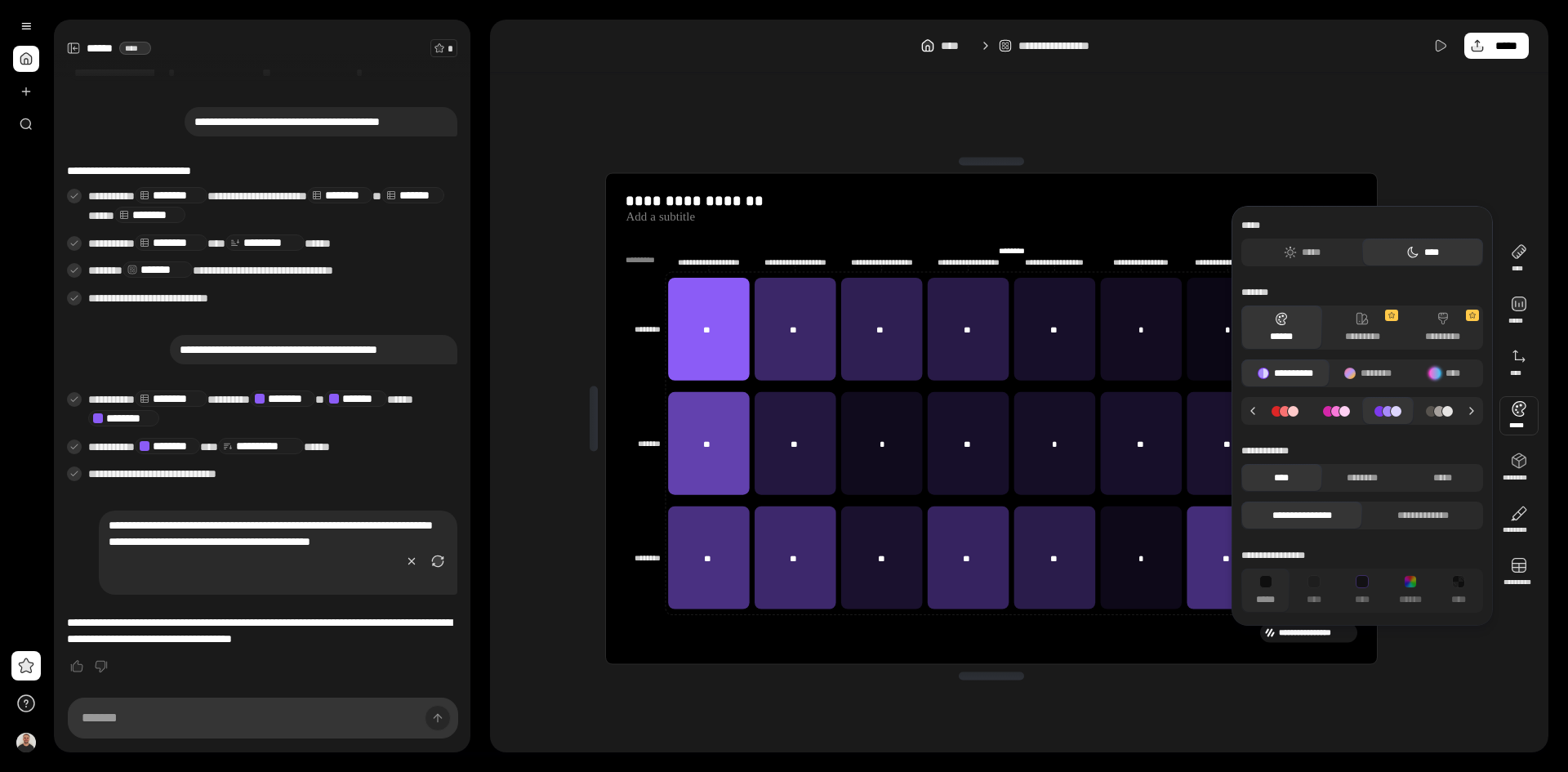 click at bounding box center [1519, 416] 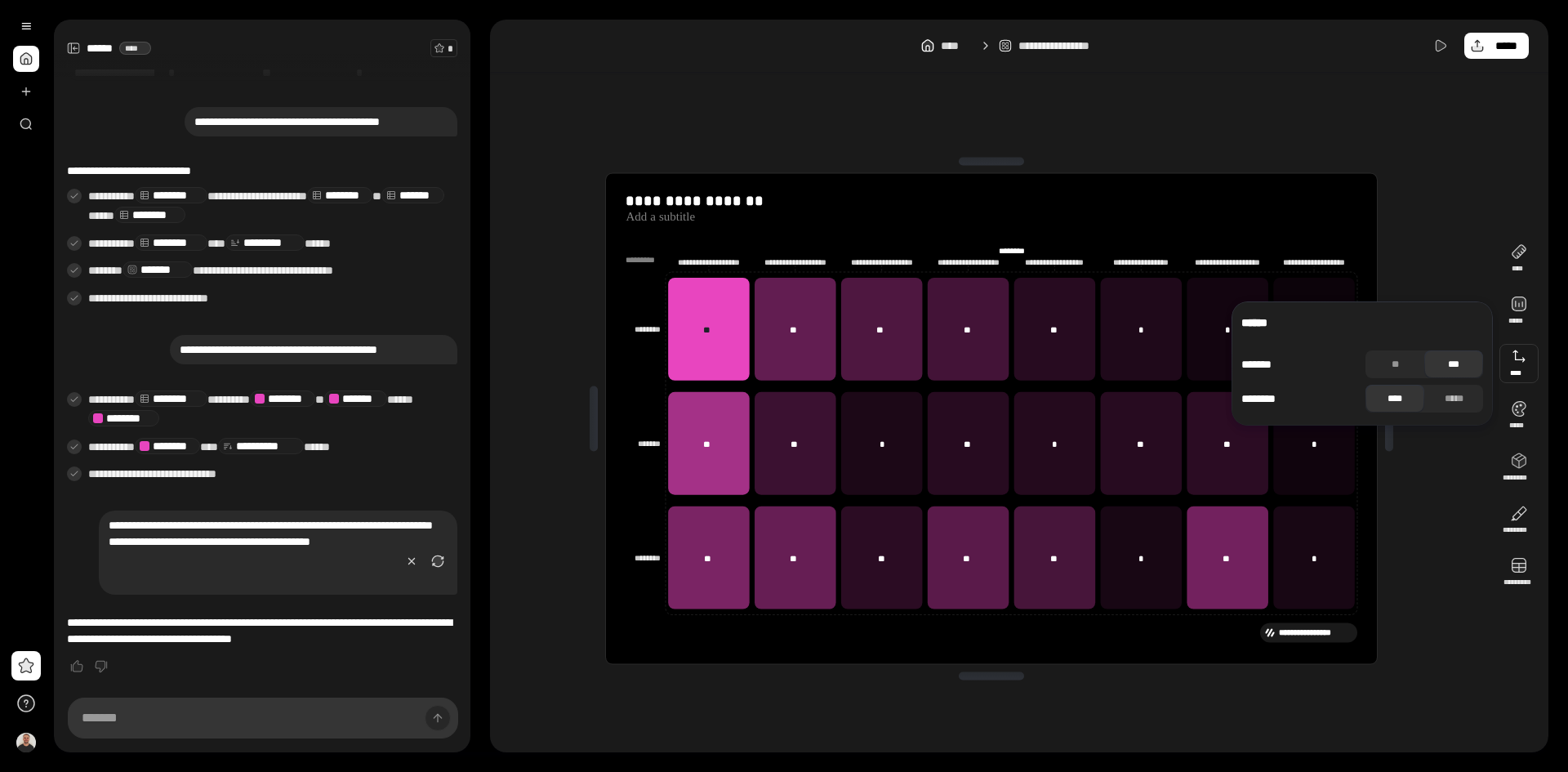 click at bounding box center (1519, 364) 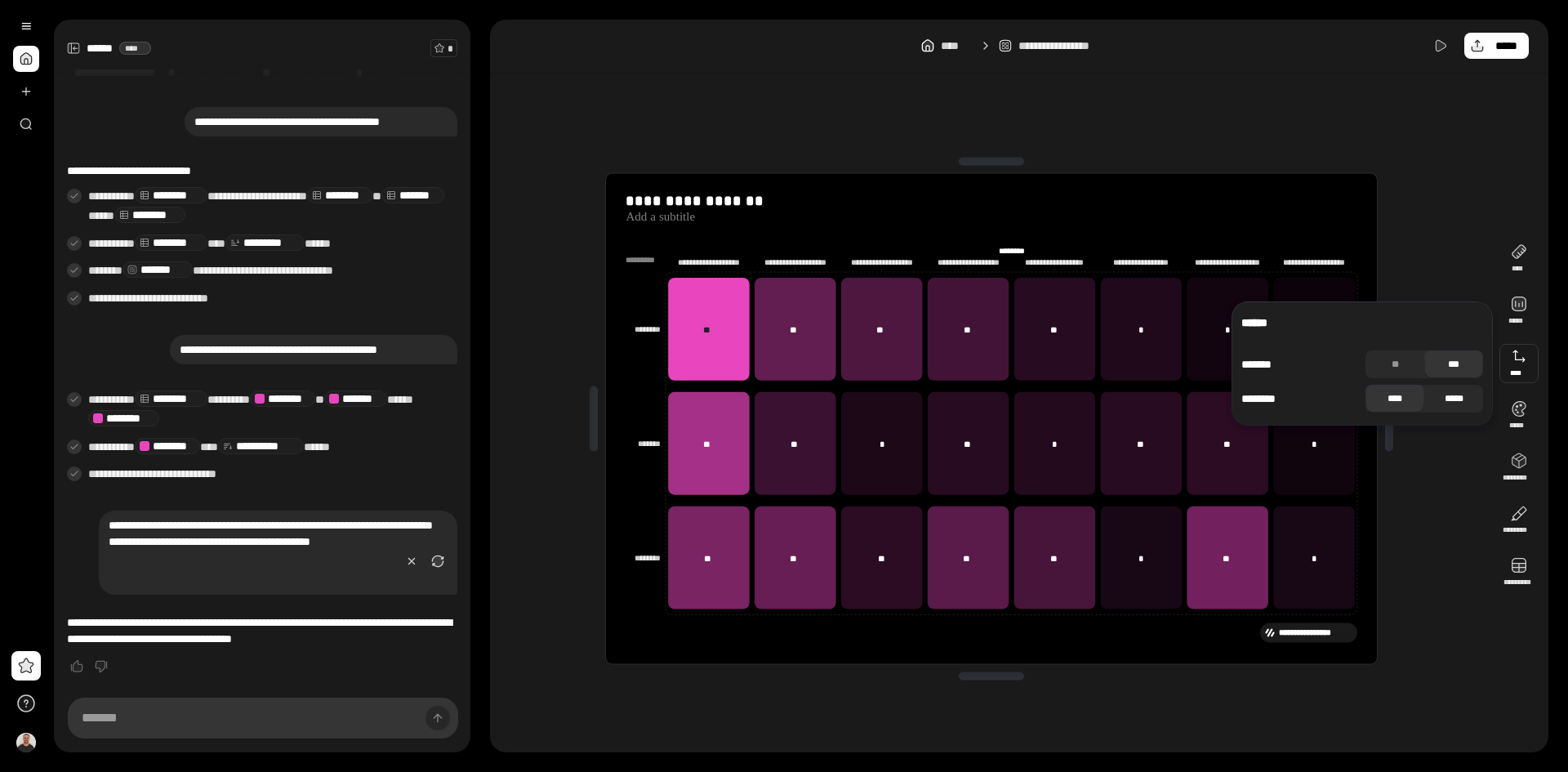 click on "*****" at bounding box center (1454, 399) 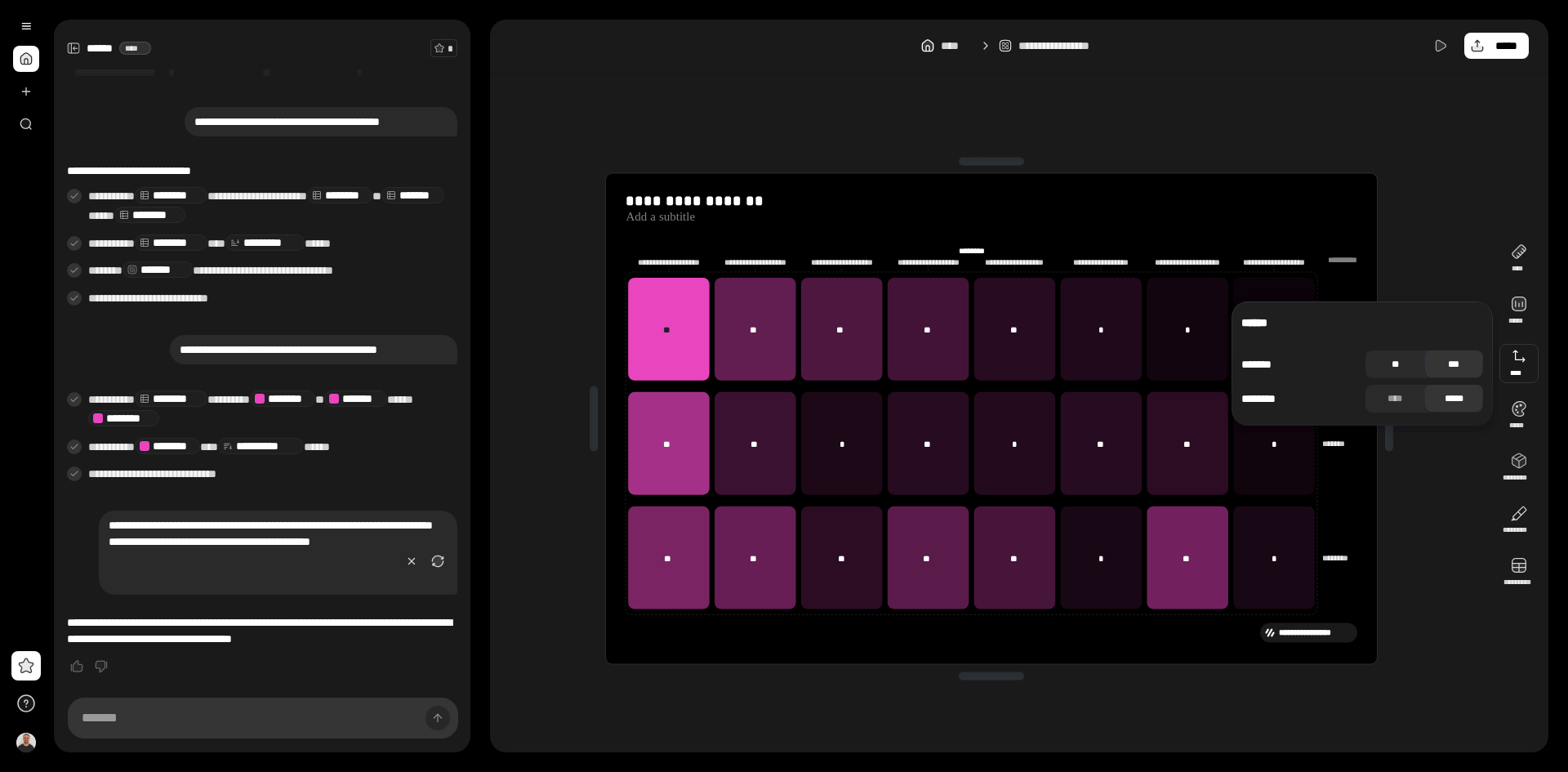 click on "**" at bounding box center [1395, 364] 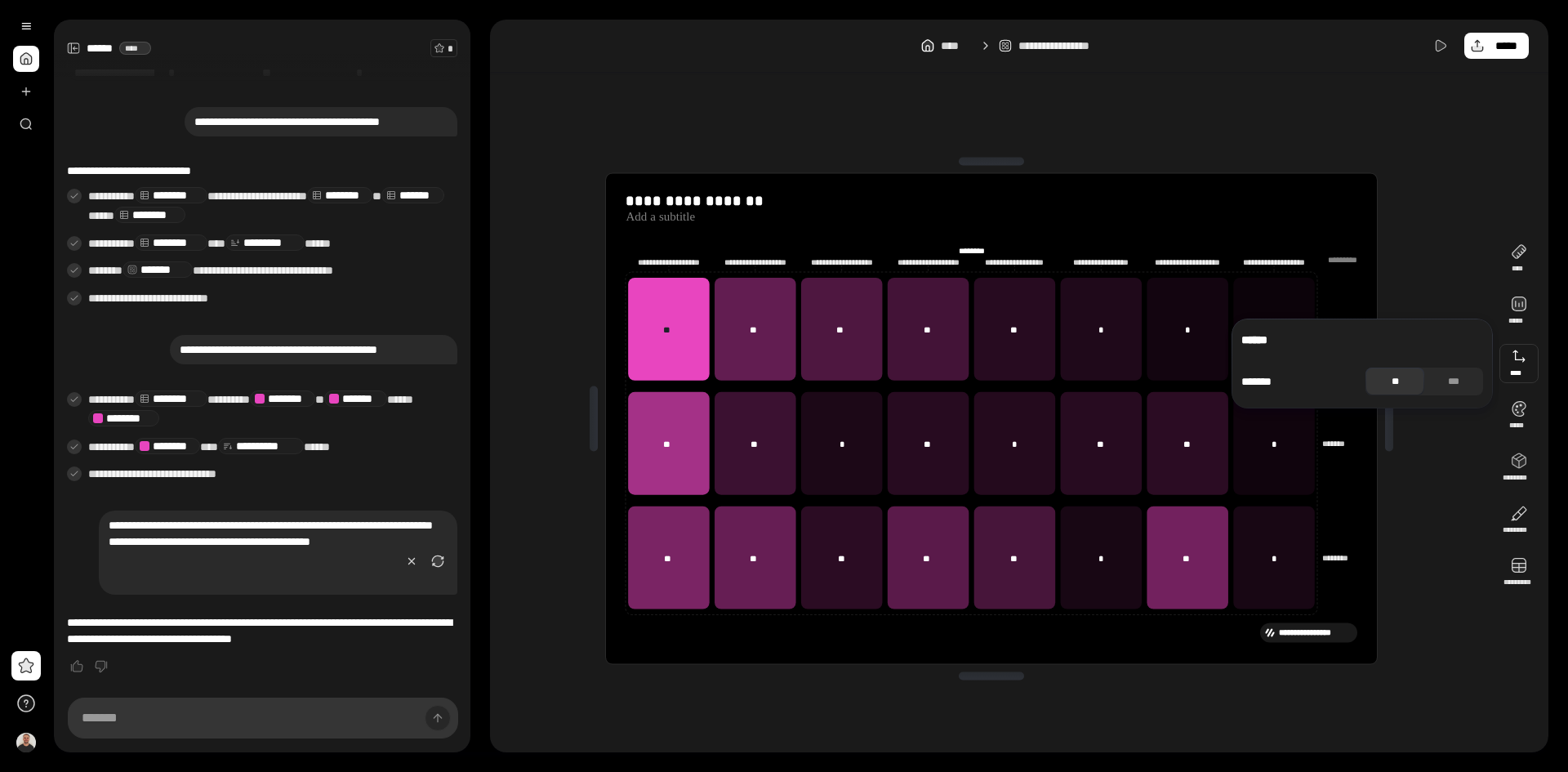 click on "**" at bounding box center [1395, 382] 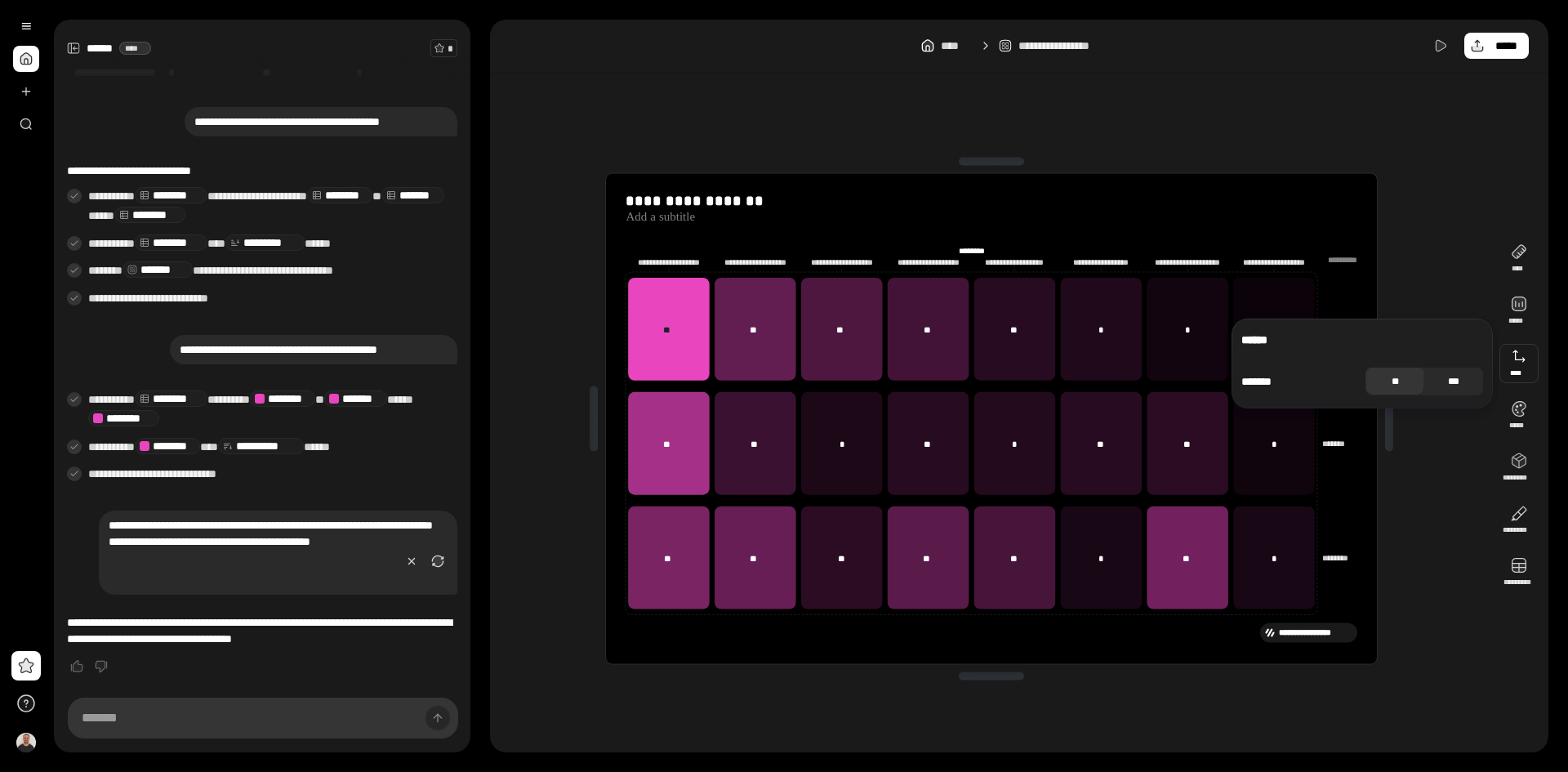 click on "***" at bounding box center (1454, 382) 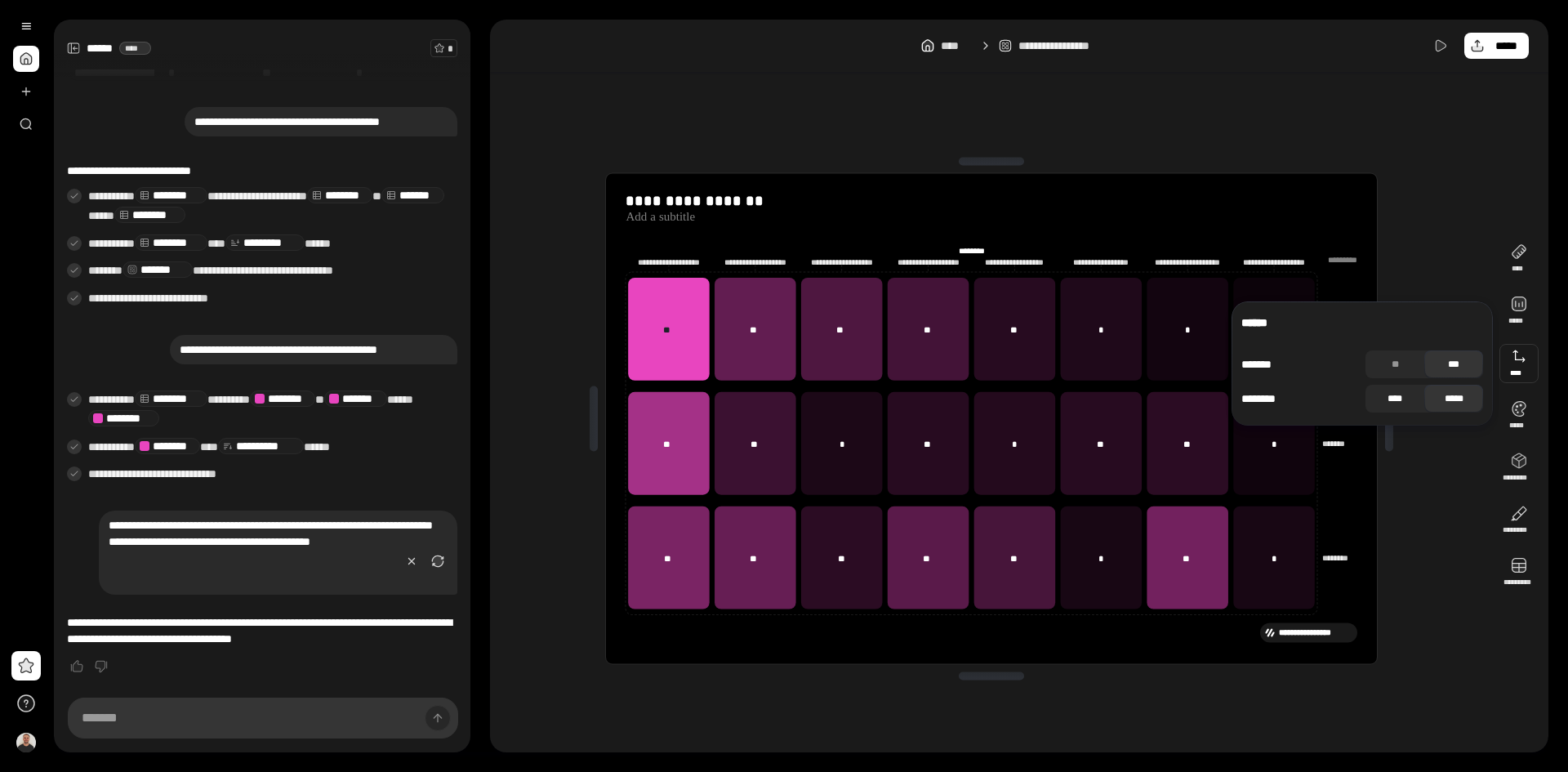 click on "****" at bounding box center [1395, 399] 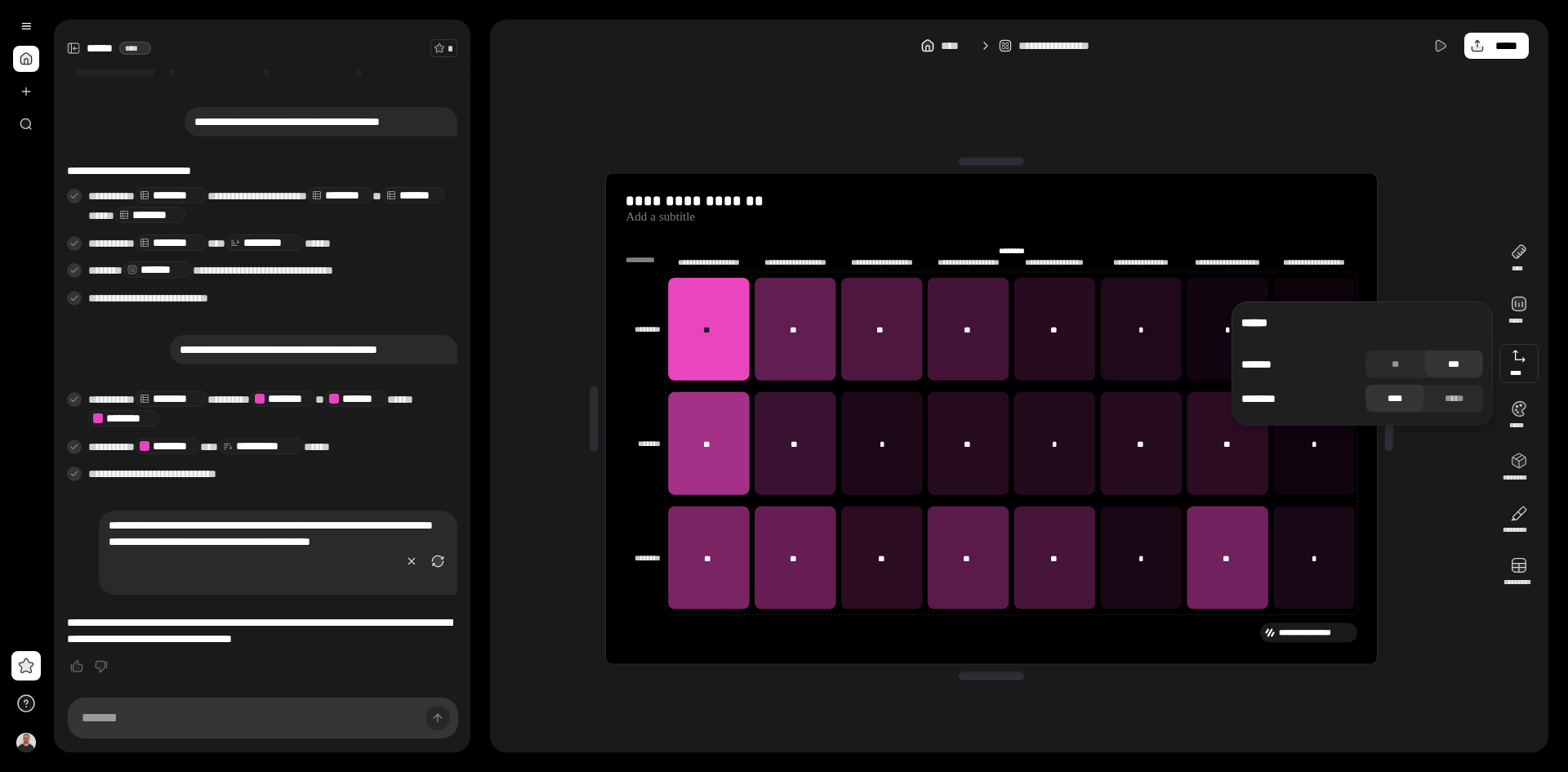 click on "[REDACTED]" at bounding box center (991, 418) 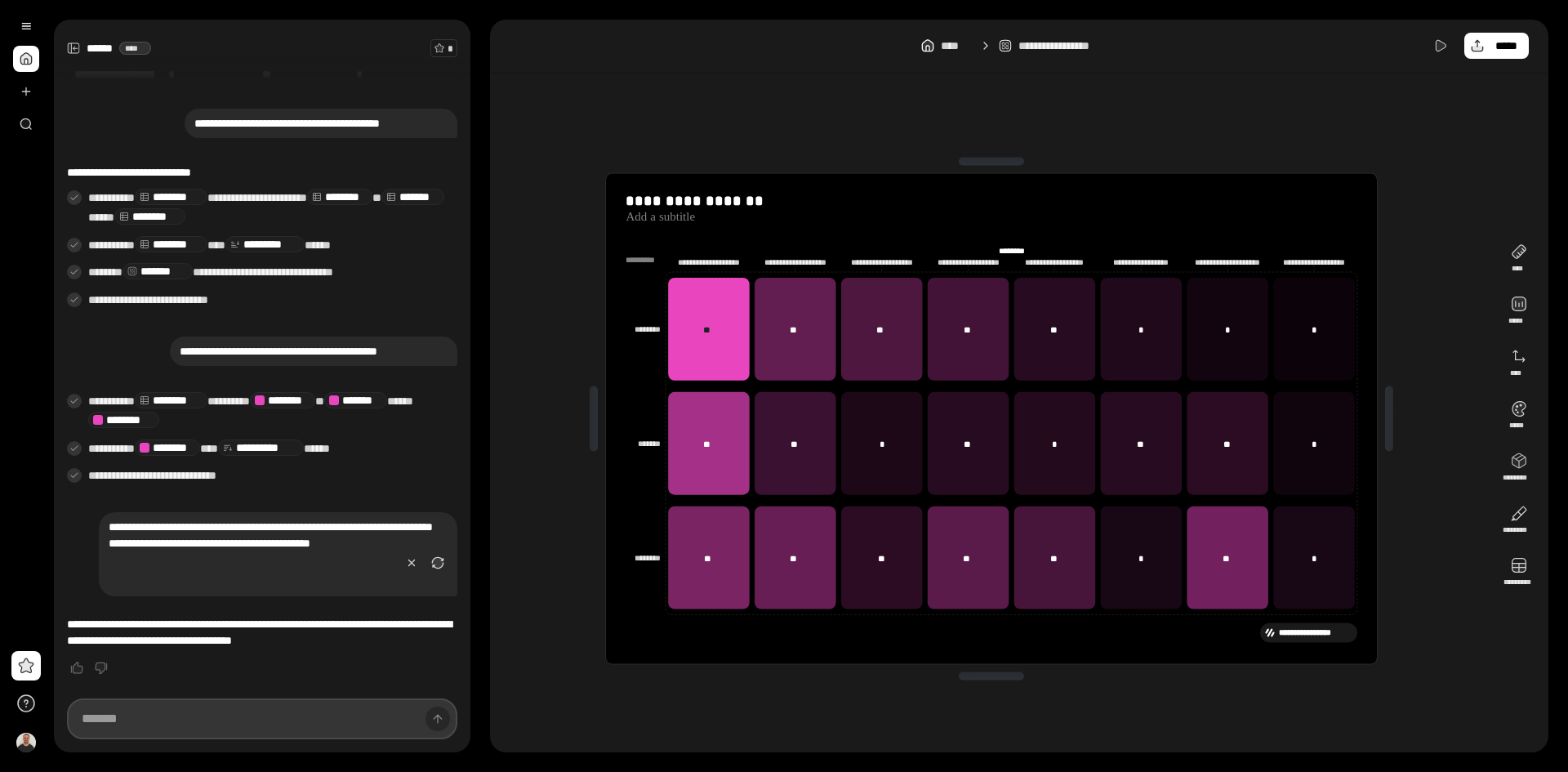 click at bounding box center [262, 719] 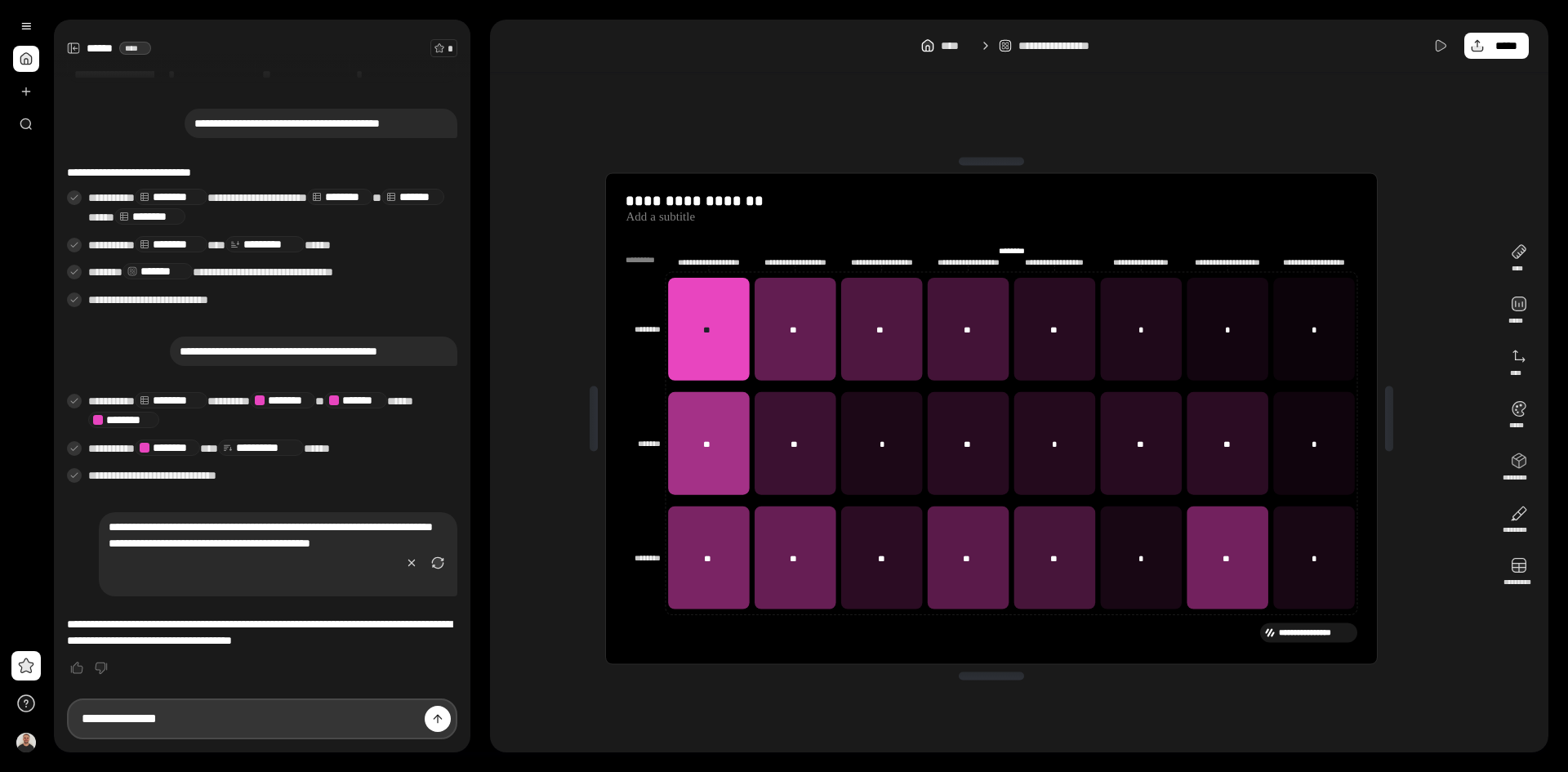 type on "**********" 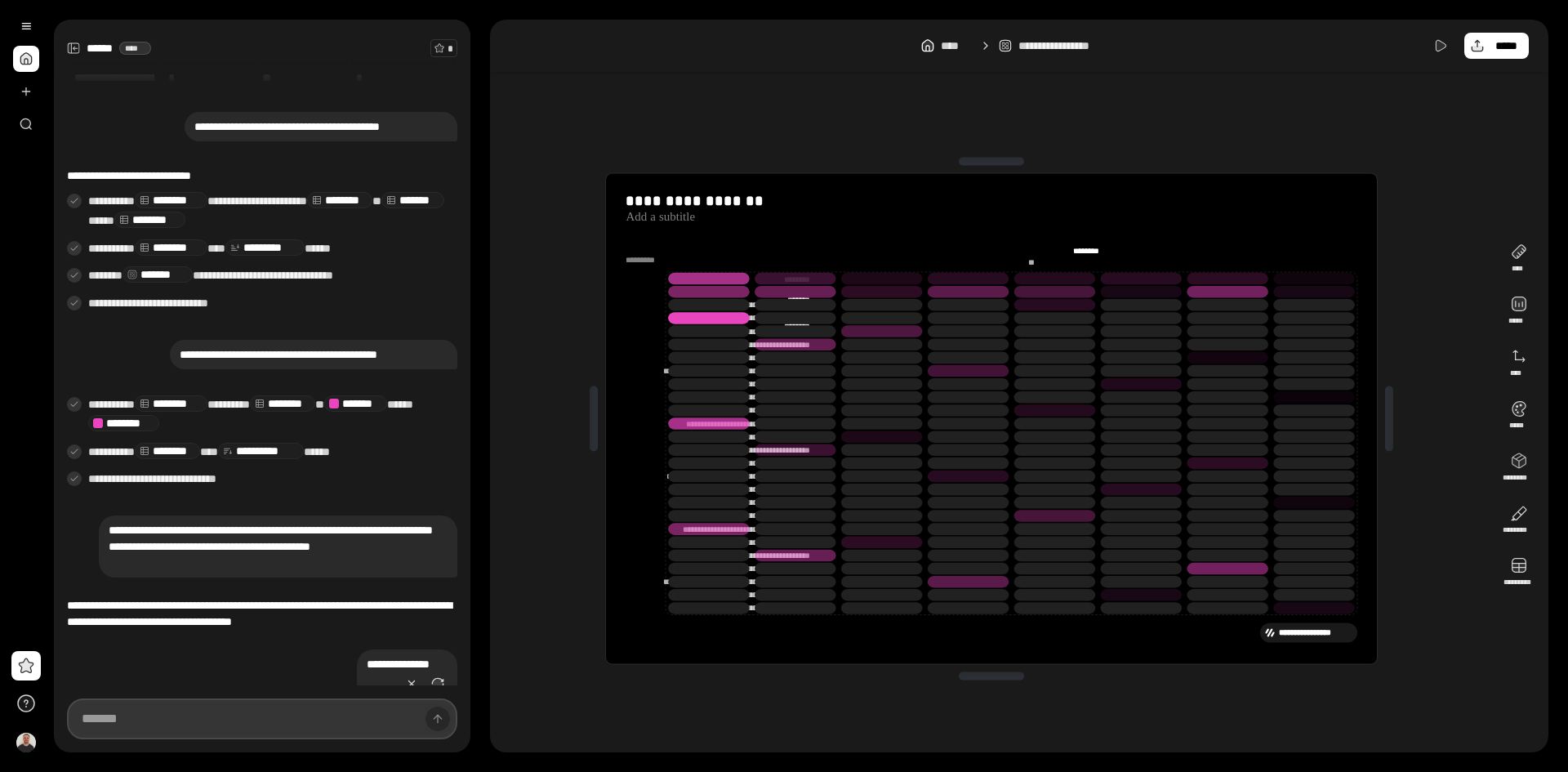 scroll, scrollTop: 221, scrollLeft: 0, axis: vertical 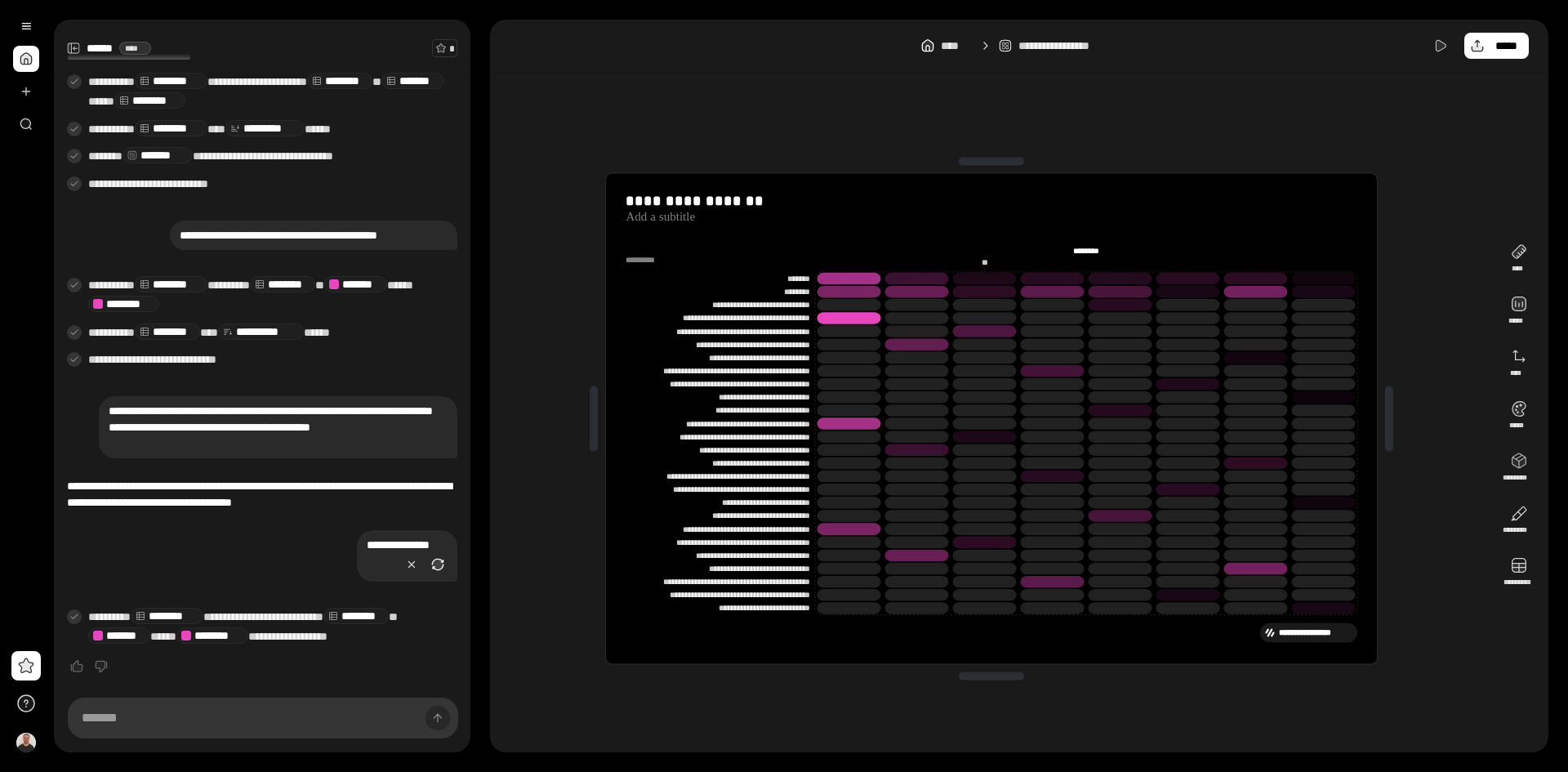 click at bounding box center [438, 564] 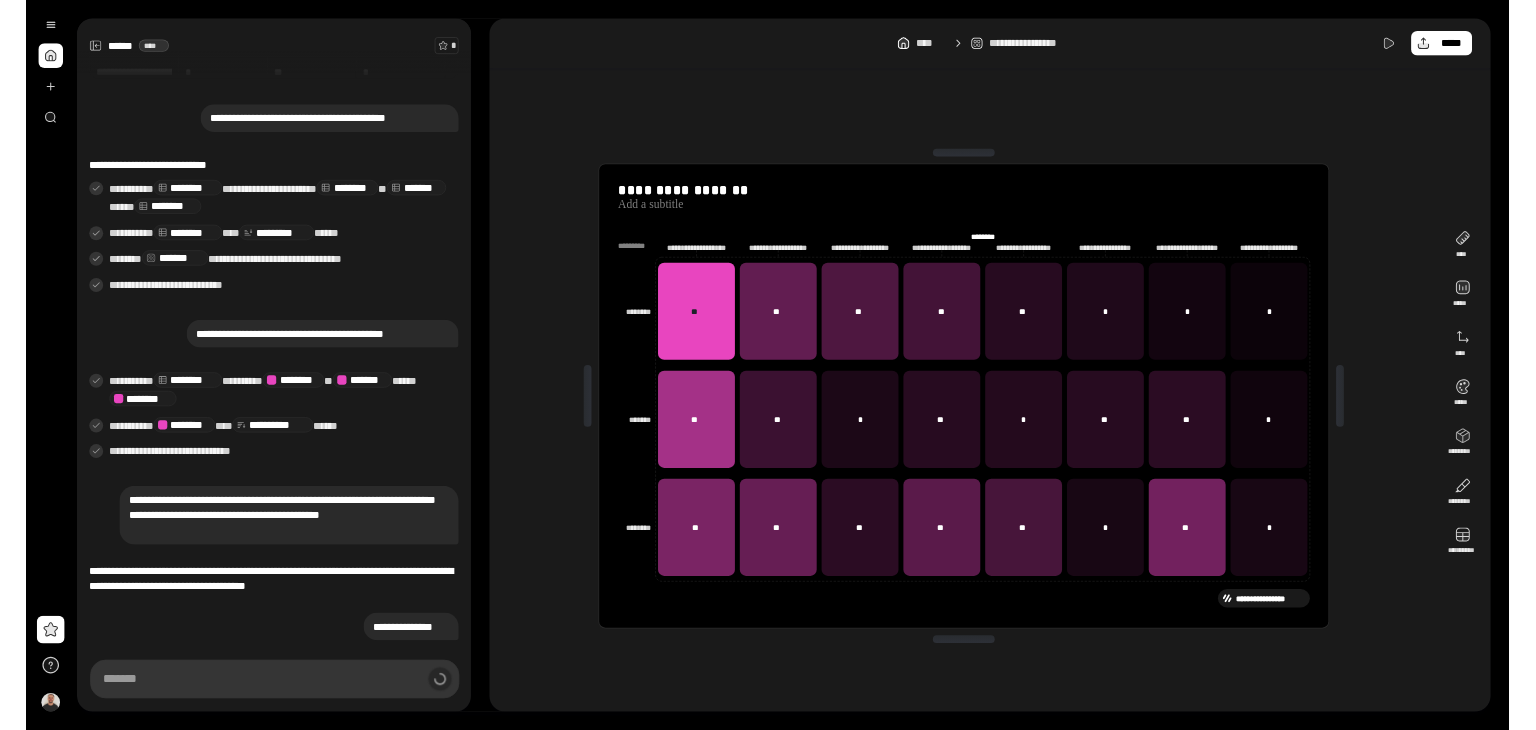 scroll, scrollTop: 255, scrollLeft: 0, axis: vertical 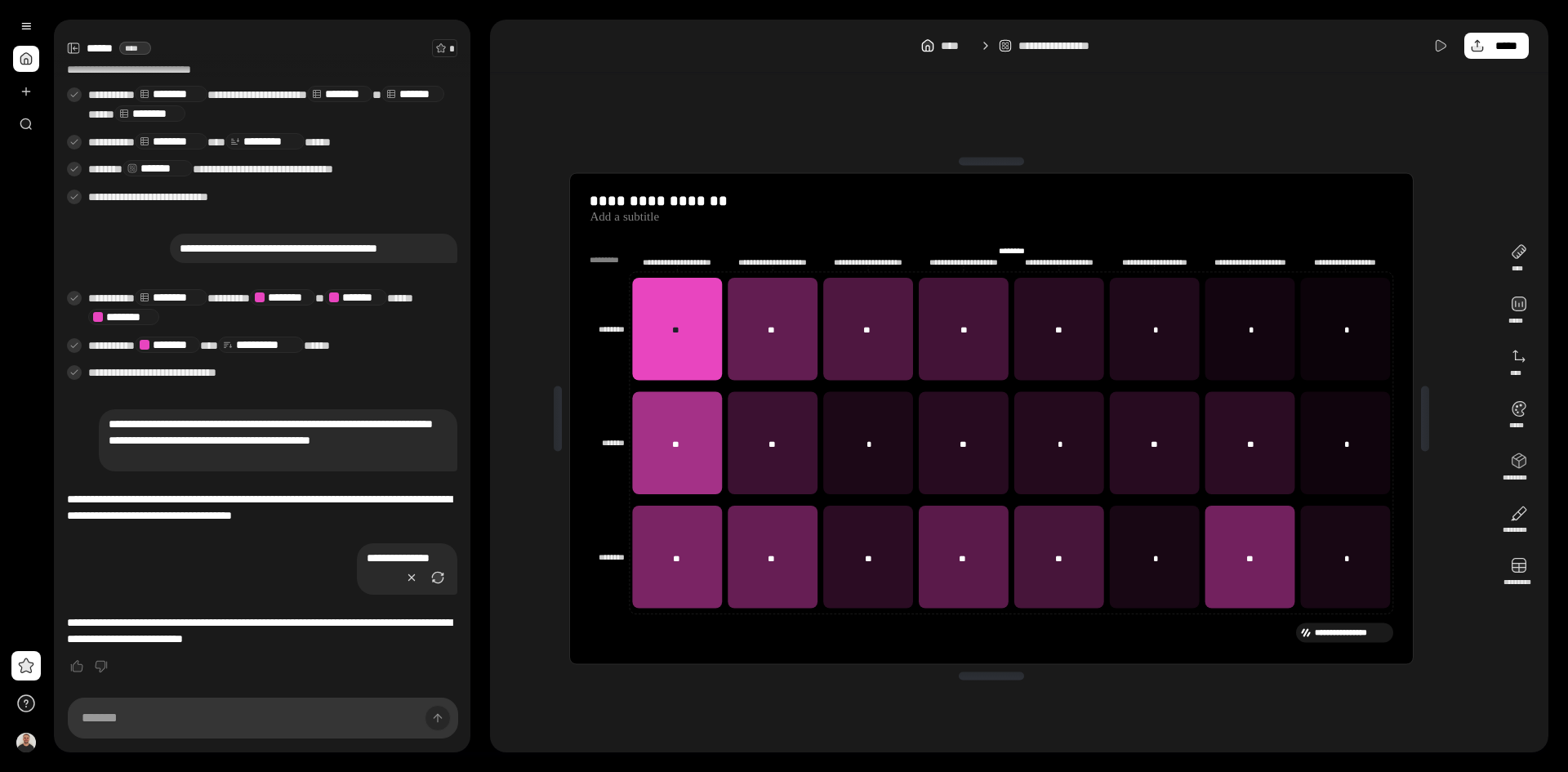 click at bounding box center (1425, 419) 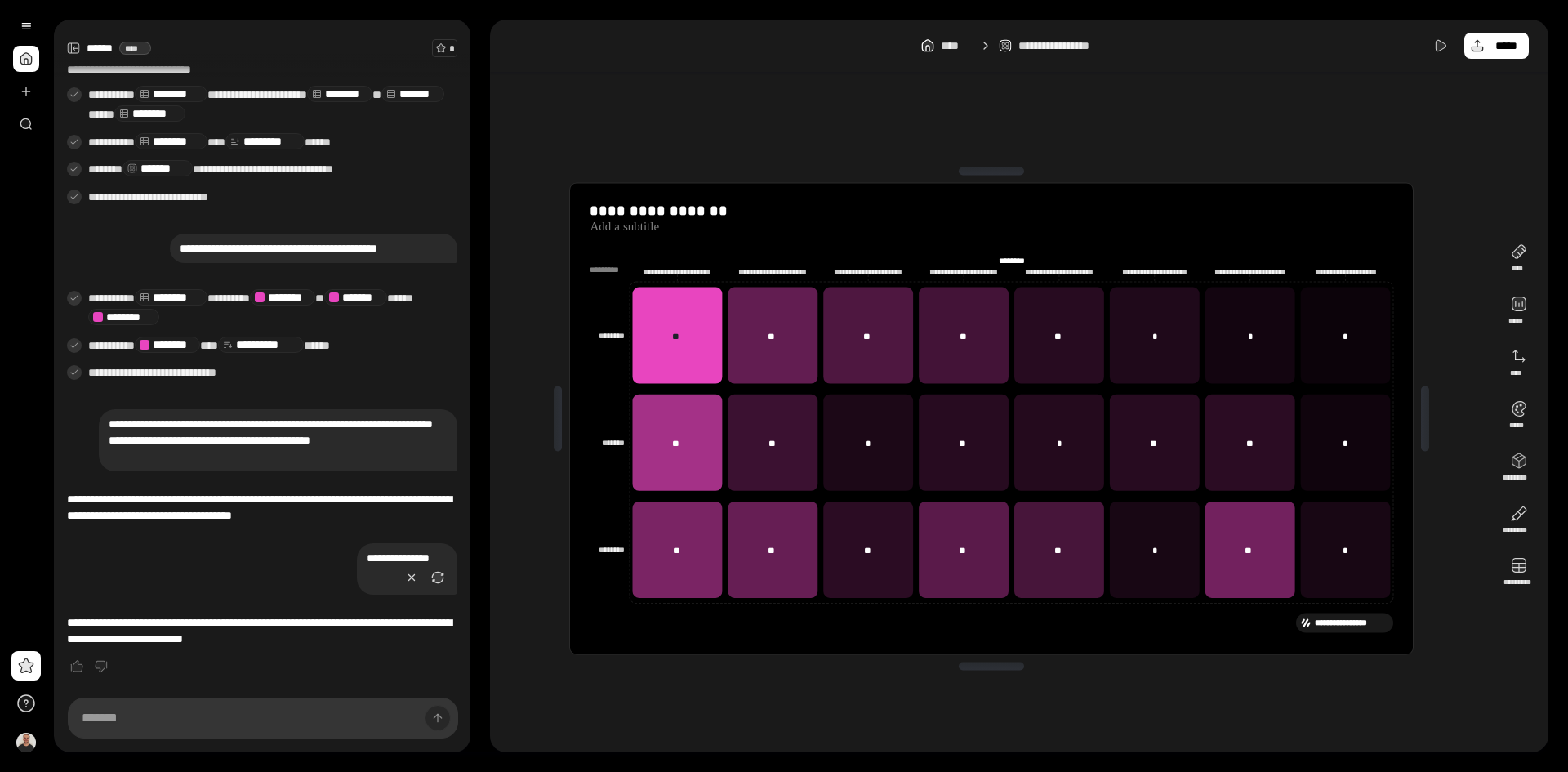 click at bounding box center [991, 172] 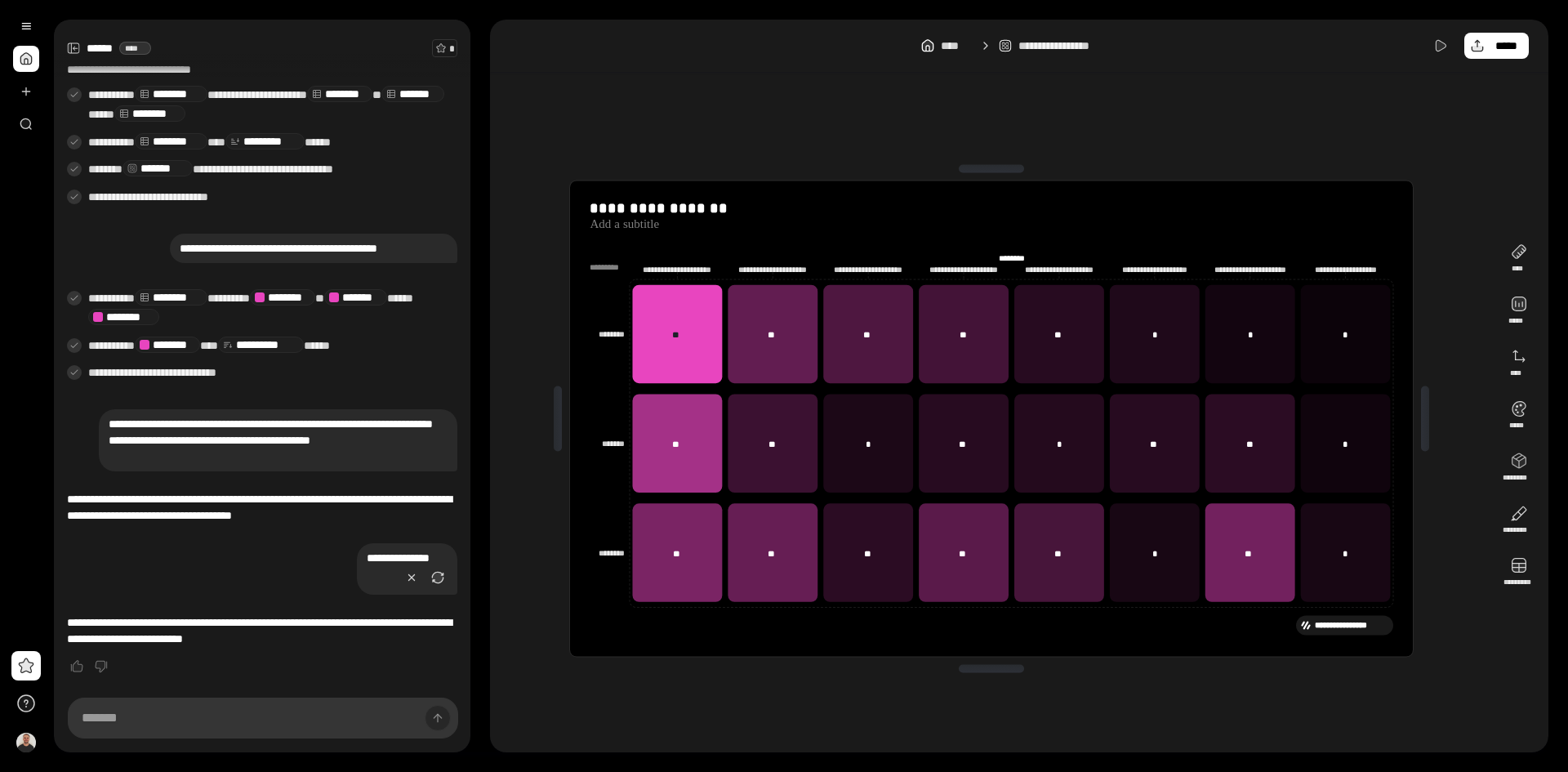 click on "******** ******** *********" at bounding box center (1011, 257) 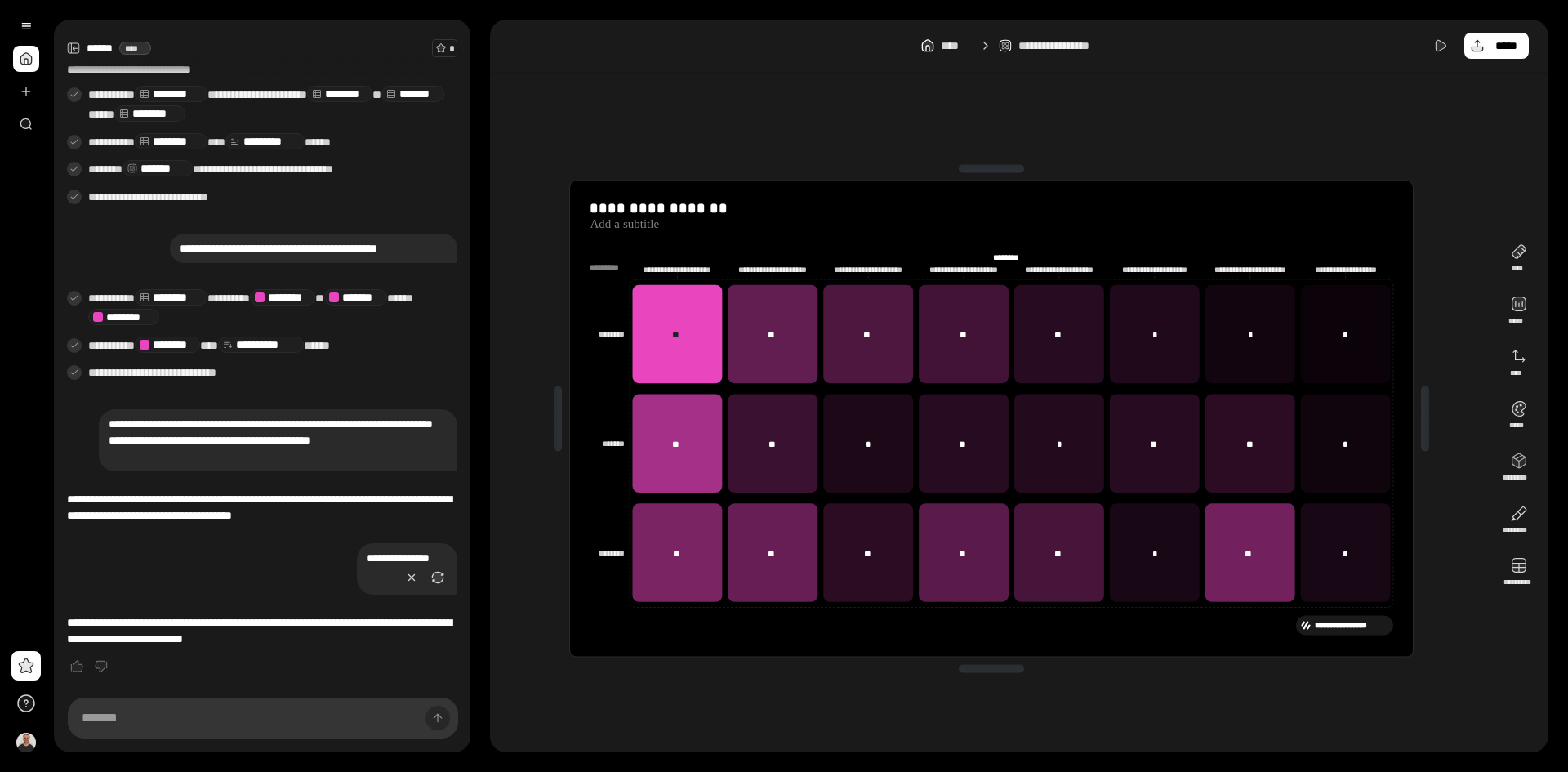 click on "*********" at bounding box center (992, 266) 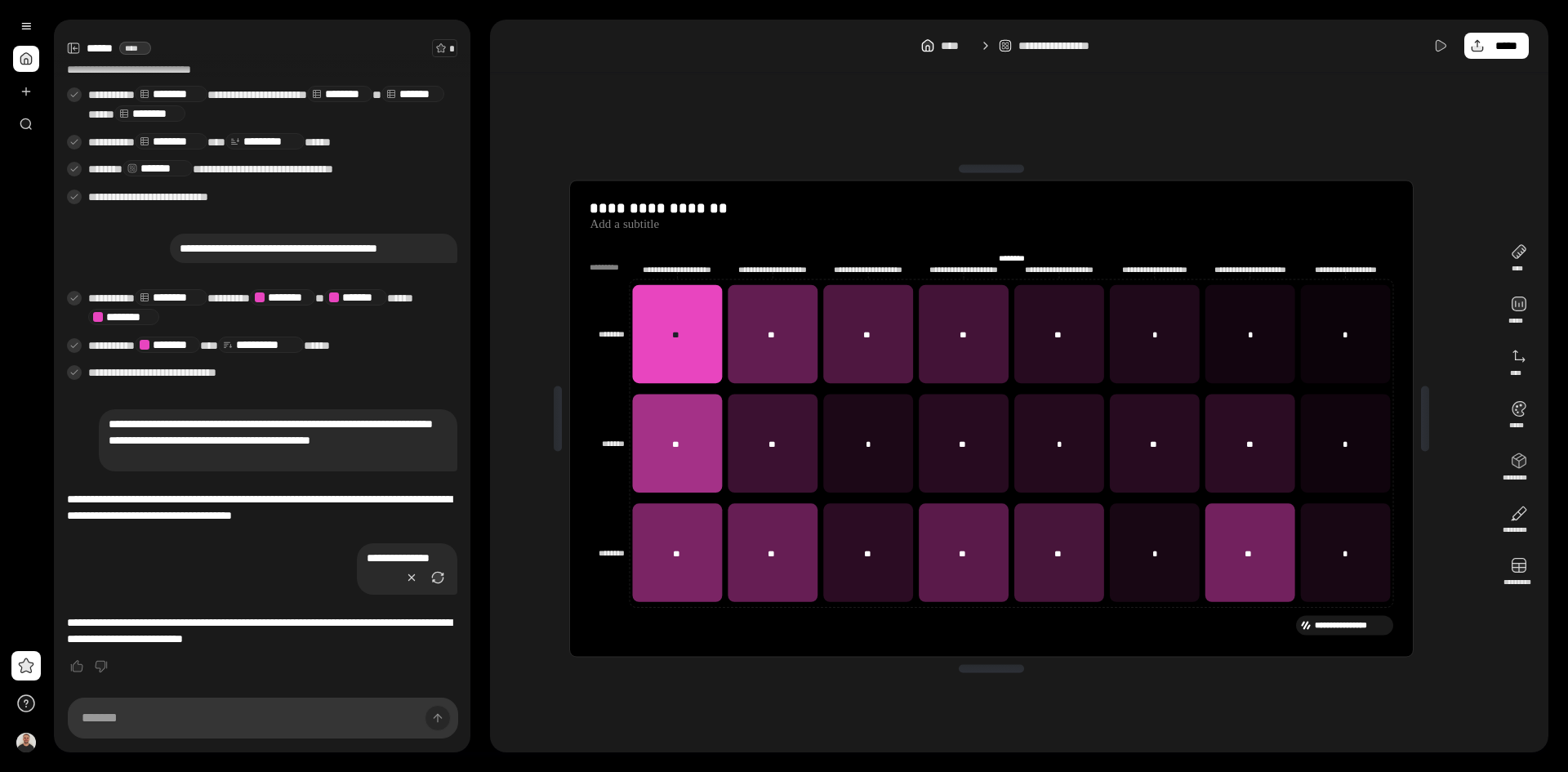 click on "*********" at bounding box center (992, 266) 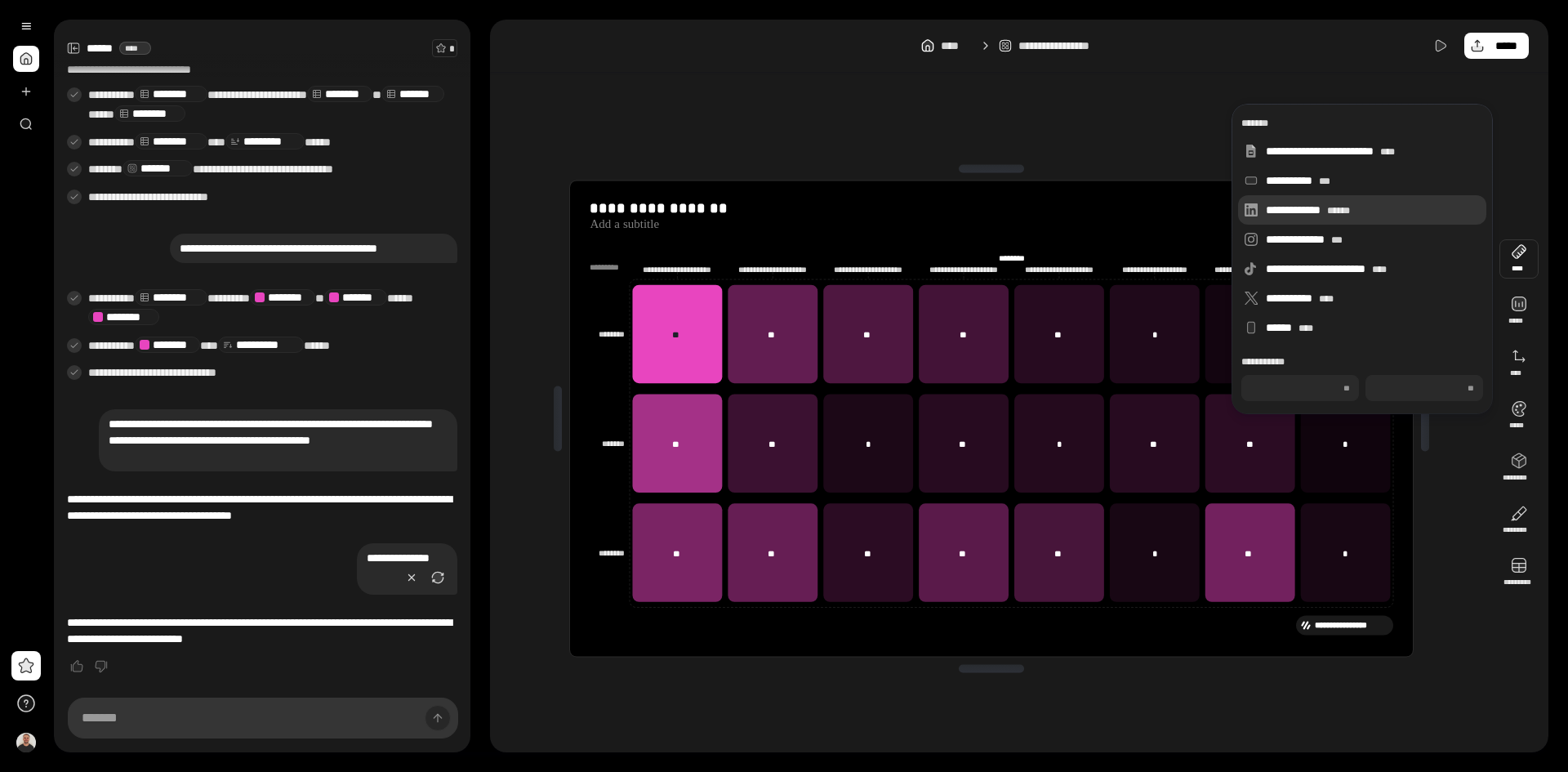 click on "******" at bounding box center [1339, 211] 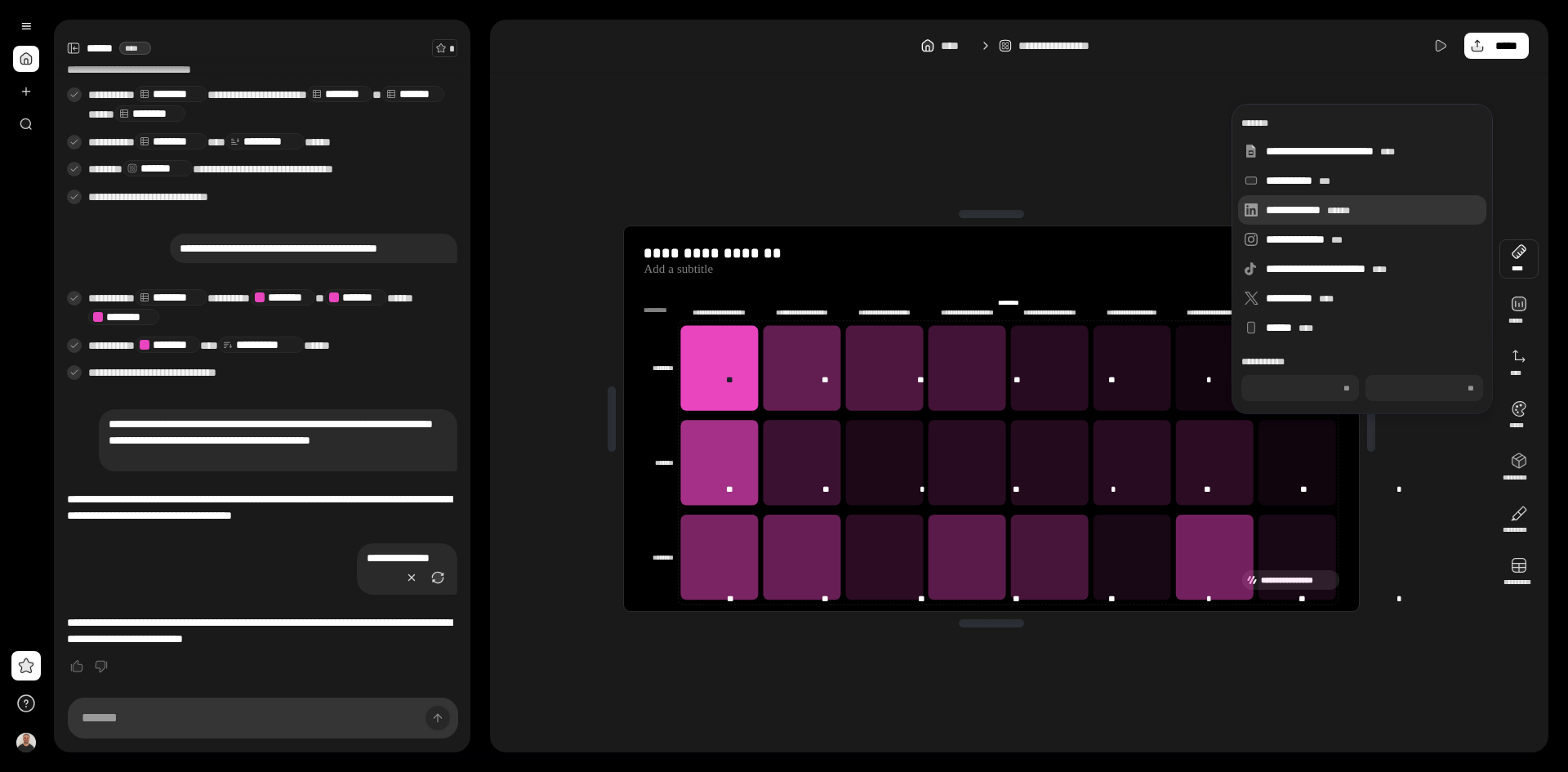 type on "***" 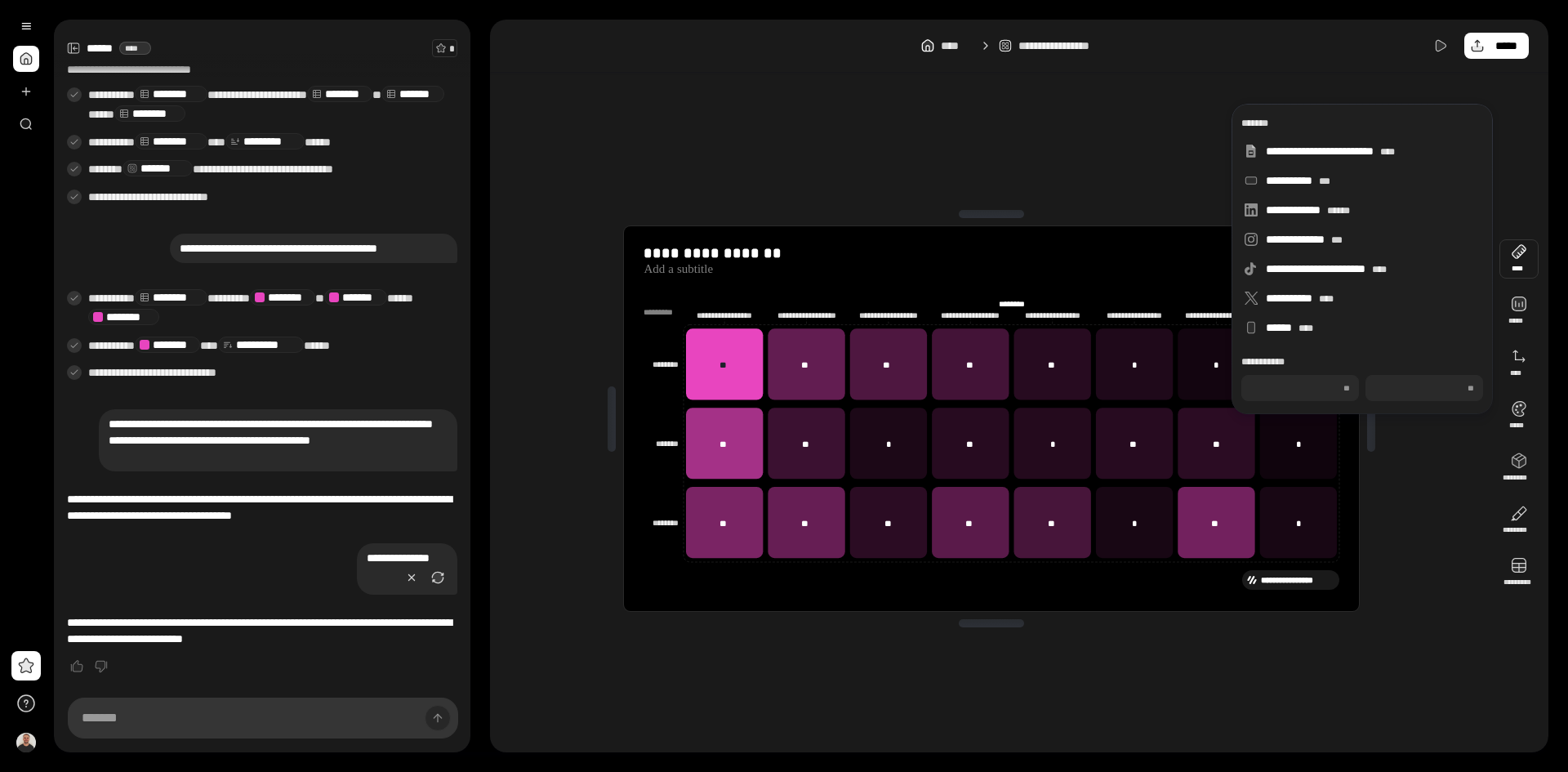 click on "[REDACTED]" at bounding box center (991, 418) 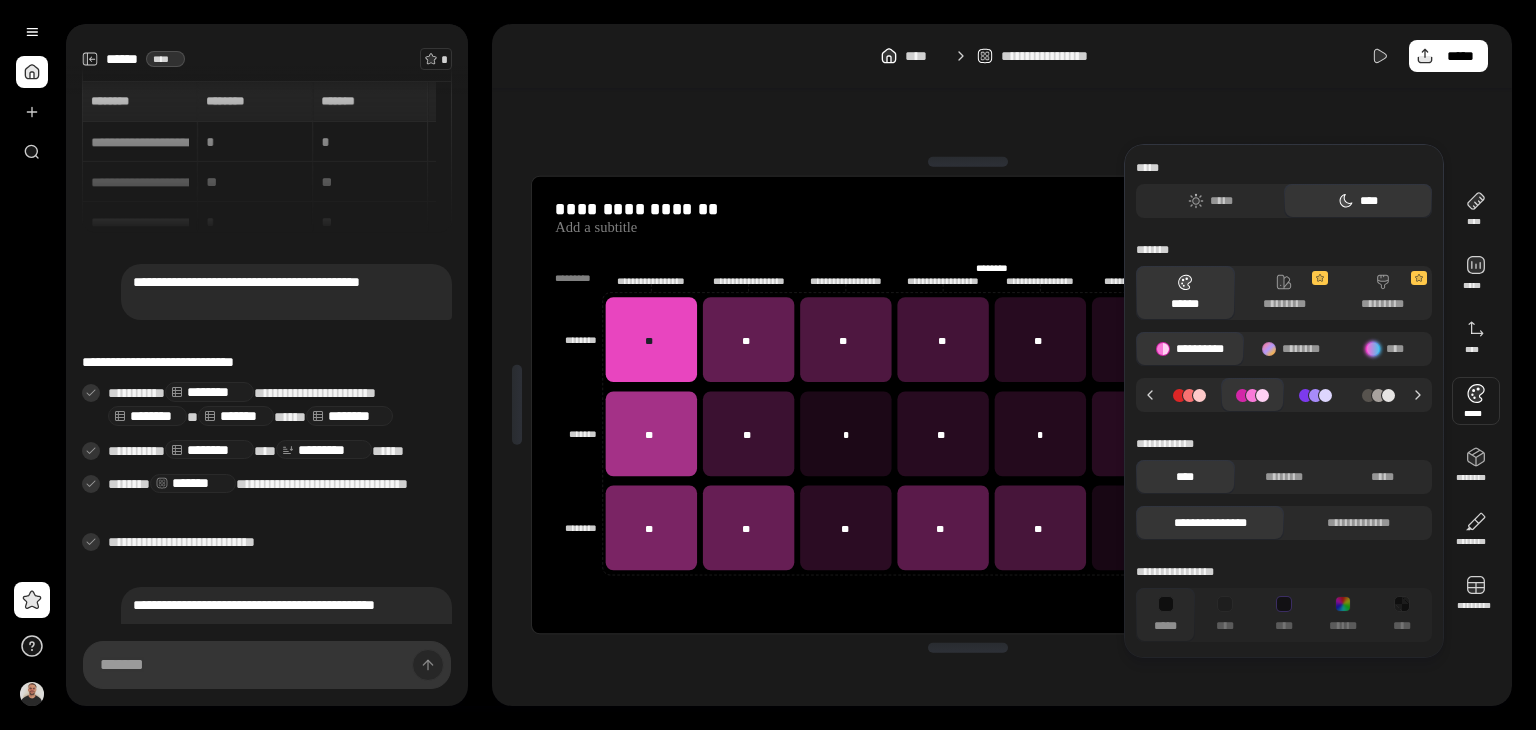 scroll, scrollTop: 546, scrollLeft: 0, axis: vertical 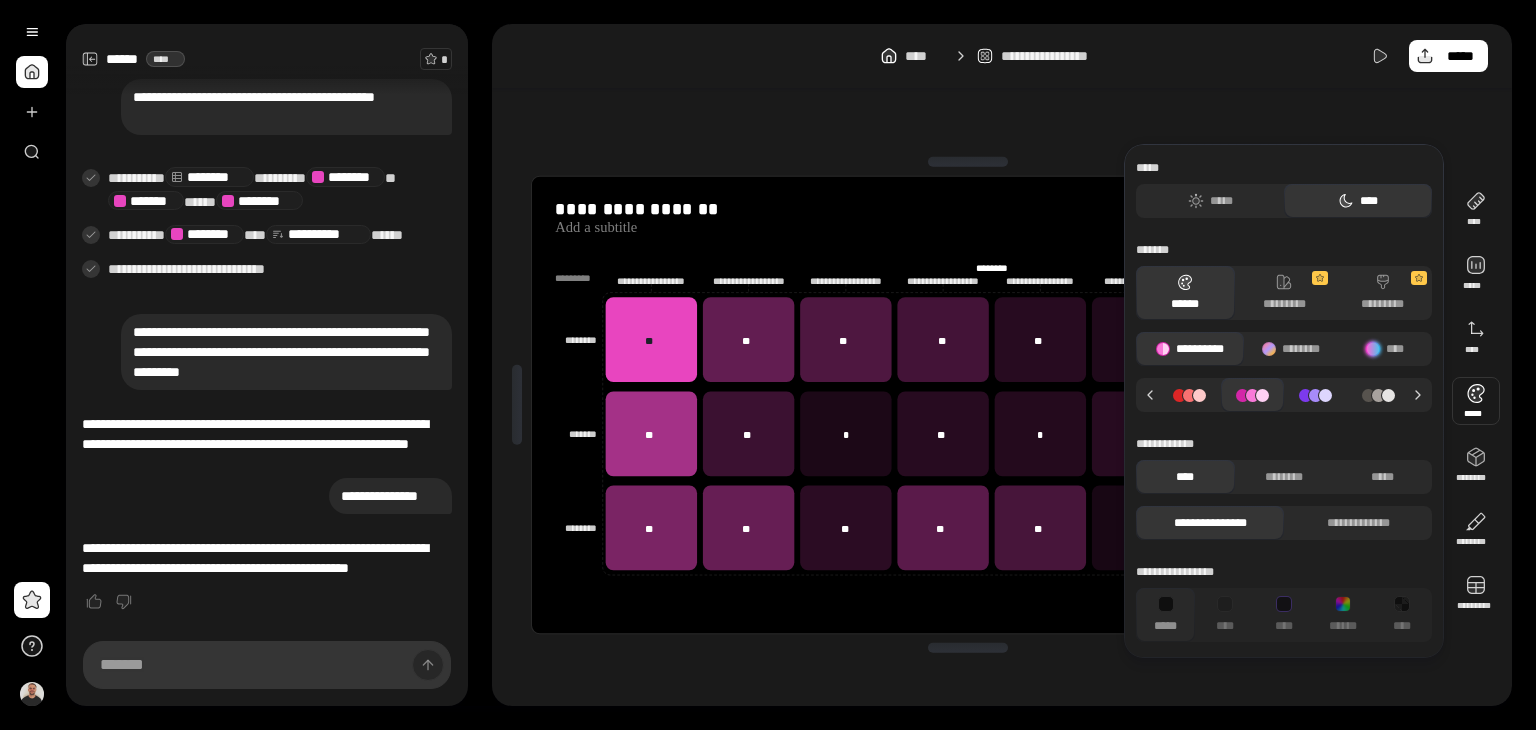 click on "[REDACTED]" at bounding box center (1002, 365) 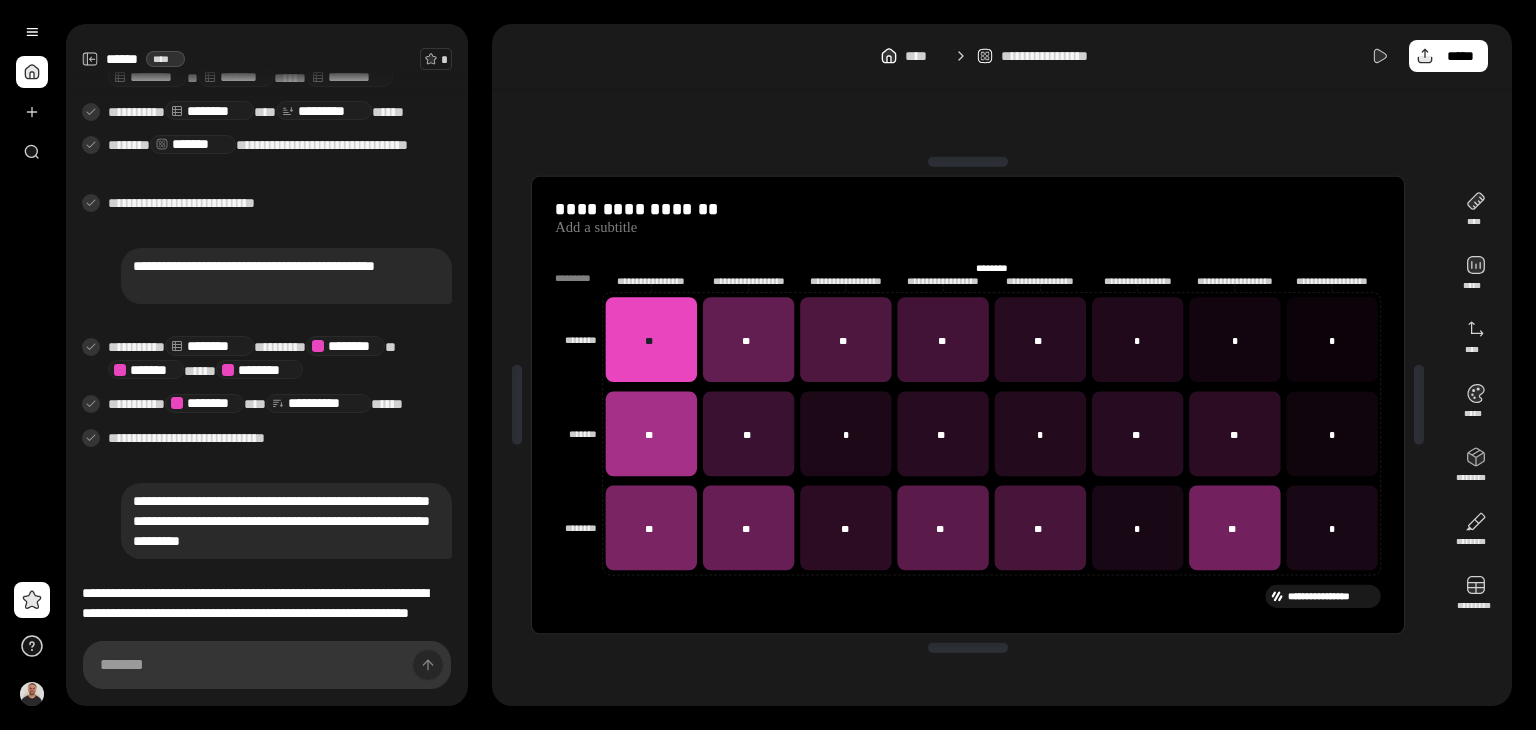 scroll, scrollTop: 336, scrollLeft: 0, axis: vertical 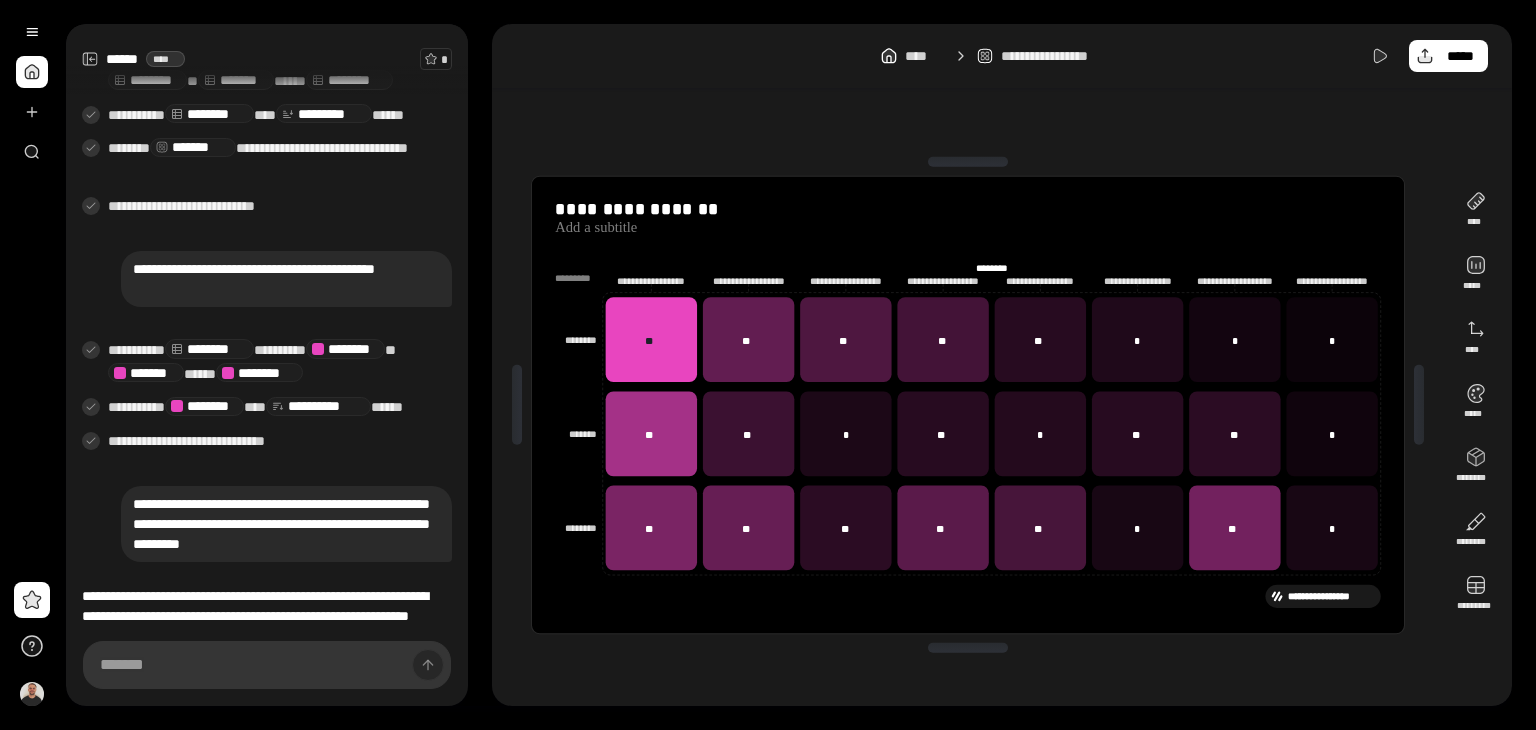 click on "**********" at bounding box center (286, 279) 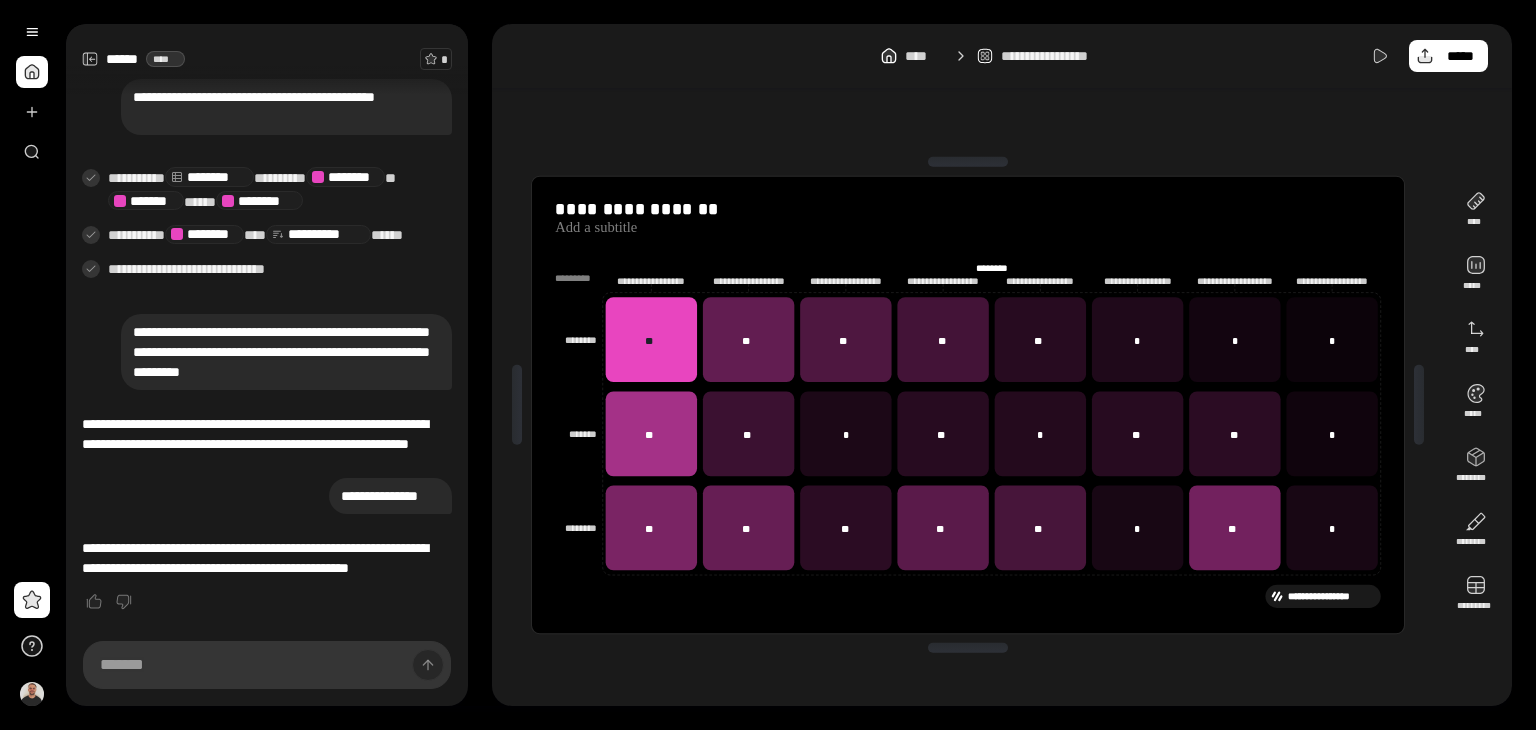 scroll, scrollTop: 530, scrollLeft: 0, axis: vertical 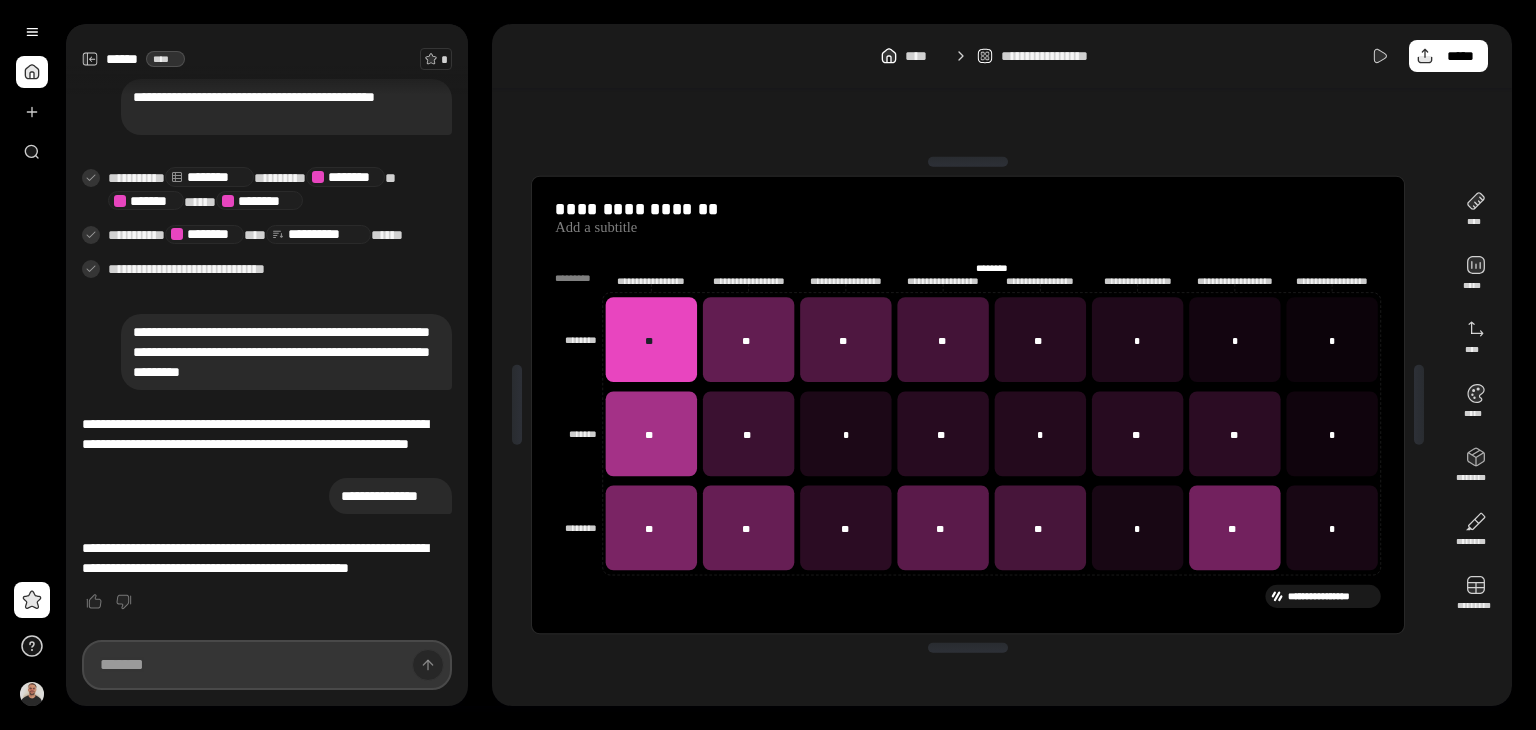 click at bounding box center [267, 665] 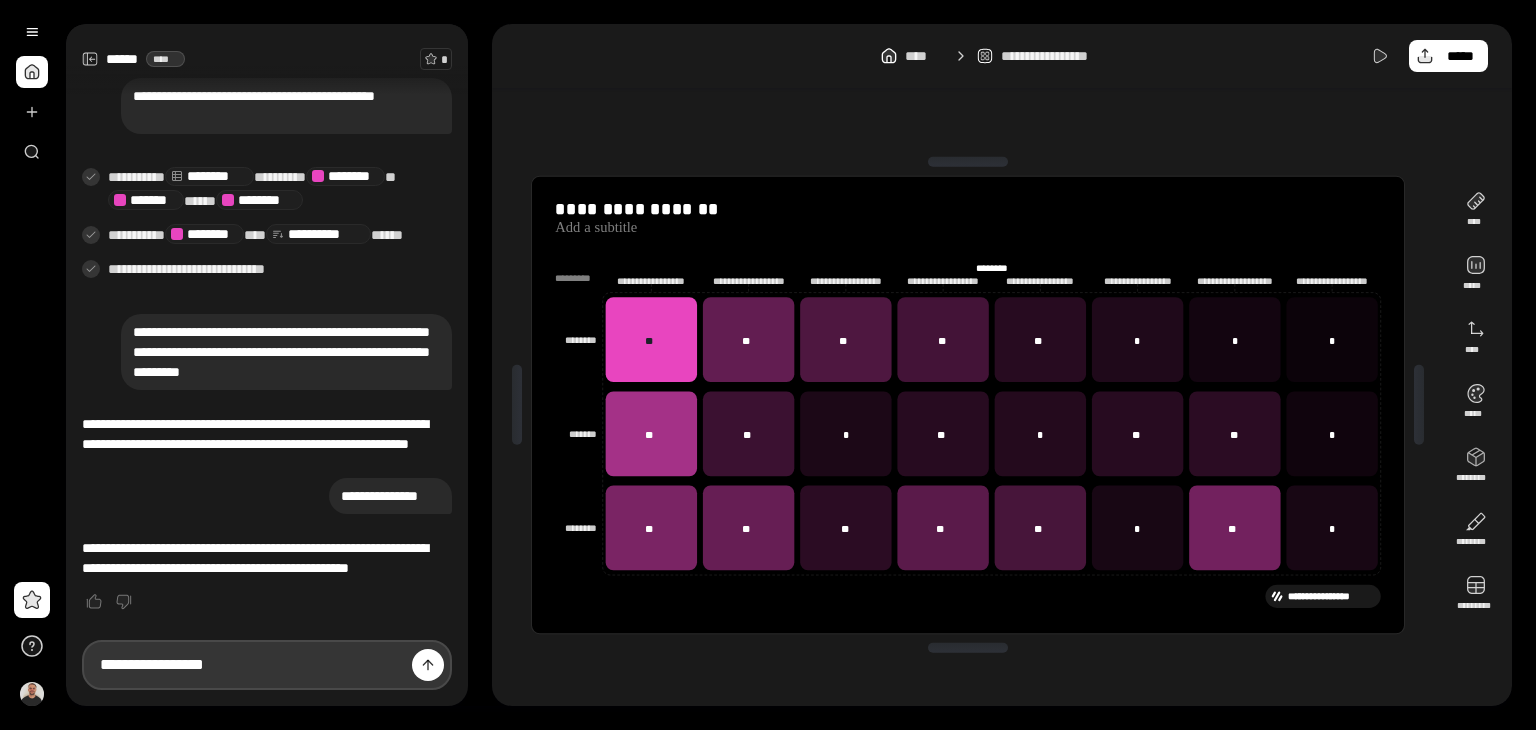 type on "**********" 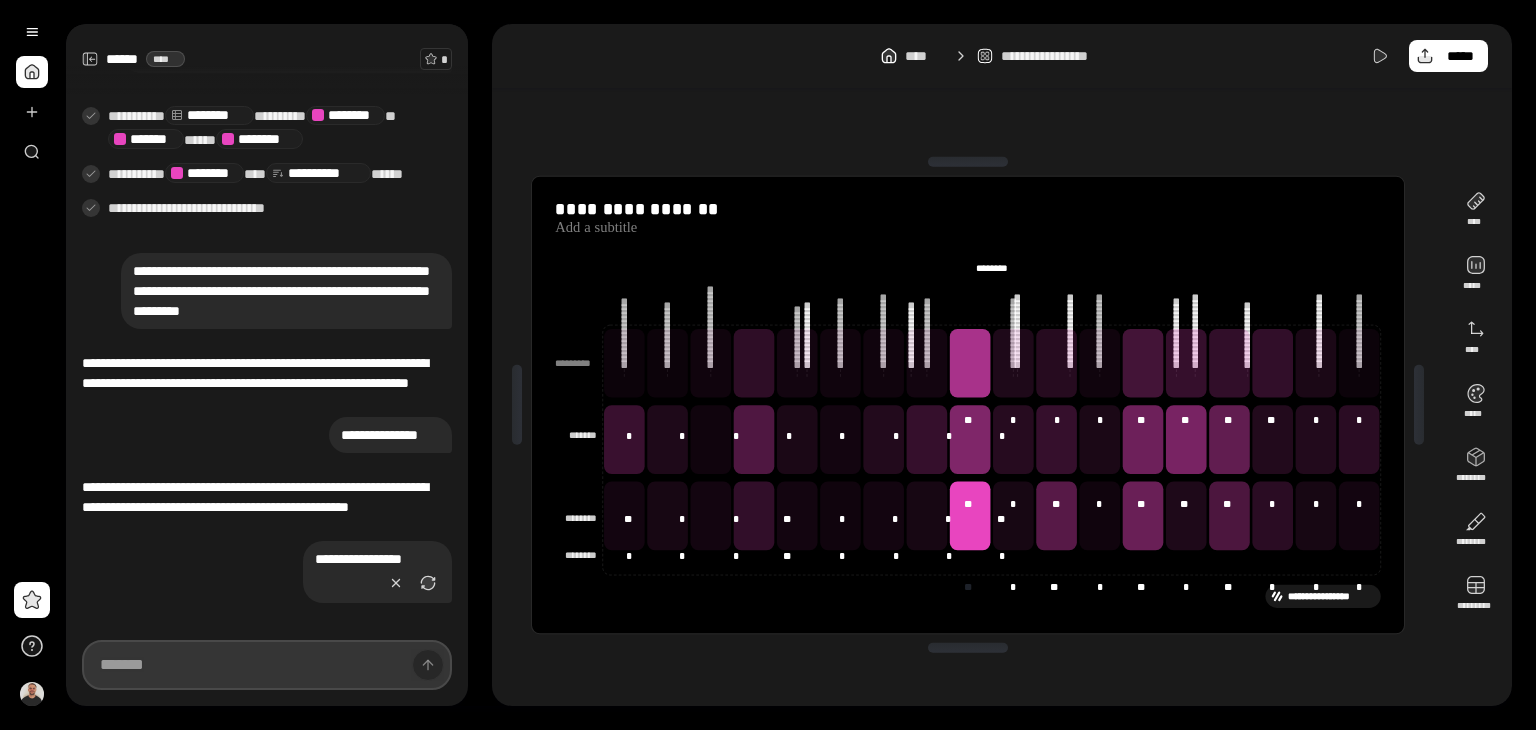 scroll, scrollTop: 688, scrollLeft: 0, axis: vertical 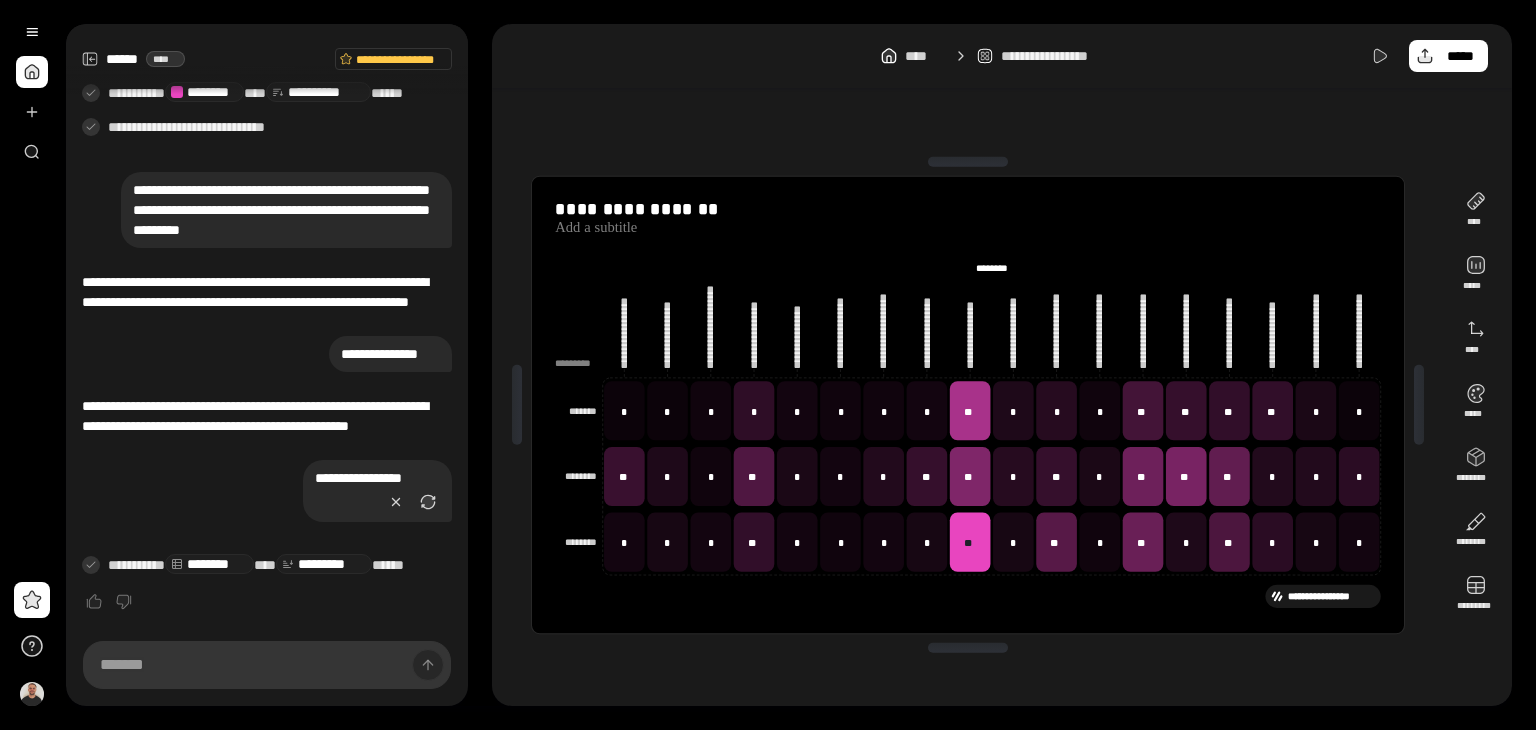 click on "[REDACTED]" 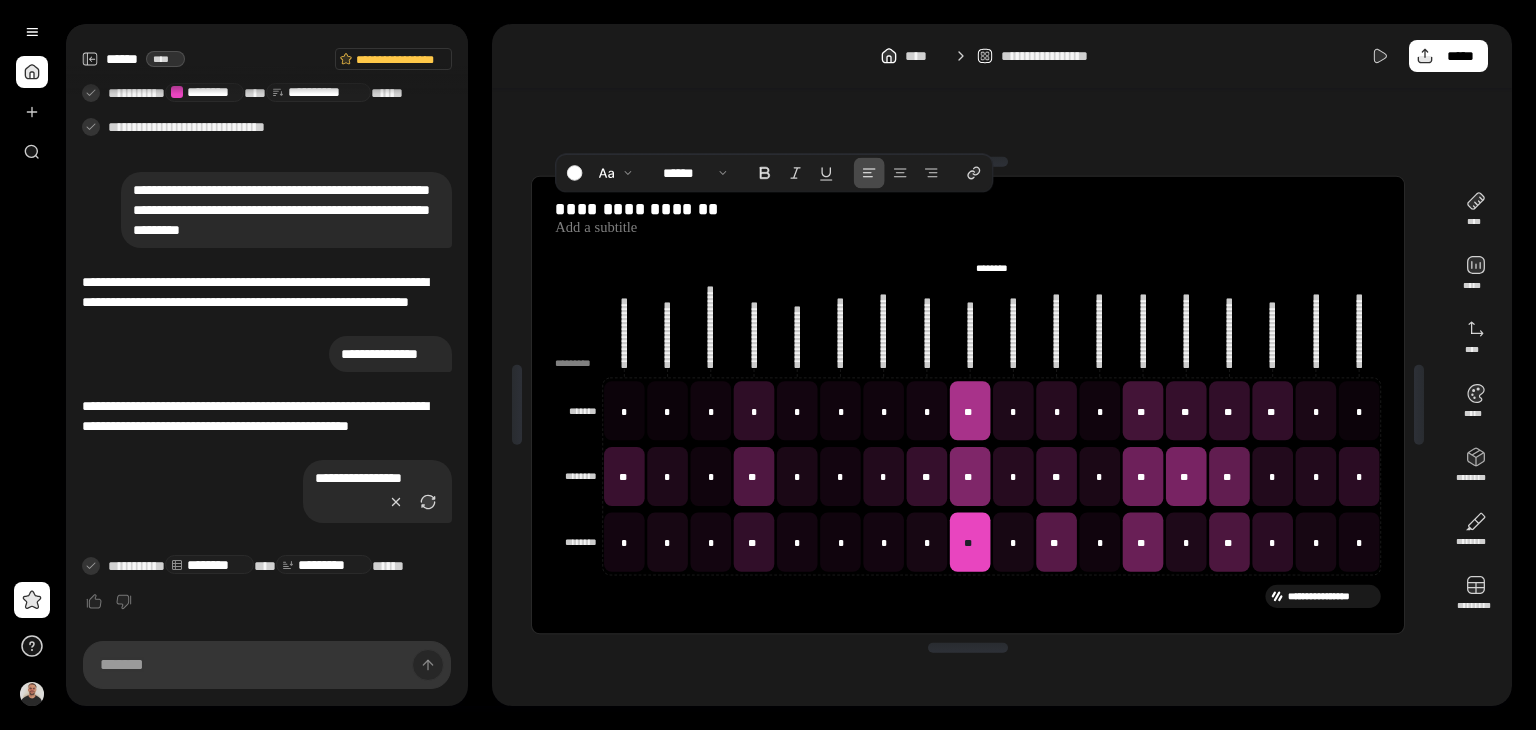 drag, startPoint x: 889, startPoint y: 226, endPoint x: 837, endPoint y: 241, distance: 54.120235 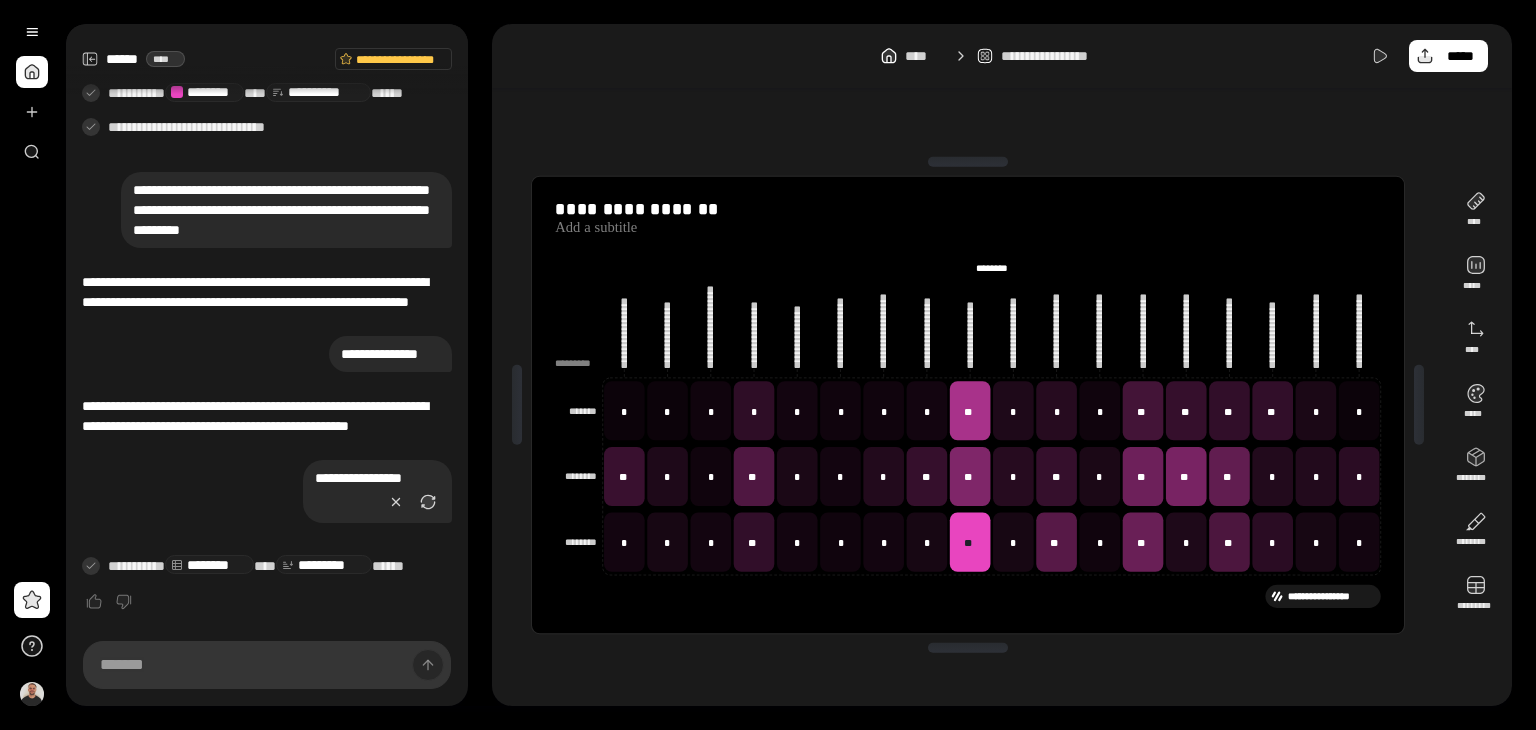 click on "[REDACTED]" 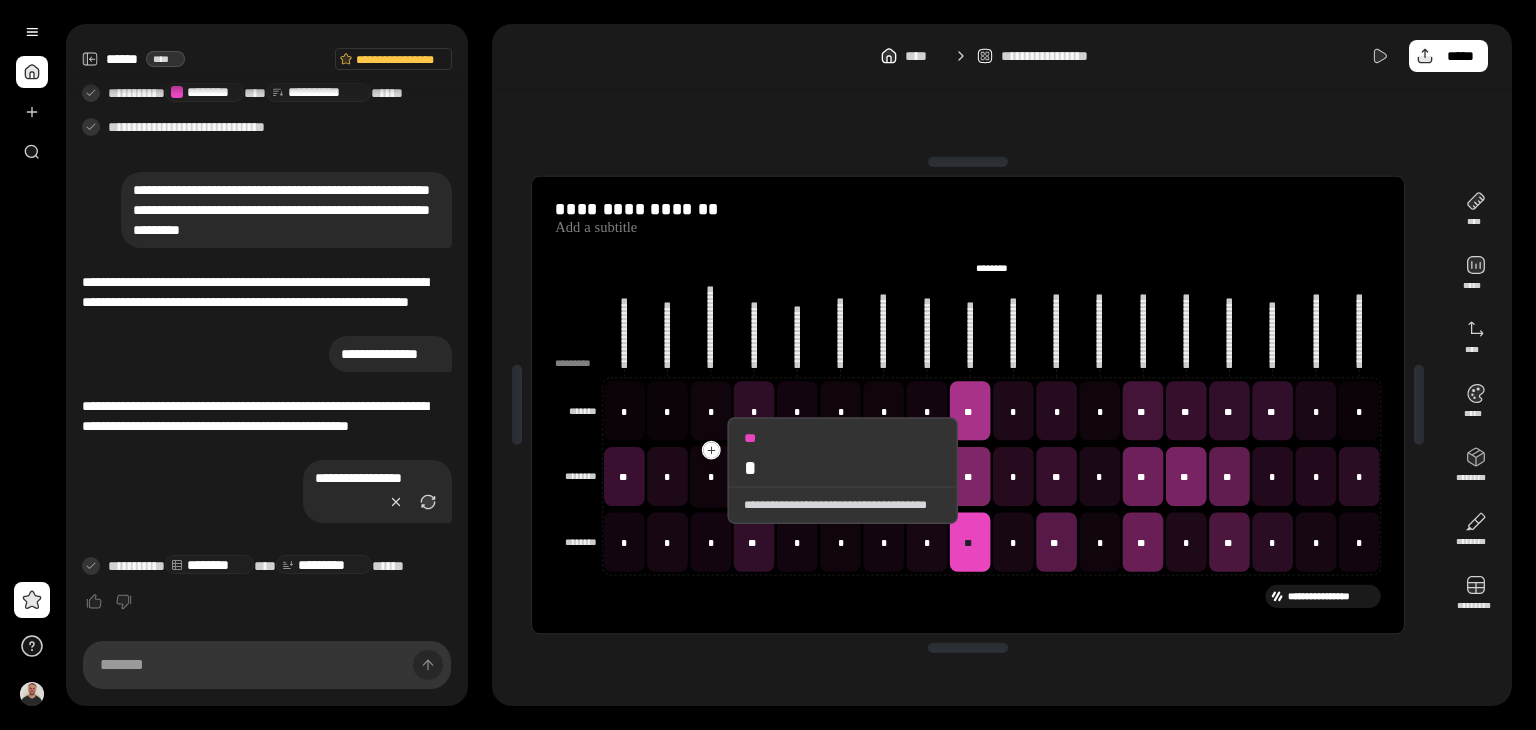 drag, startPoint x: 612, startPoint y: 475, endPoint x: 704, endPoint y: 470, distance: 92.13577 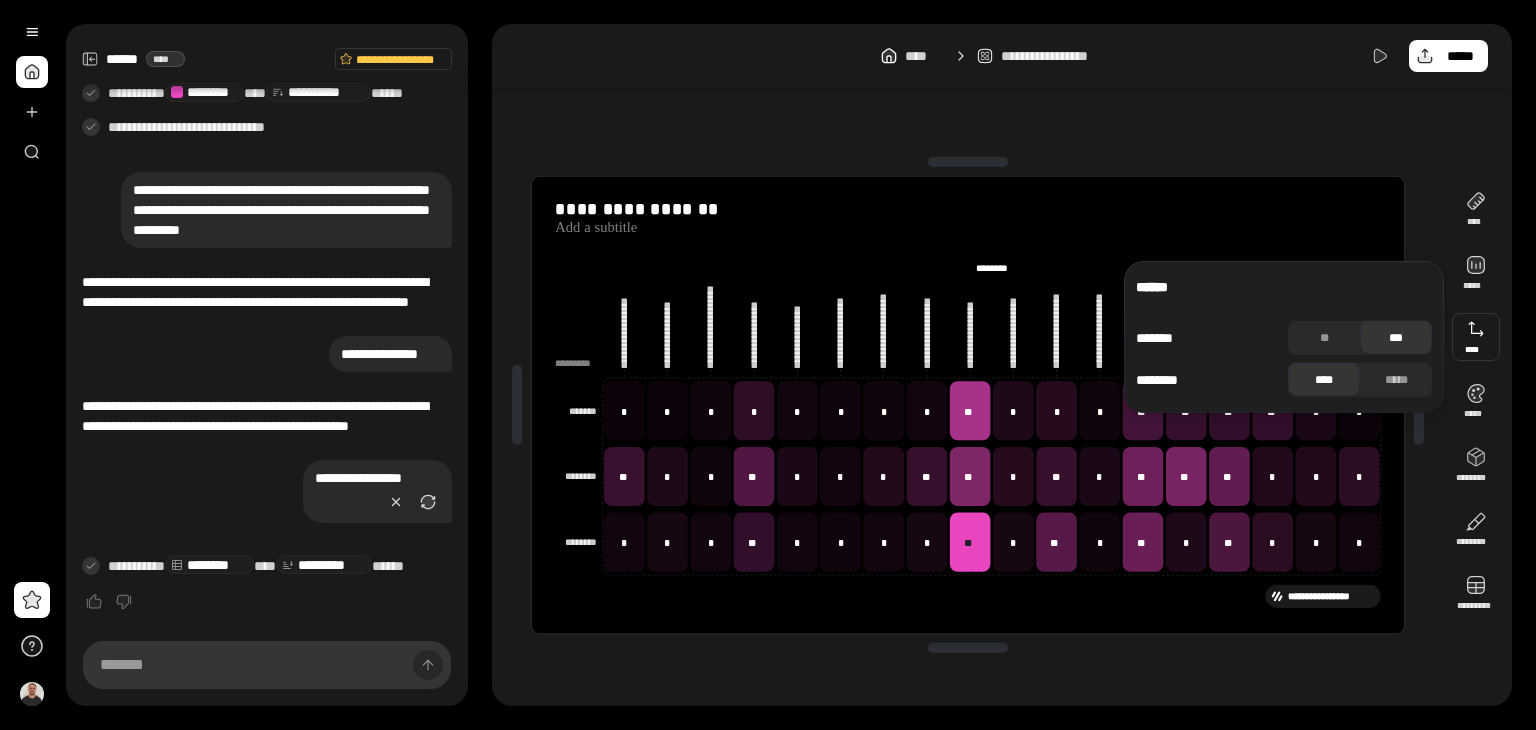 click on "[REDACTED]" at bounding box center (968, 405) 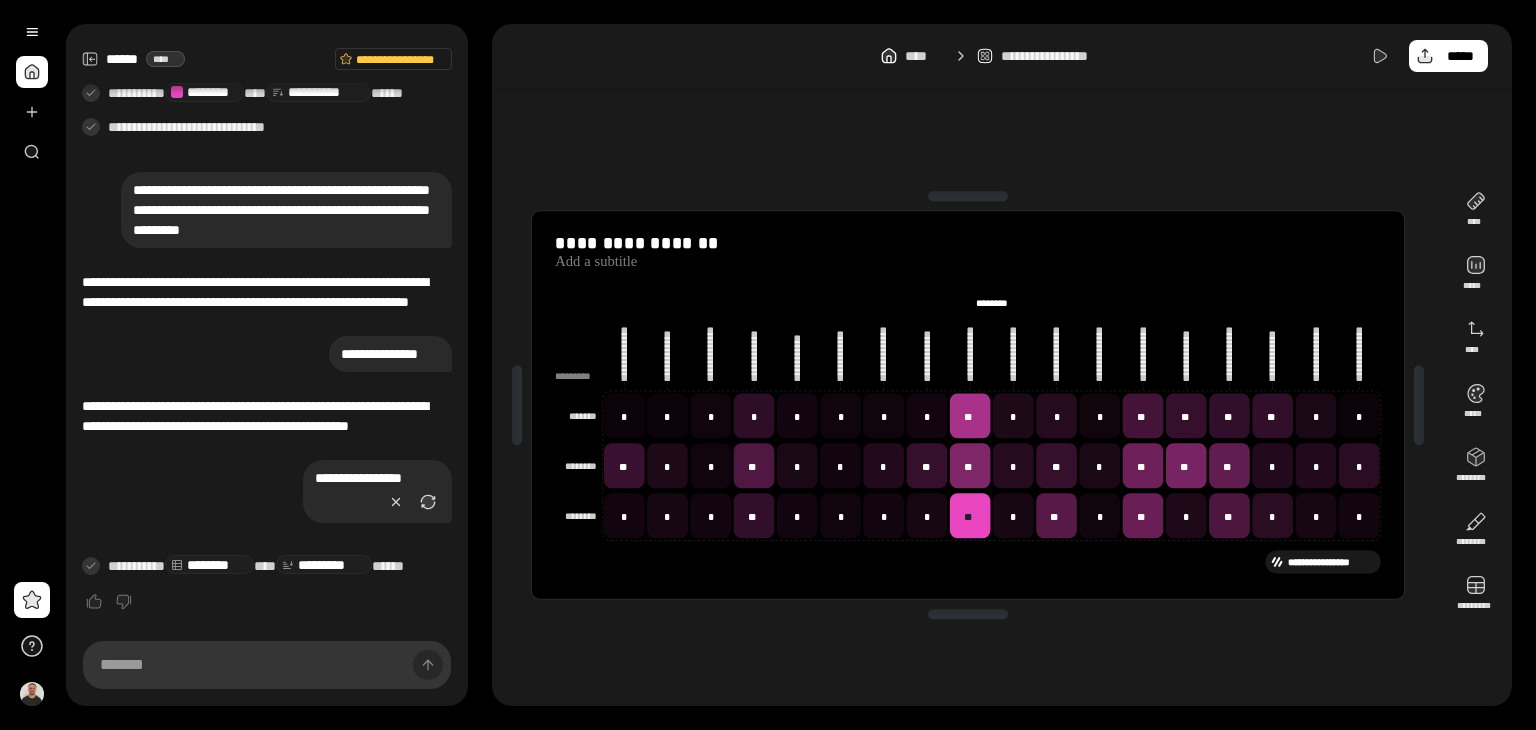 click on "[REDACTED]" at bounding box center [968, 405] 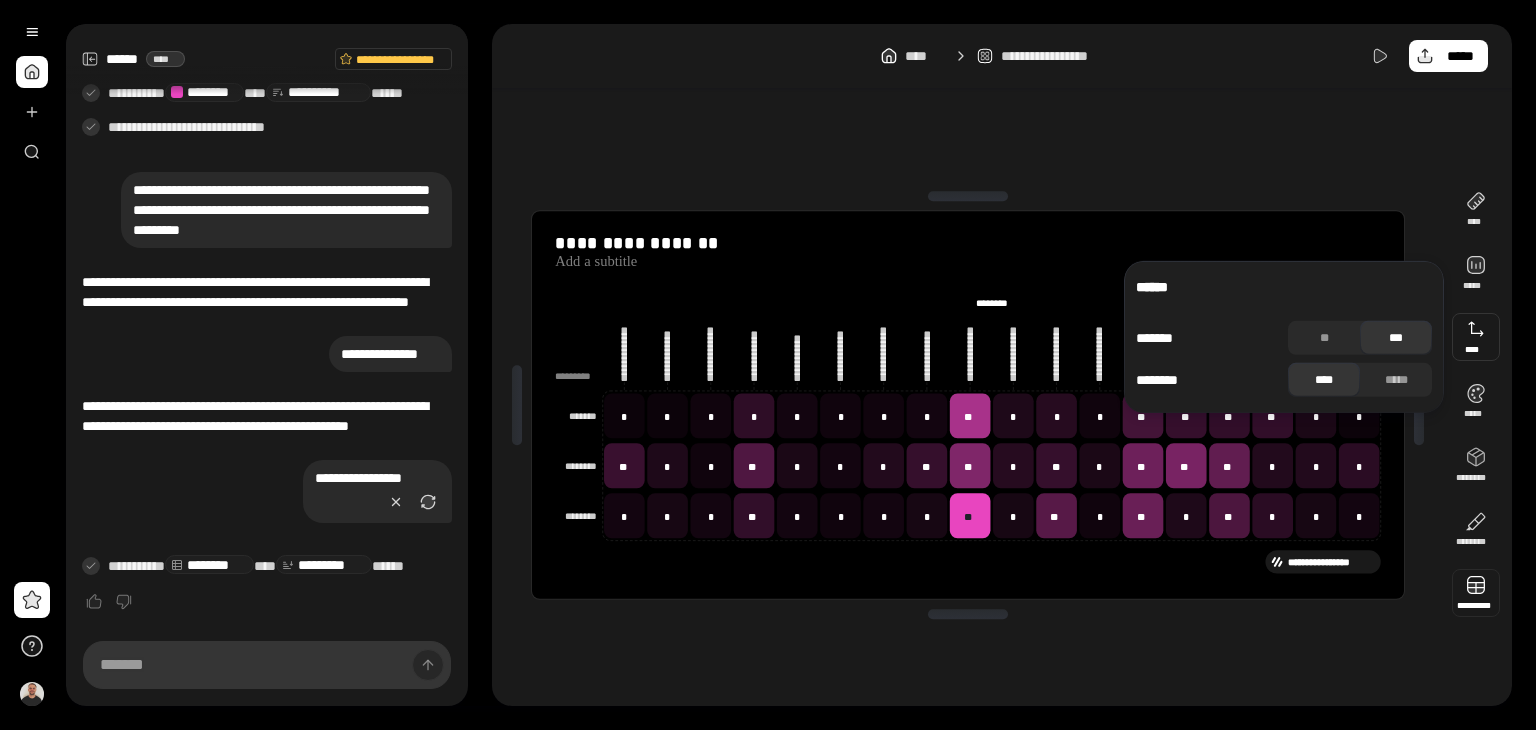 click at bounding box center [1476, 593] 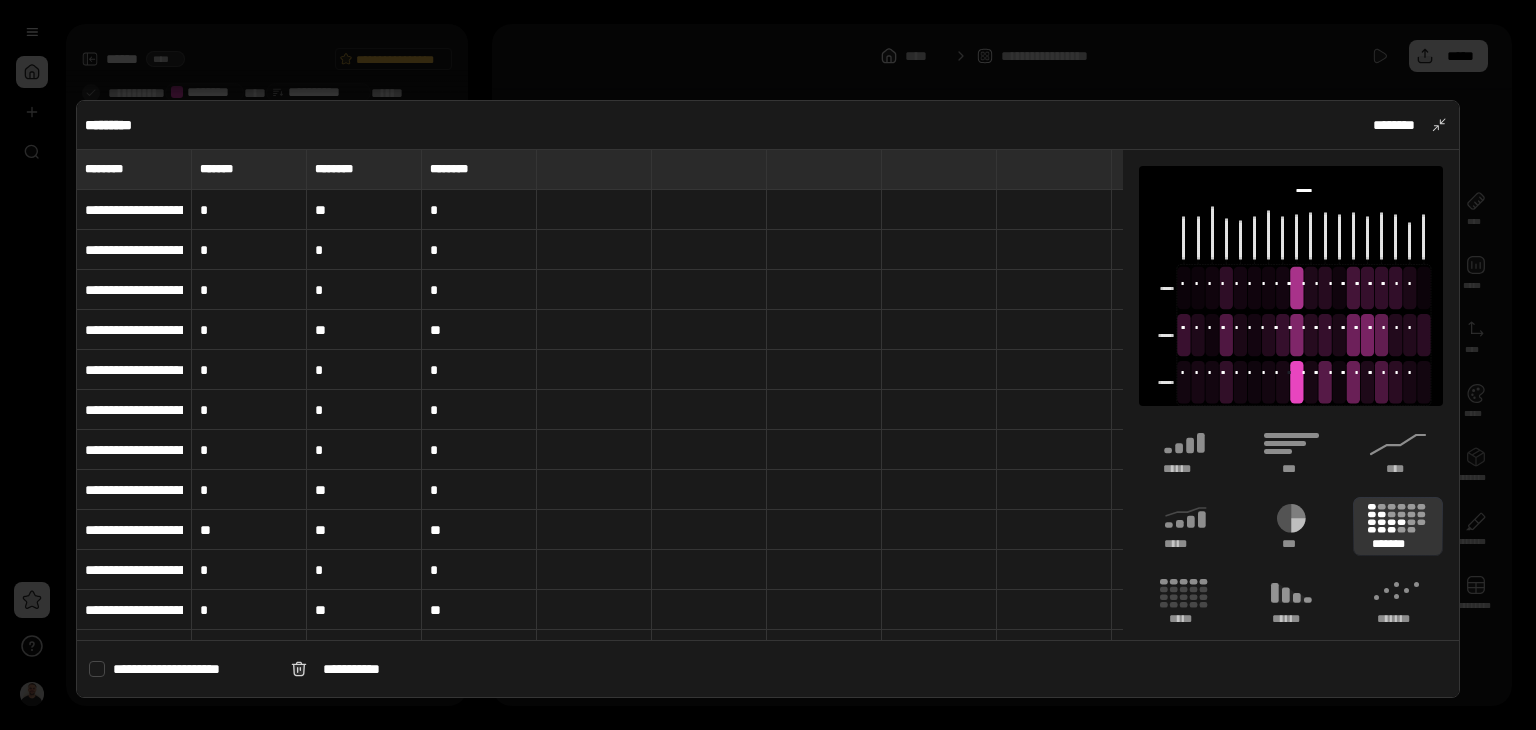 click on "**********" at bounding box center [194, 669] 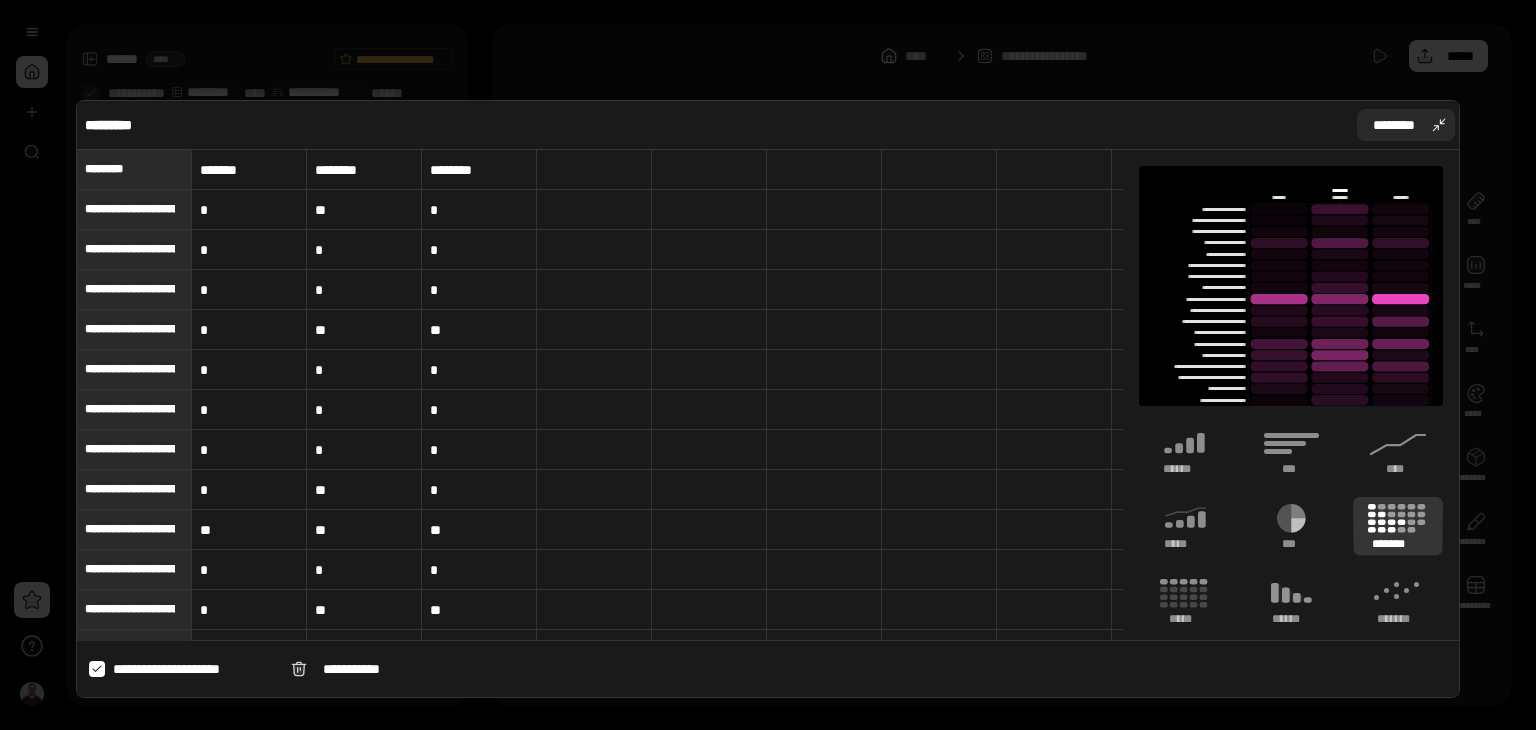 click on "********" at bounding box center [1406, 125] 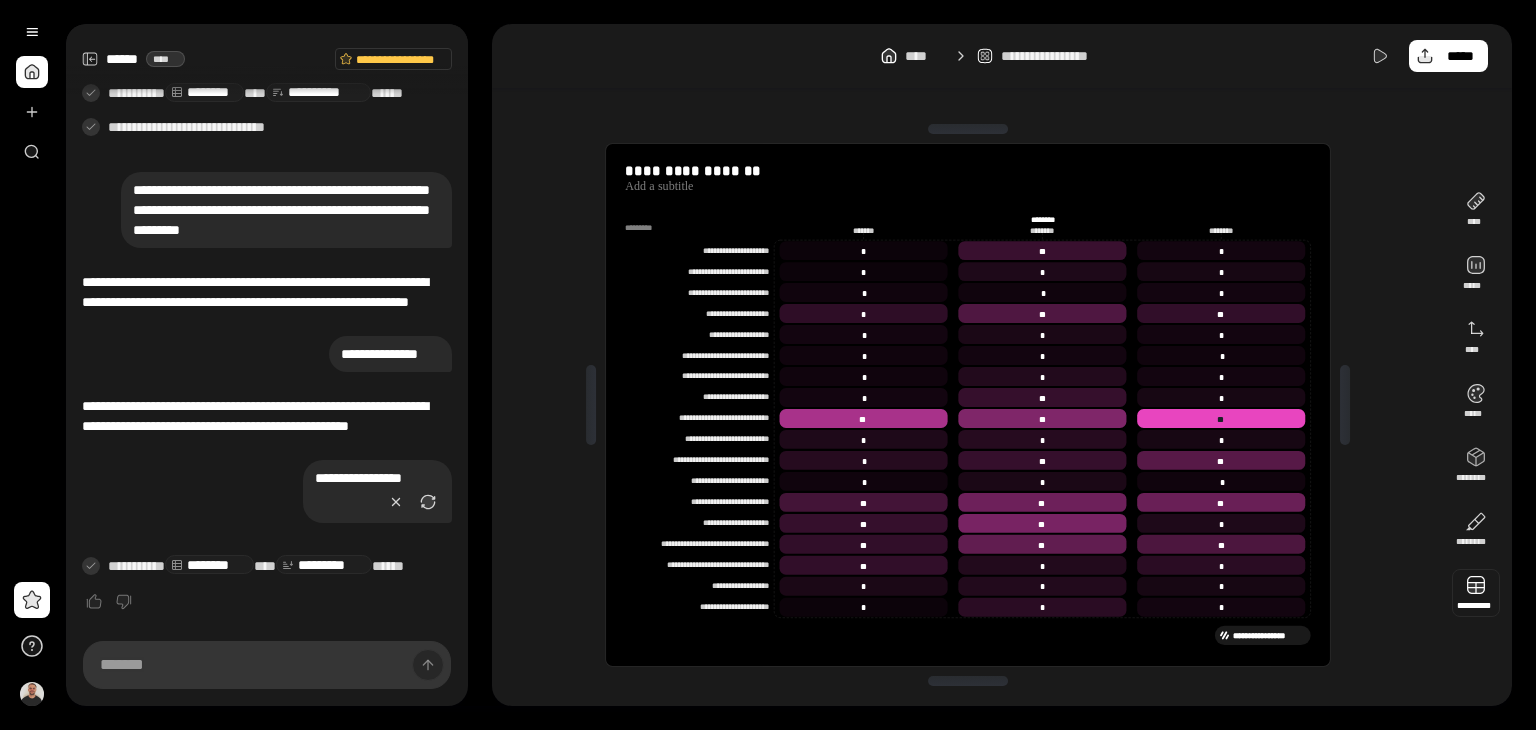 click on "[REDACTED]" at bounding box center (1002, 365) 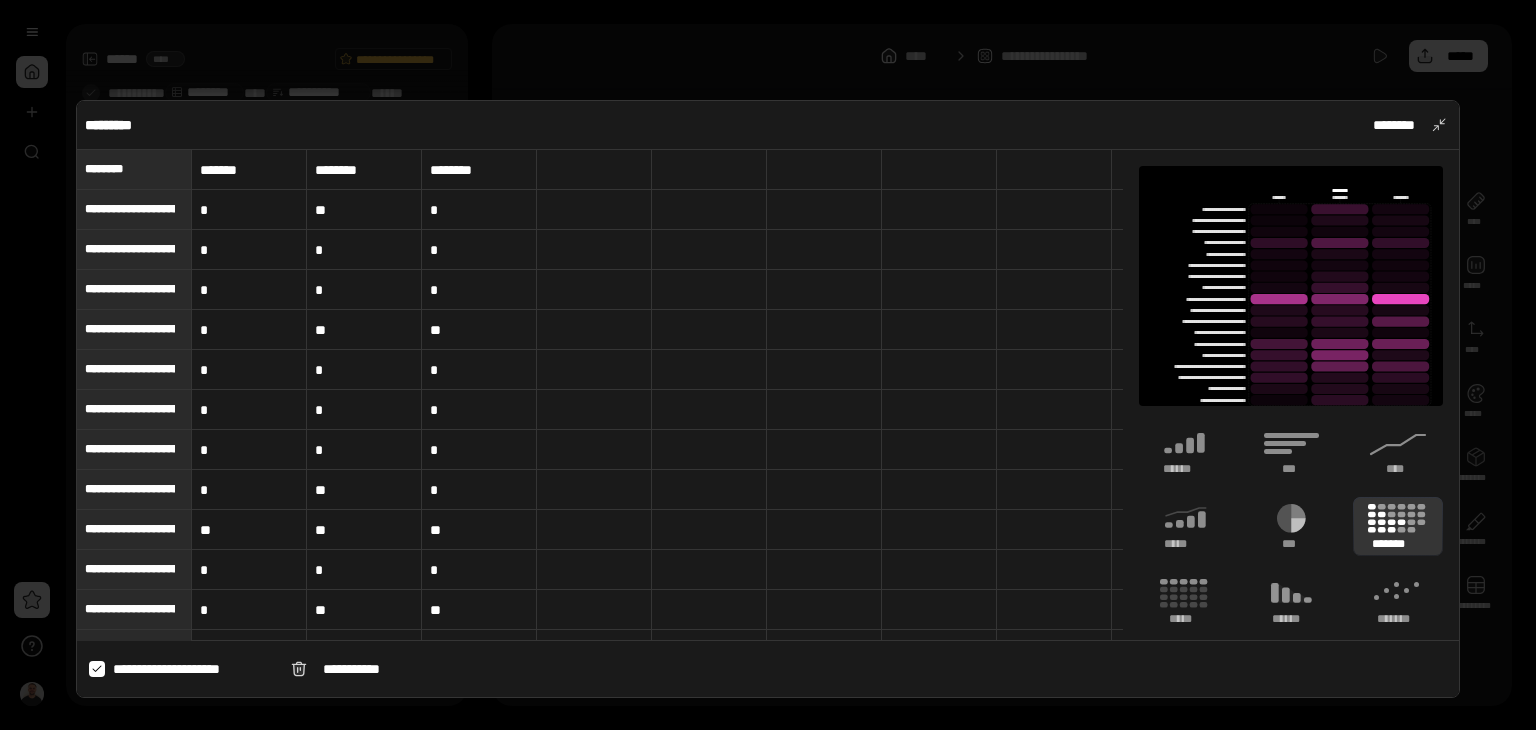 click on "*******" at bounding box center (249, 170) 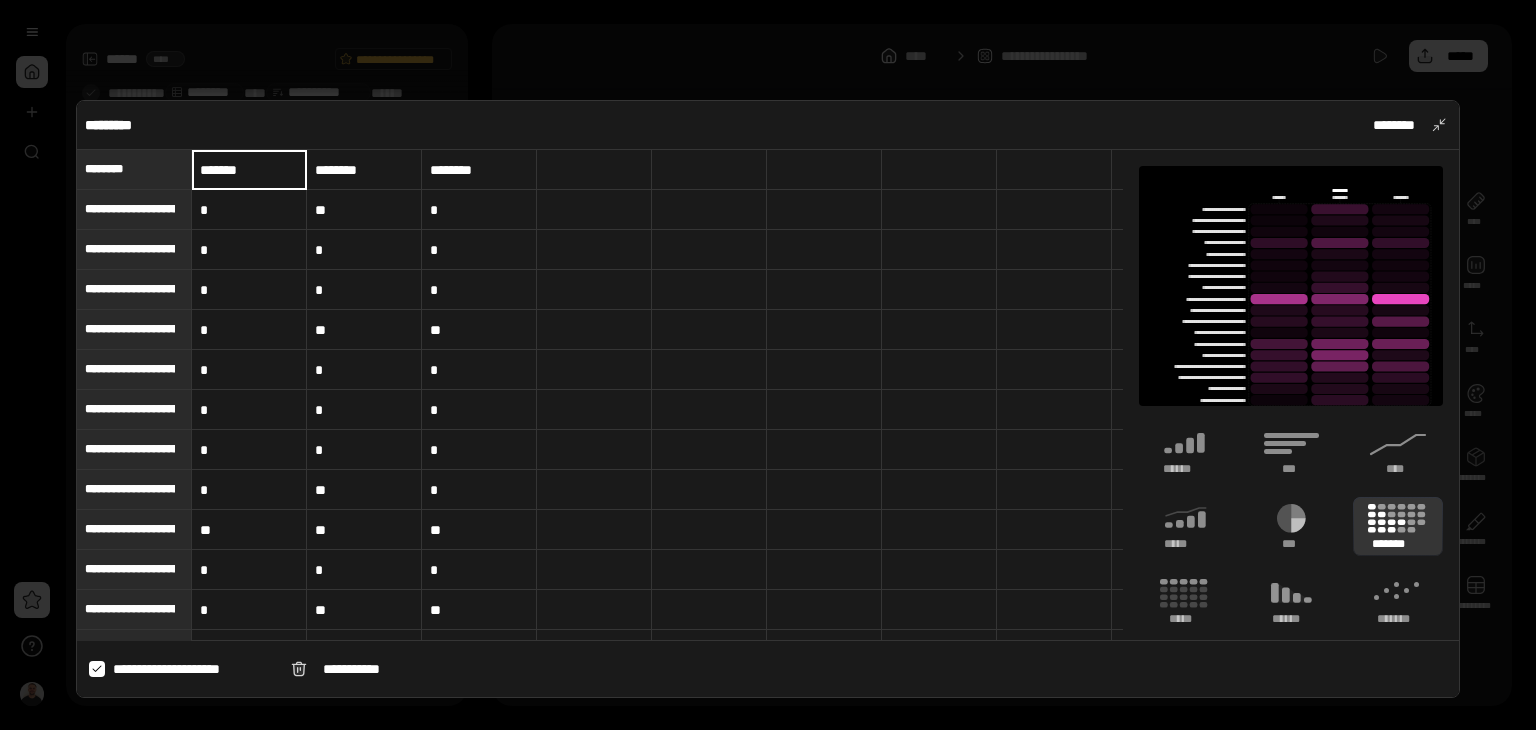 click on "********" at bounding box center (364, 170) 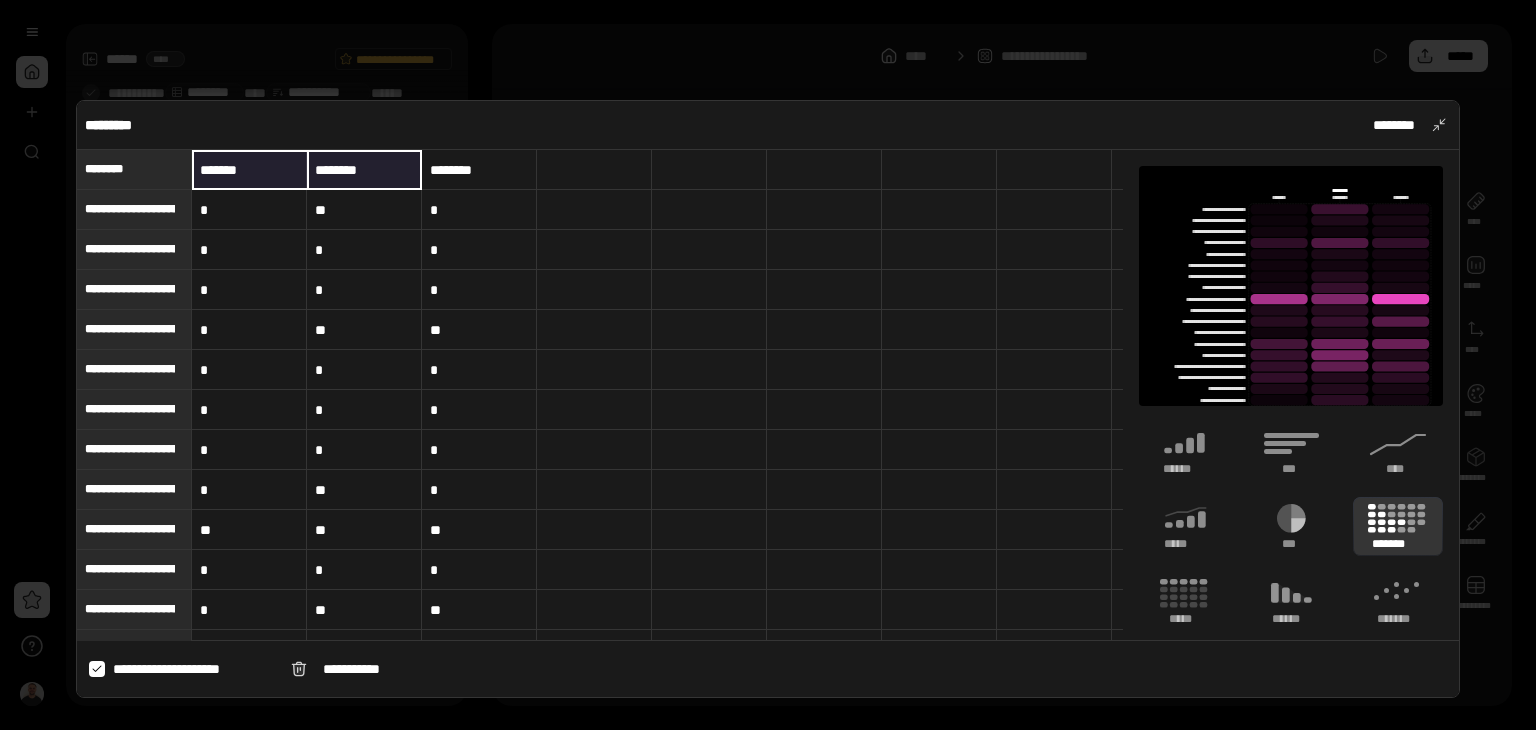drag, startPoint x: 371, startPoint y: 173, endPoint x: 354, endPoint y: 162, distance: 20.248457 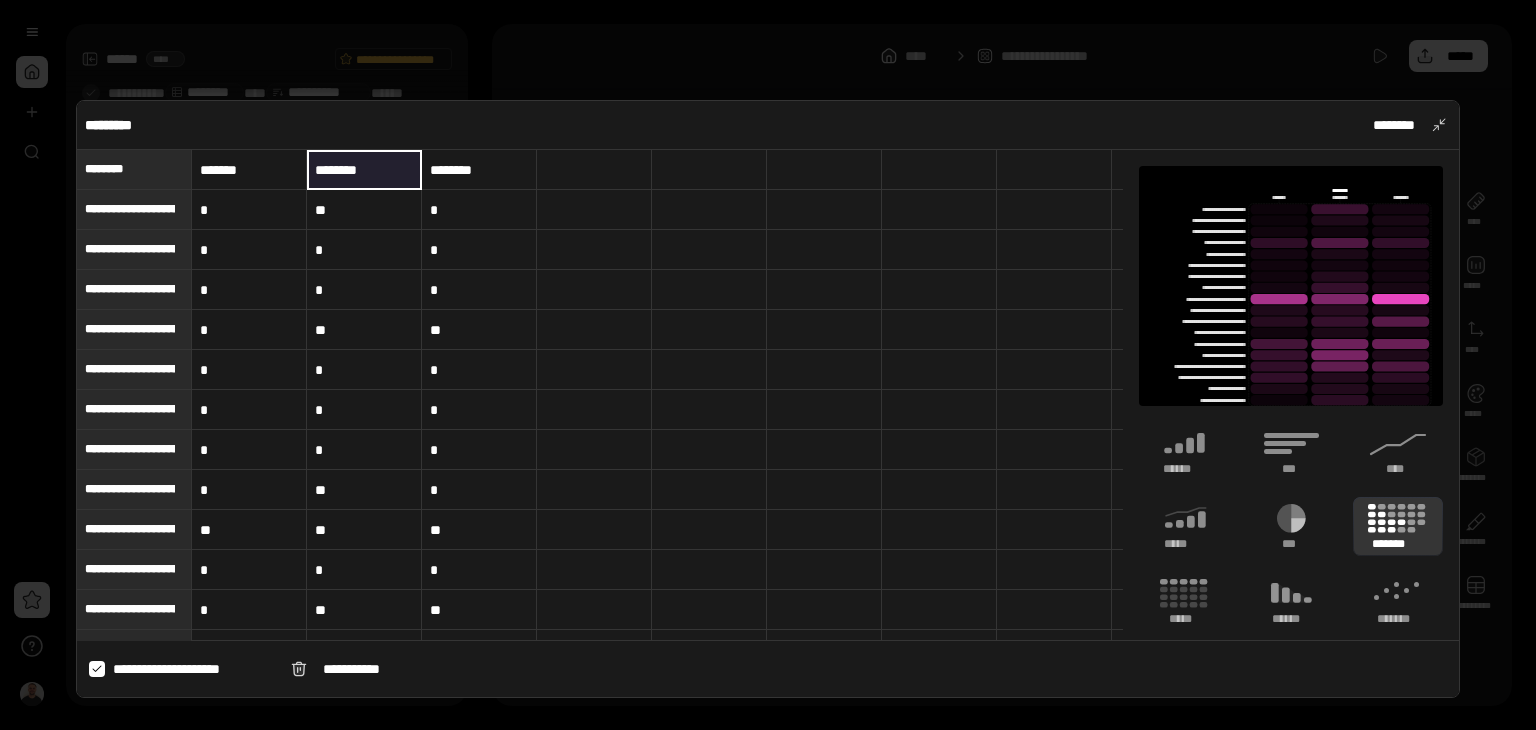 click on "********" at bounding box center [364, 170] 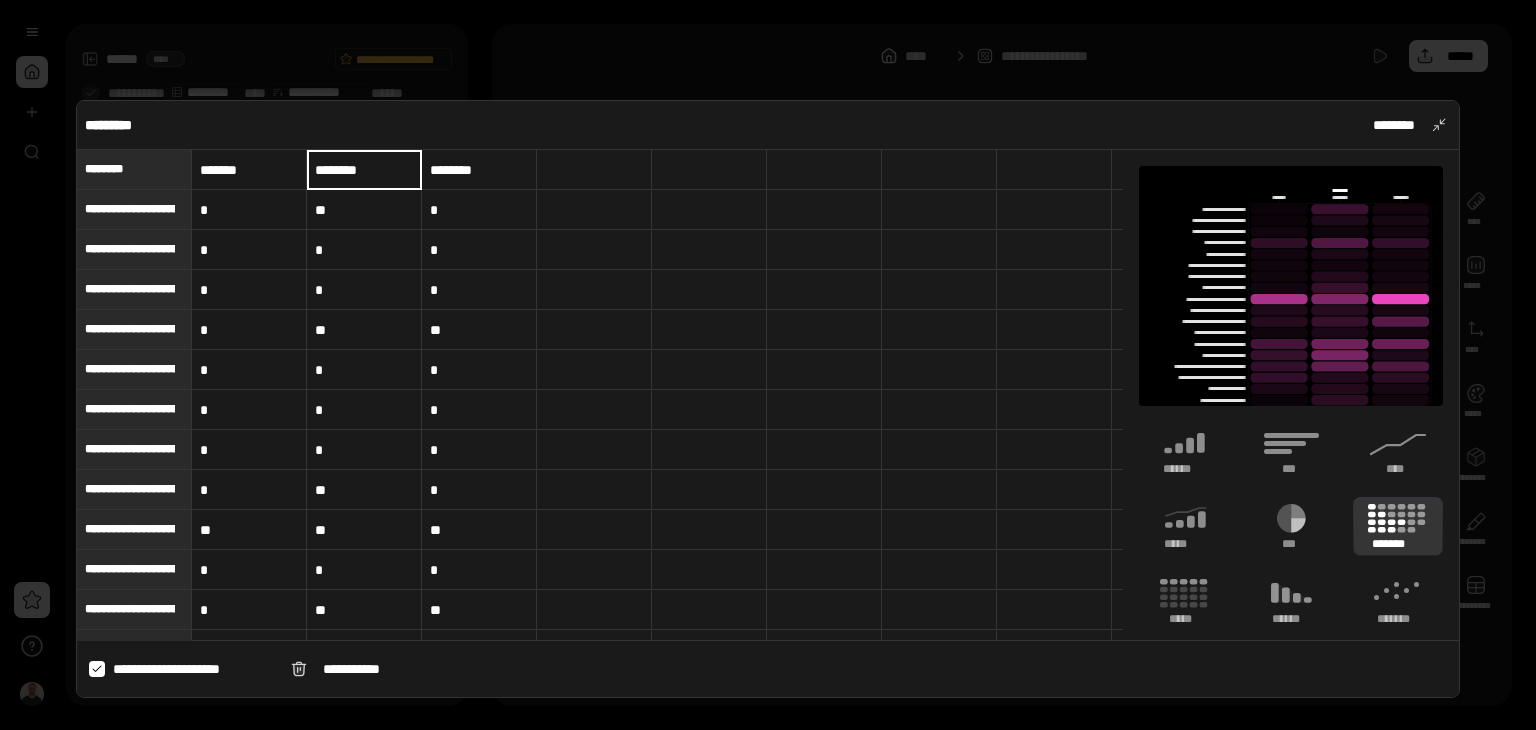 click on "********" at bounding box center (364, 169) 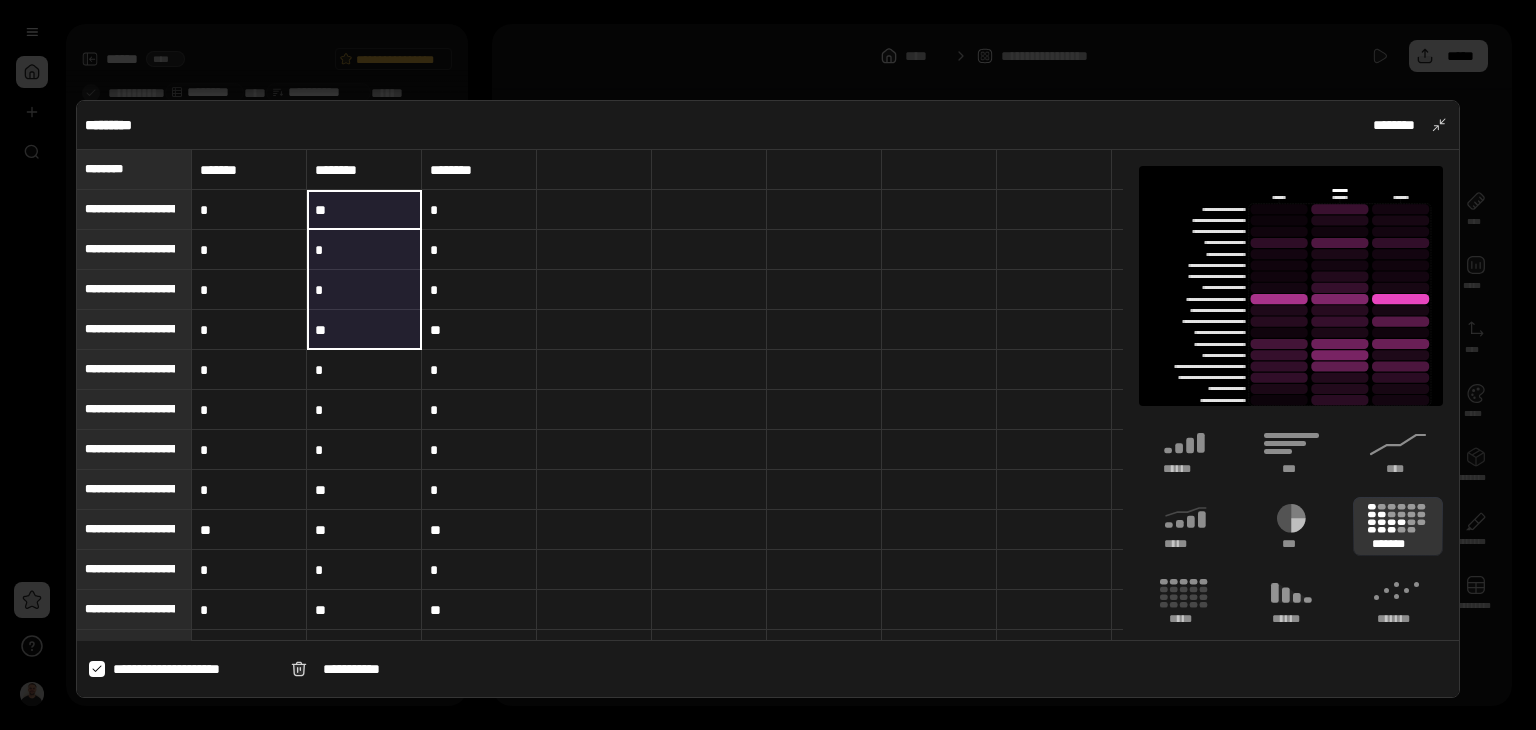 drag, startPoint x: 360, startPoint y: 173, endPoint x: 357, endPoint y: 338, distance: 165.02727 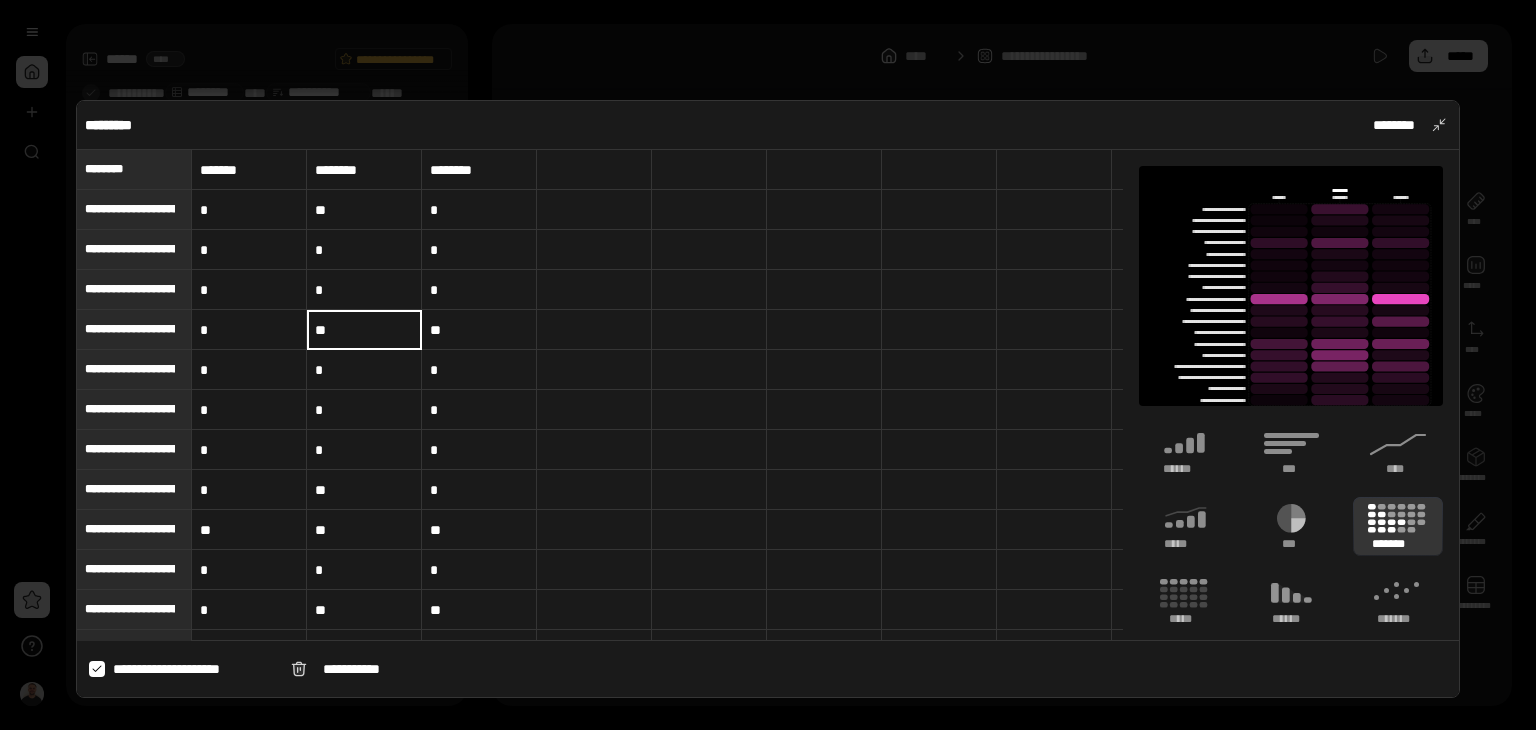 click on "********" at bounding box center (364, 170) 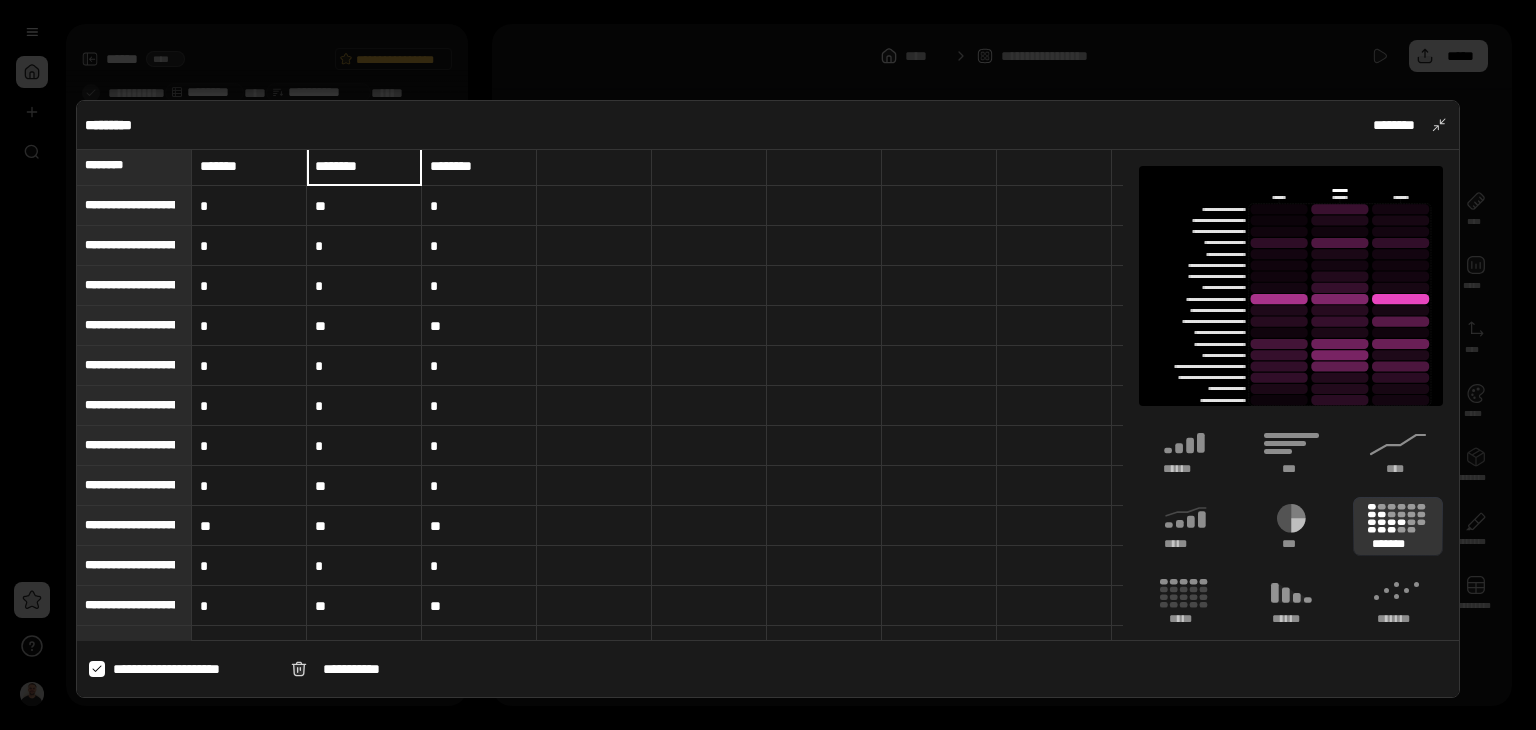 scroll, scrollTop: 0, scrollLeft: 0, axis: both 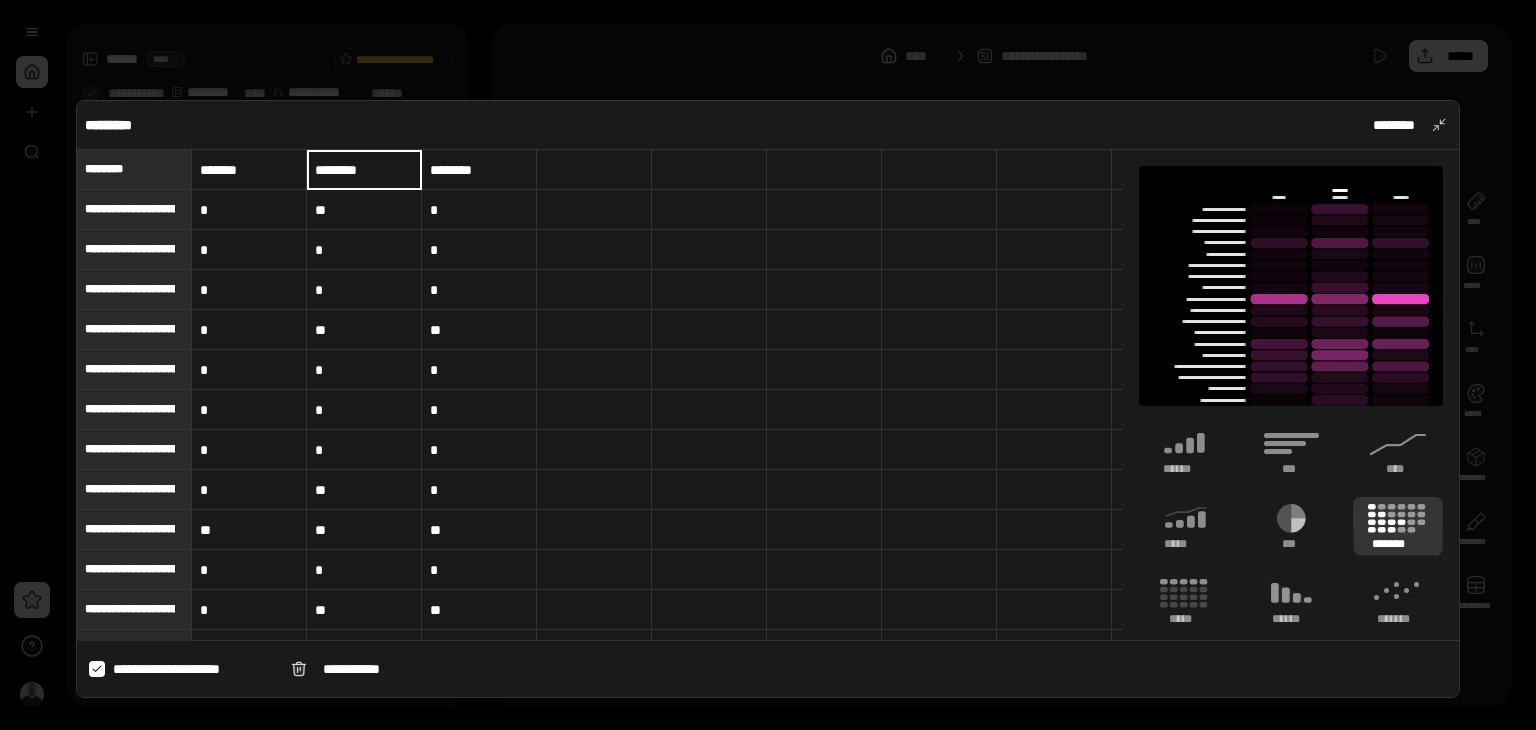 click on "*******" at bounding box center (249, 170) 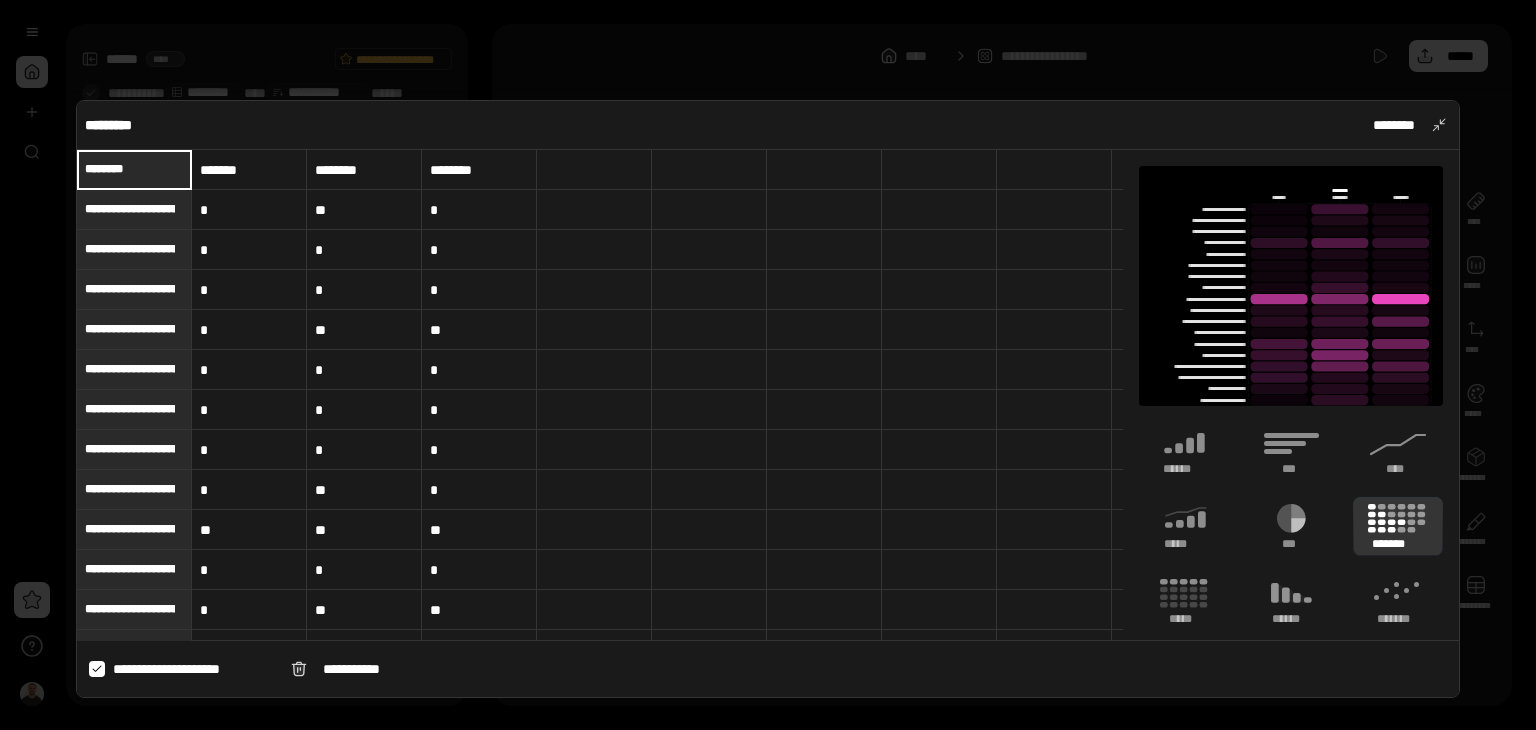 click on "********" at bounding box center [364, 170] 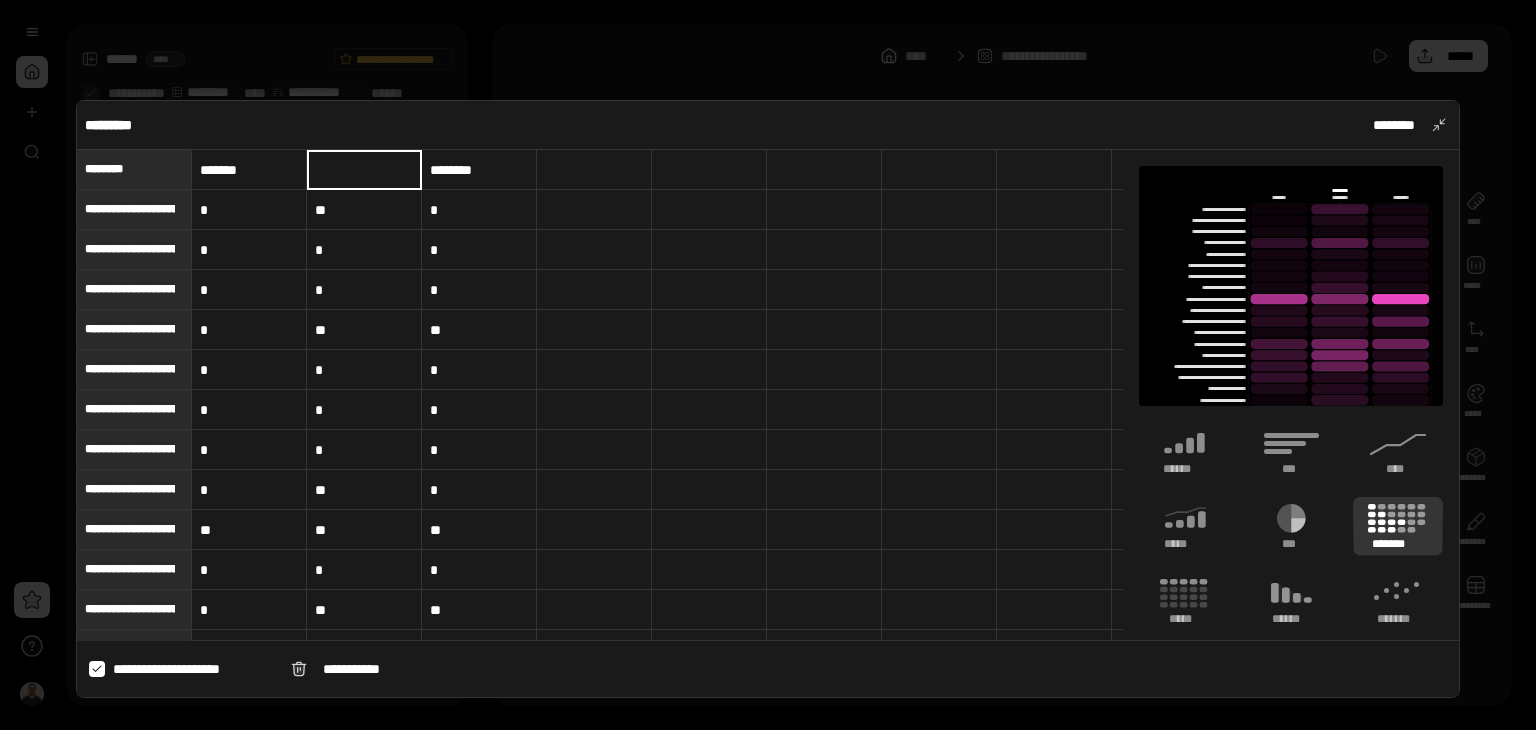 type on "********" 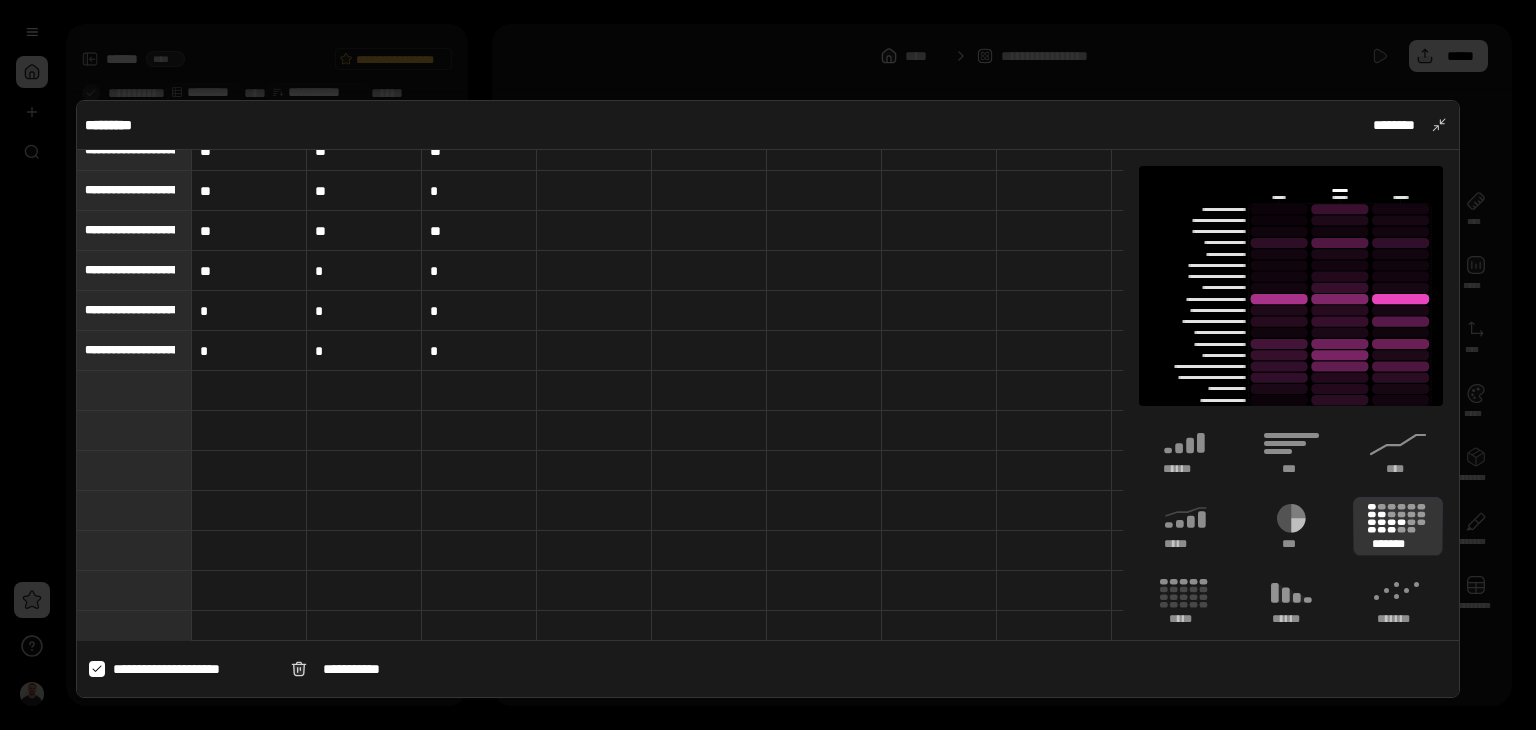 scroll, scrollTop: 540, scrollLeft: 0, axis: vertical 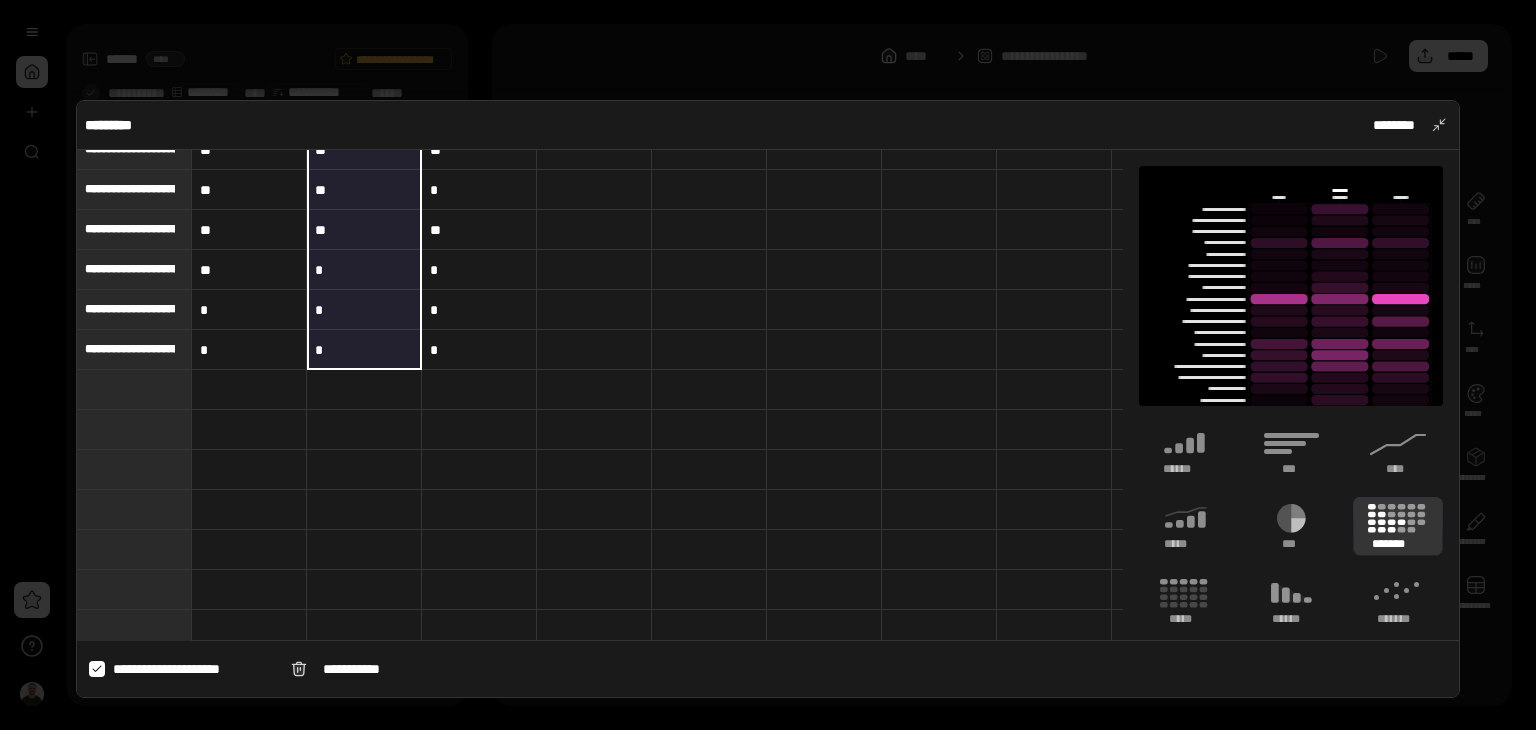 click on "*" at bounding box center [364, 350] 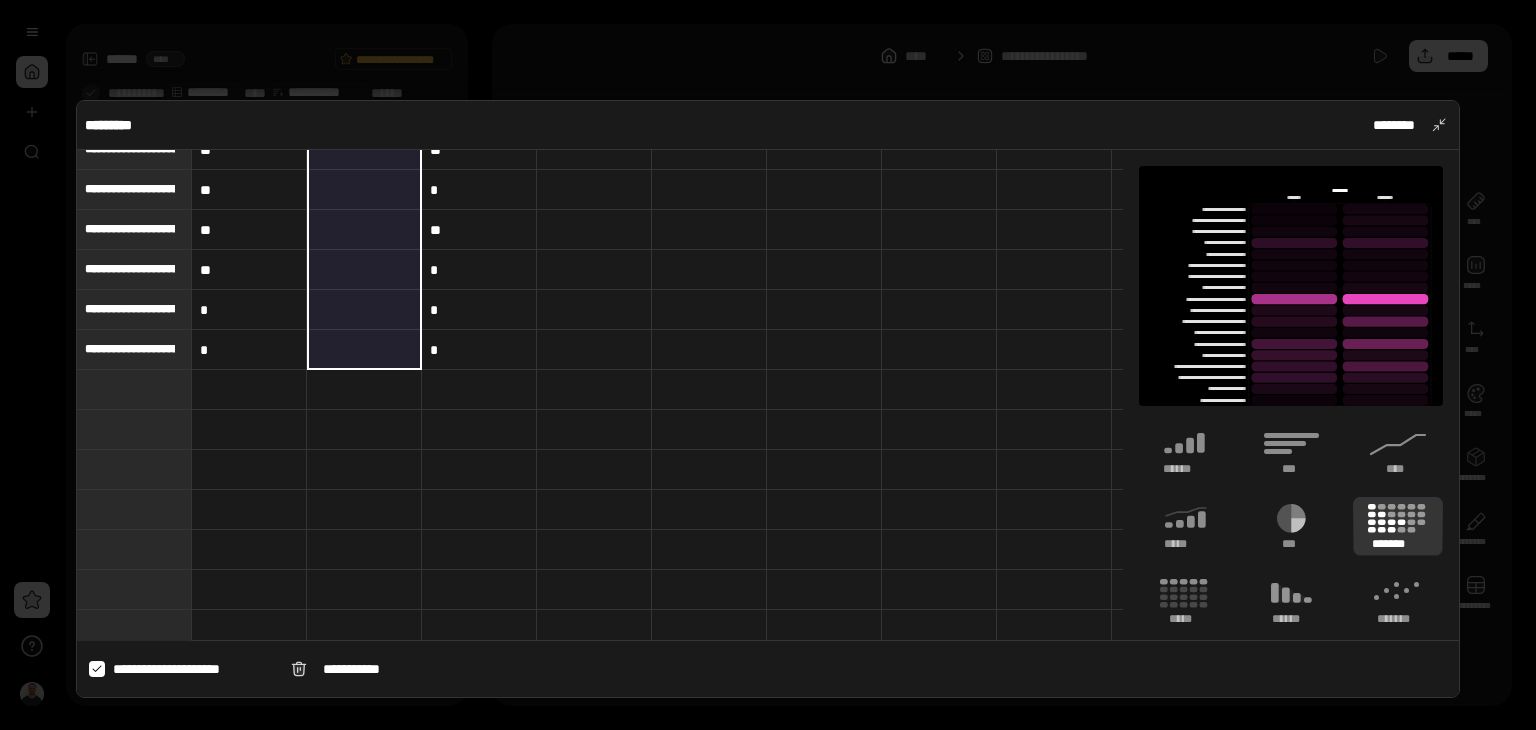 scroll, scrollTop: 0, scrollLeft: 0, axis: both 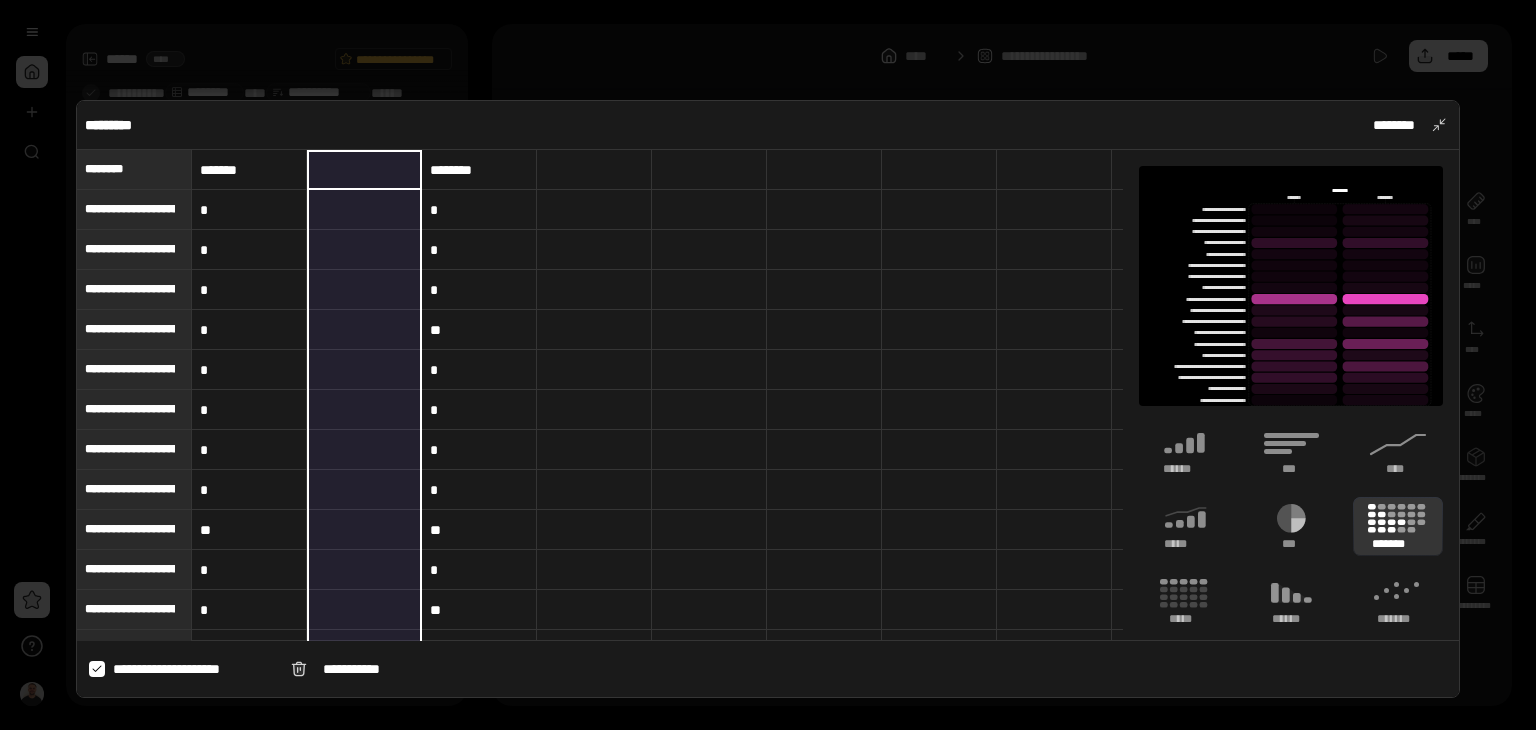 click on "*******" at bounding box center (249, 170) 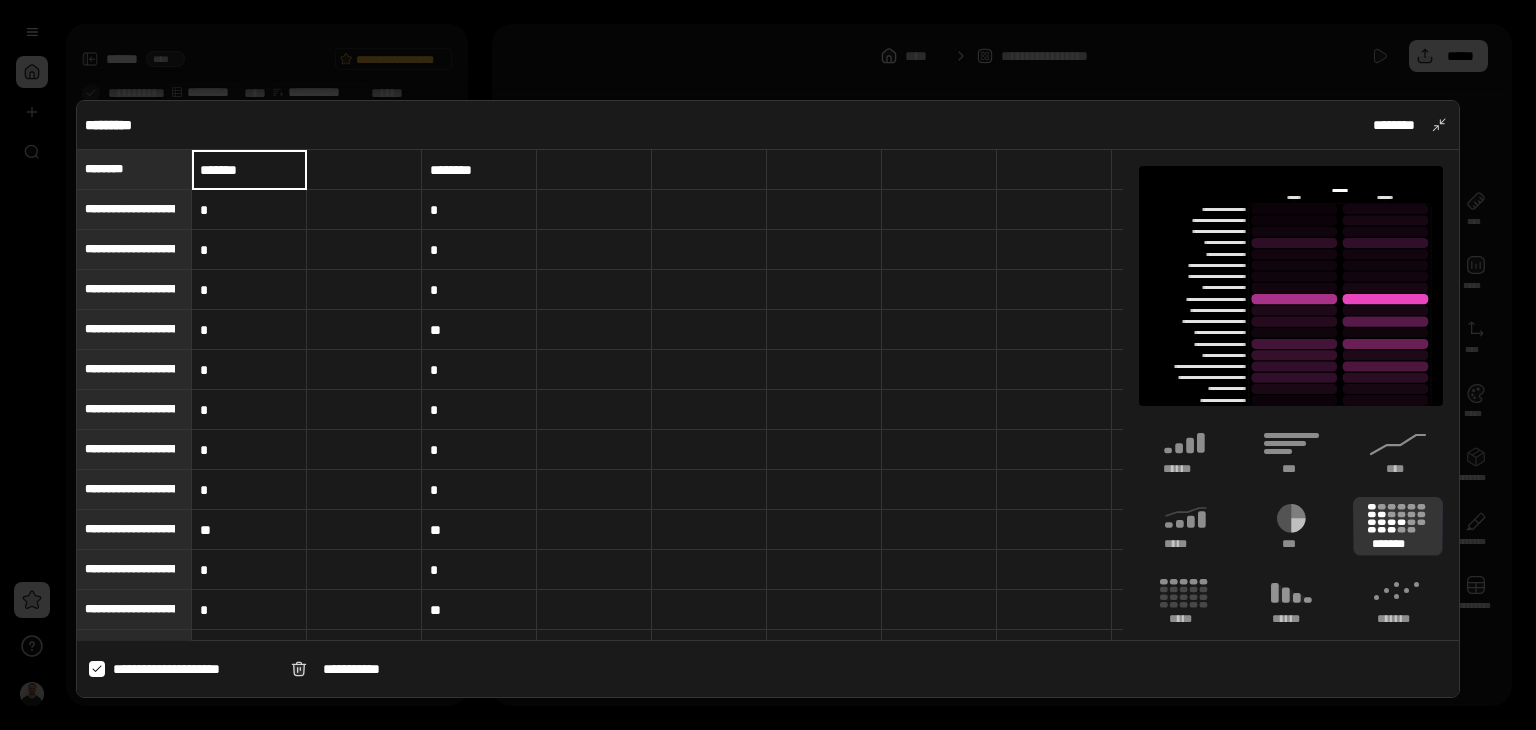 click on "*******" at bounding box center [249, 170] 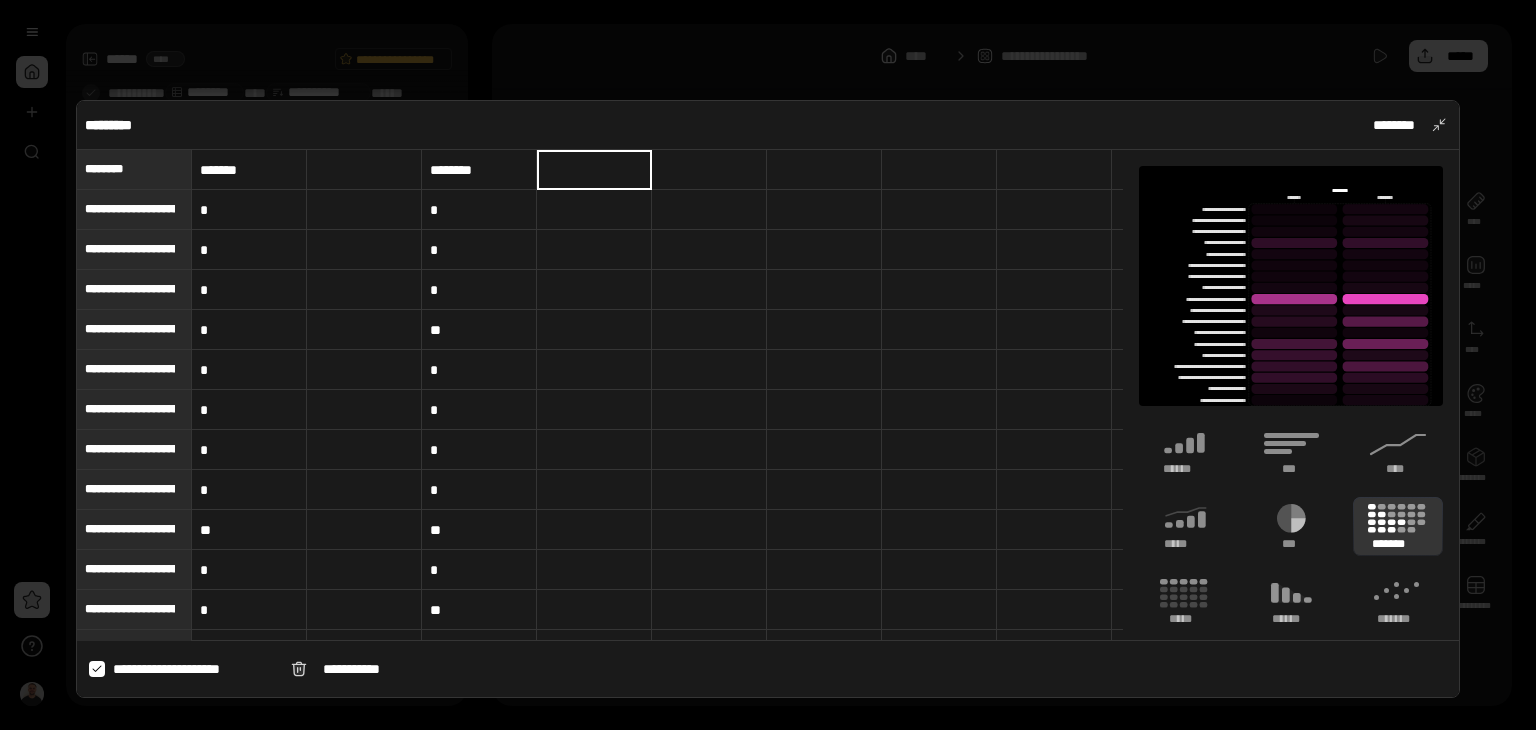 click at bounding box center [364, 170] 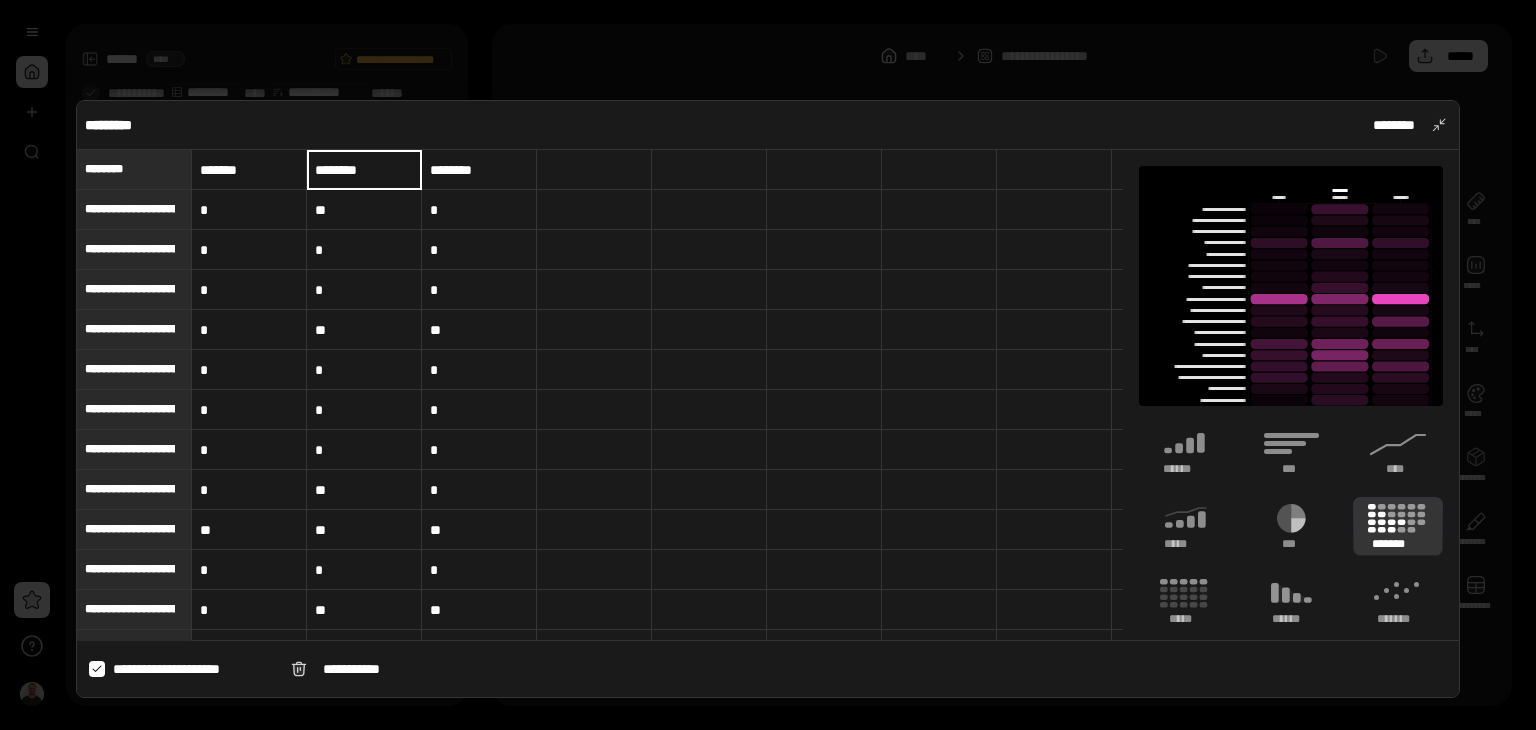 type on "*" 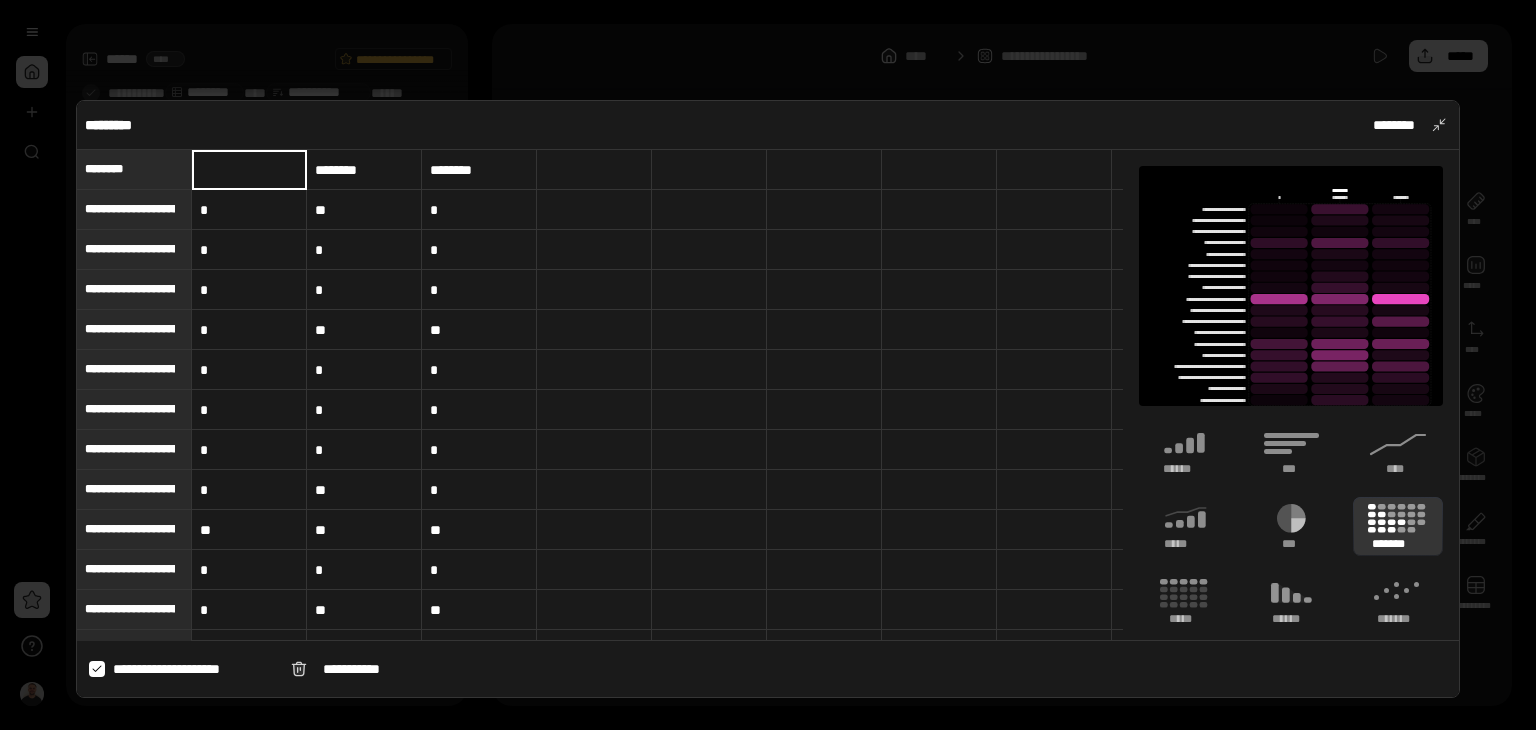 type on "*******" 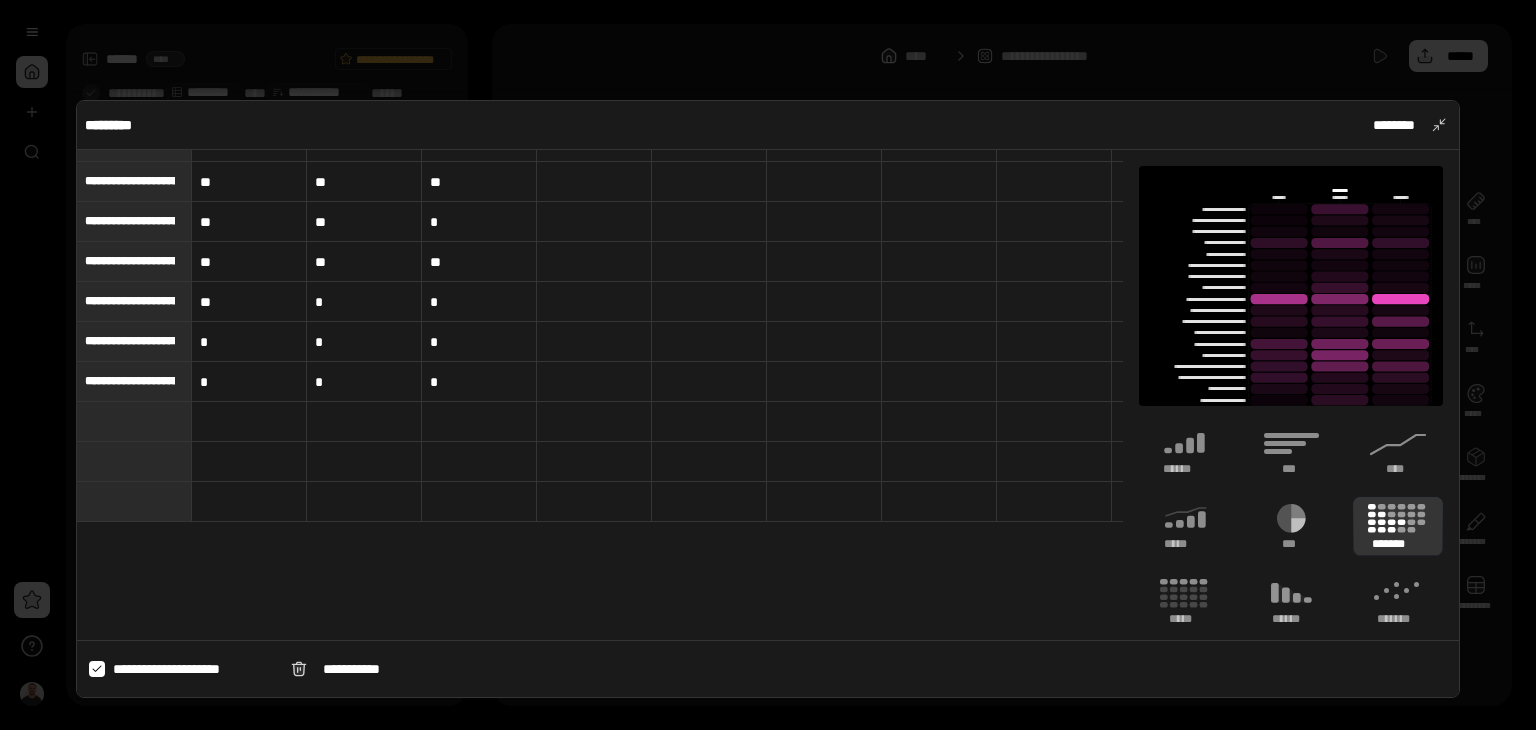 scroll, scrollTop: 508, scrollLeft: 0, axis: vertical 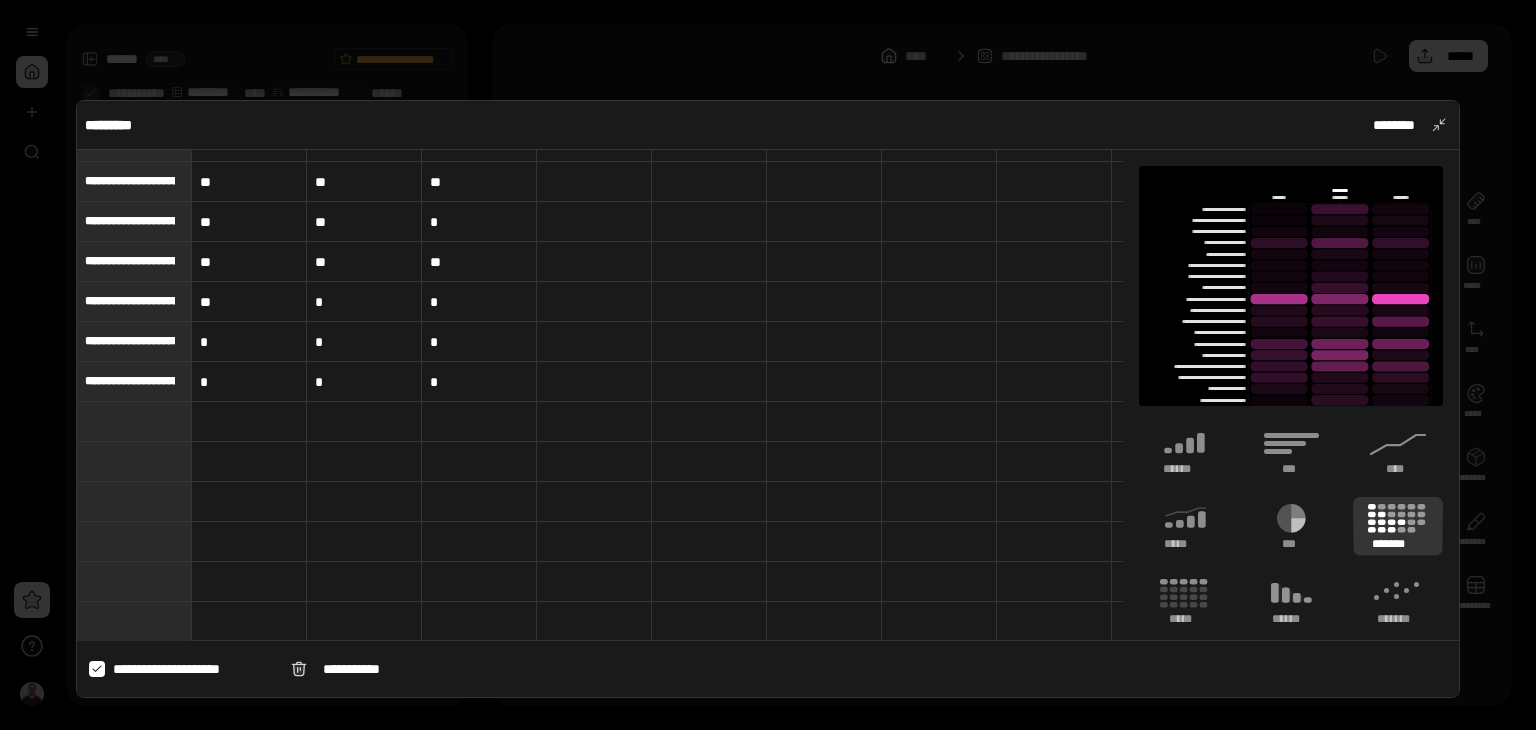 click on "*" at bounding box center (249, 382) 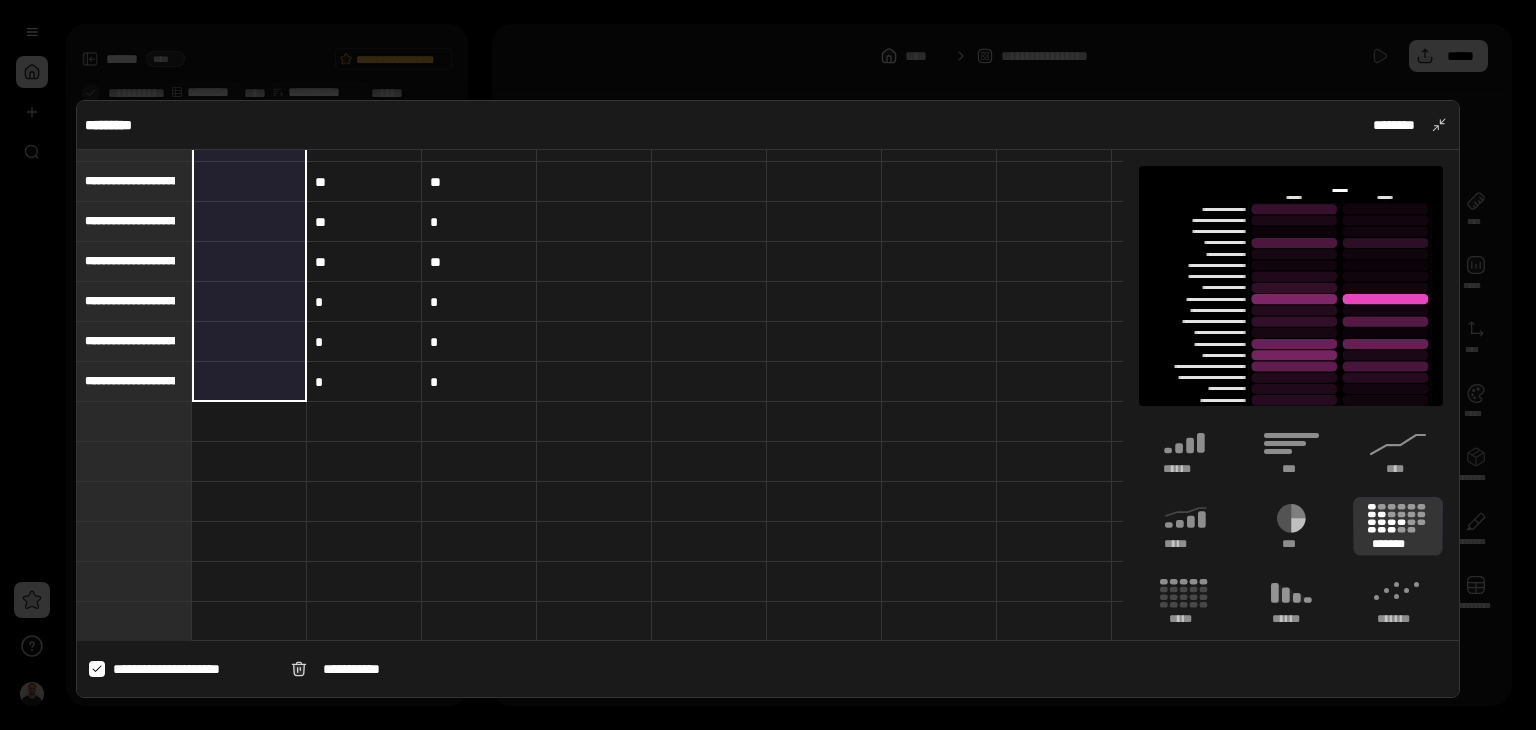 type 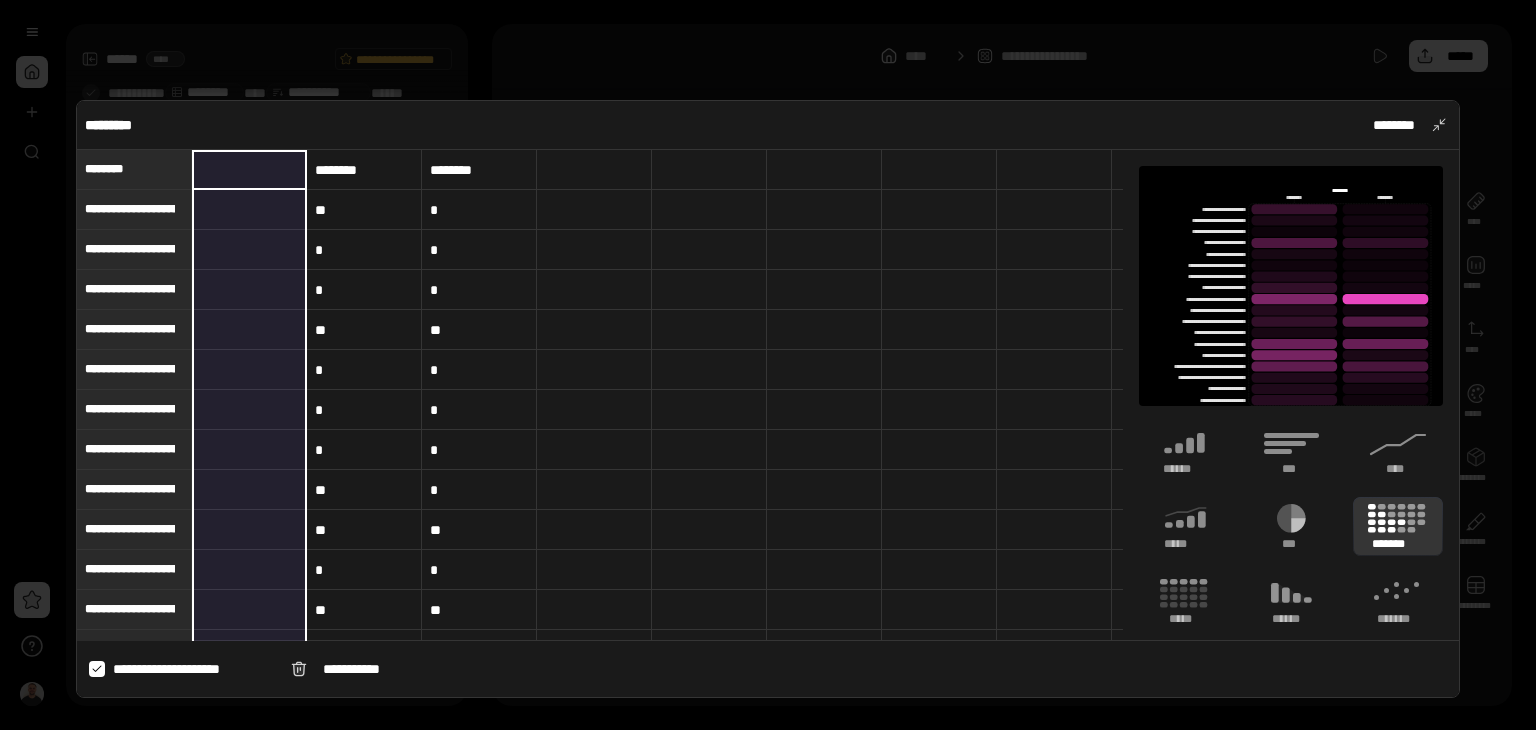 click at bounding box center [594, 170] 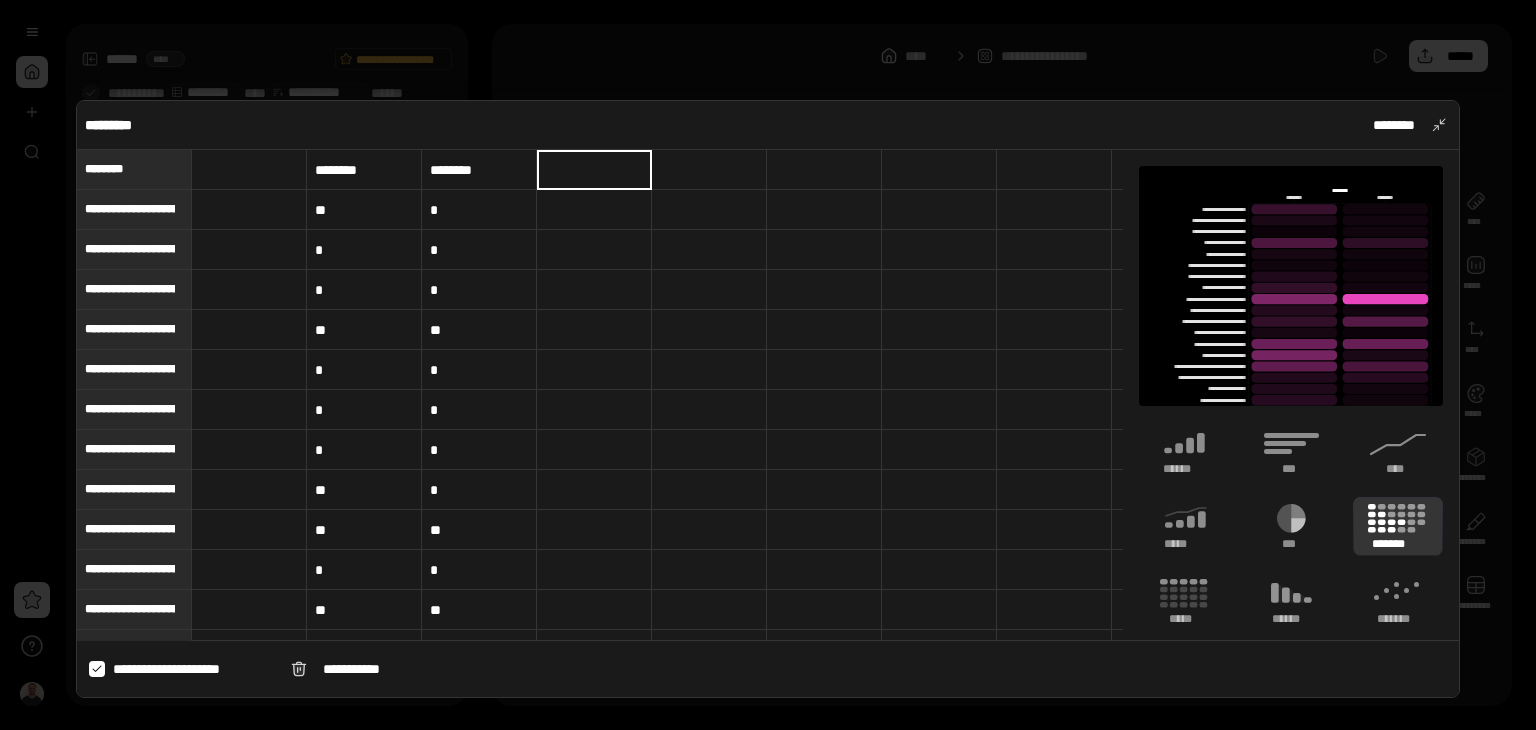 type on "*" 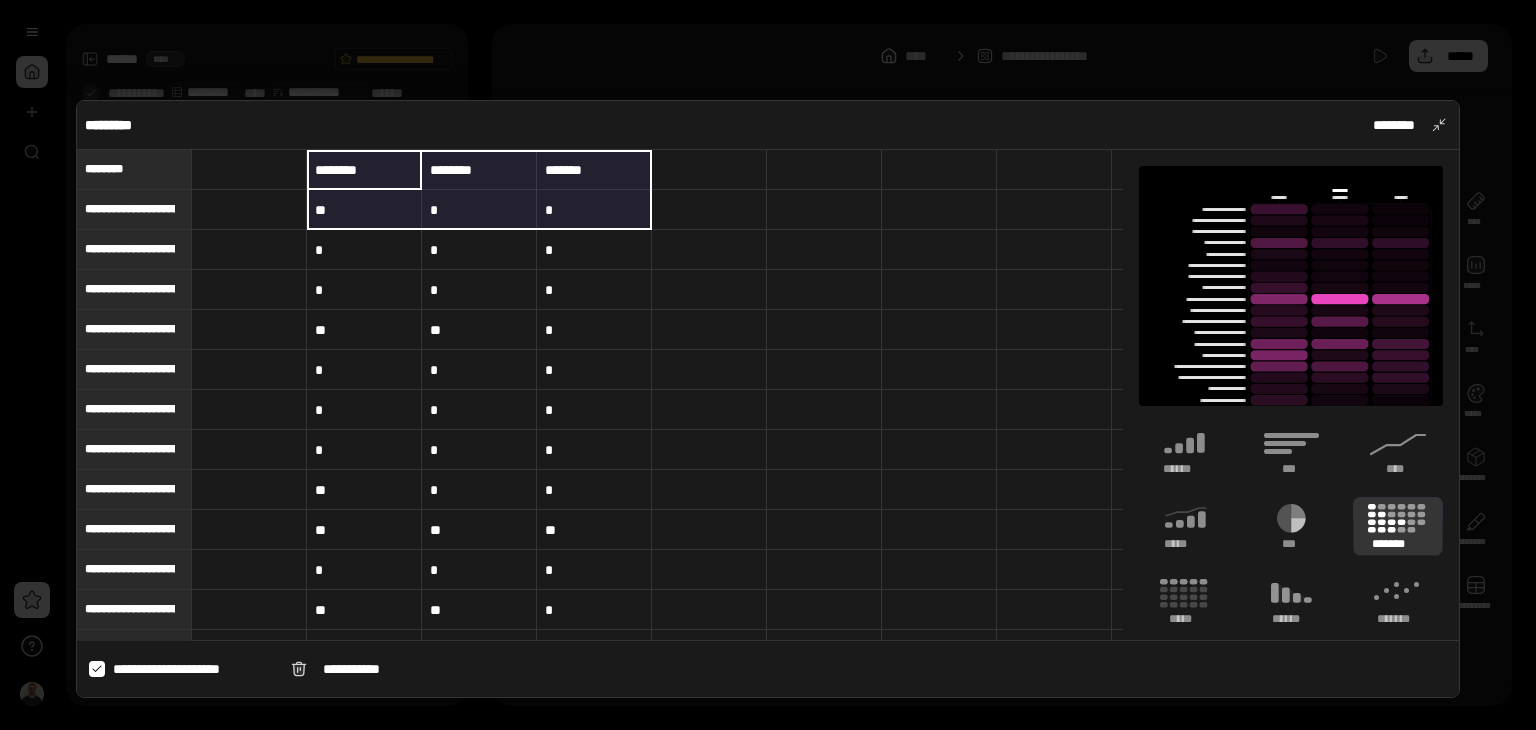 drag, startPoint x: 342, startPoint y: 167, endPoint x: 564, endPoint y: 226, distance: 229.70633 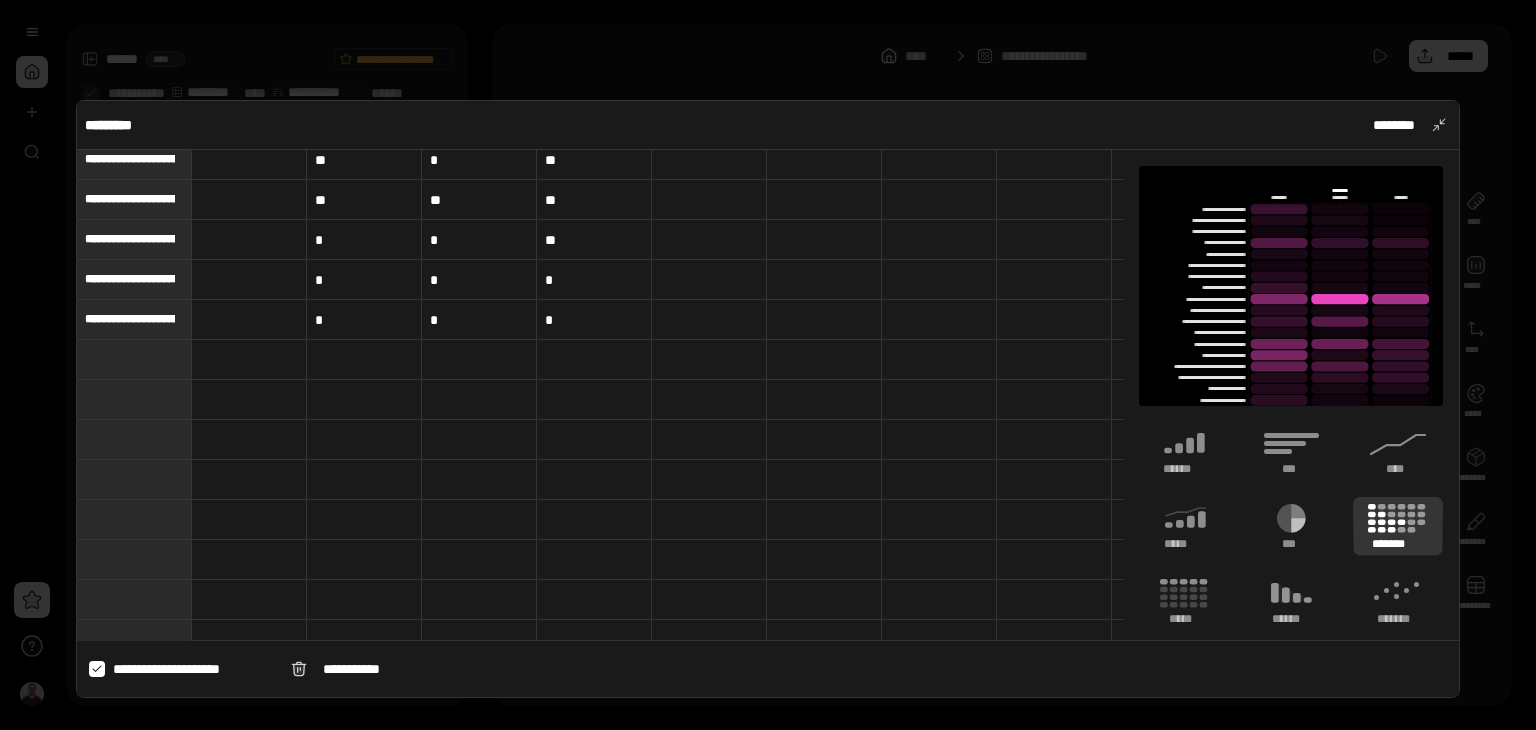 scroll, scrollTop: 572, scrollLeft: 0, axis: vertical 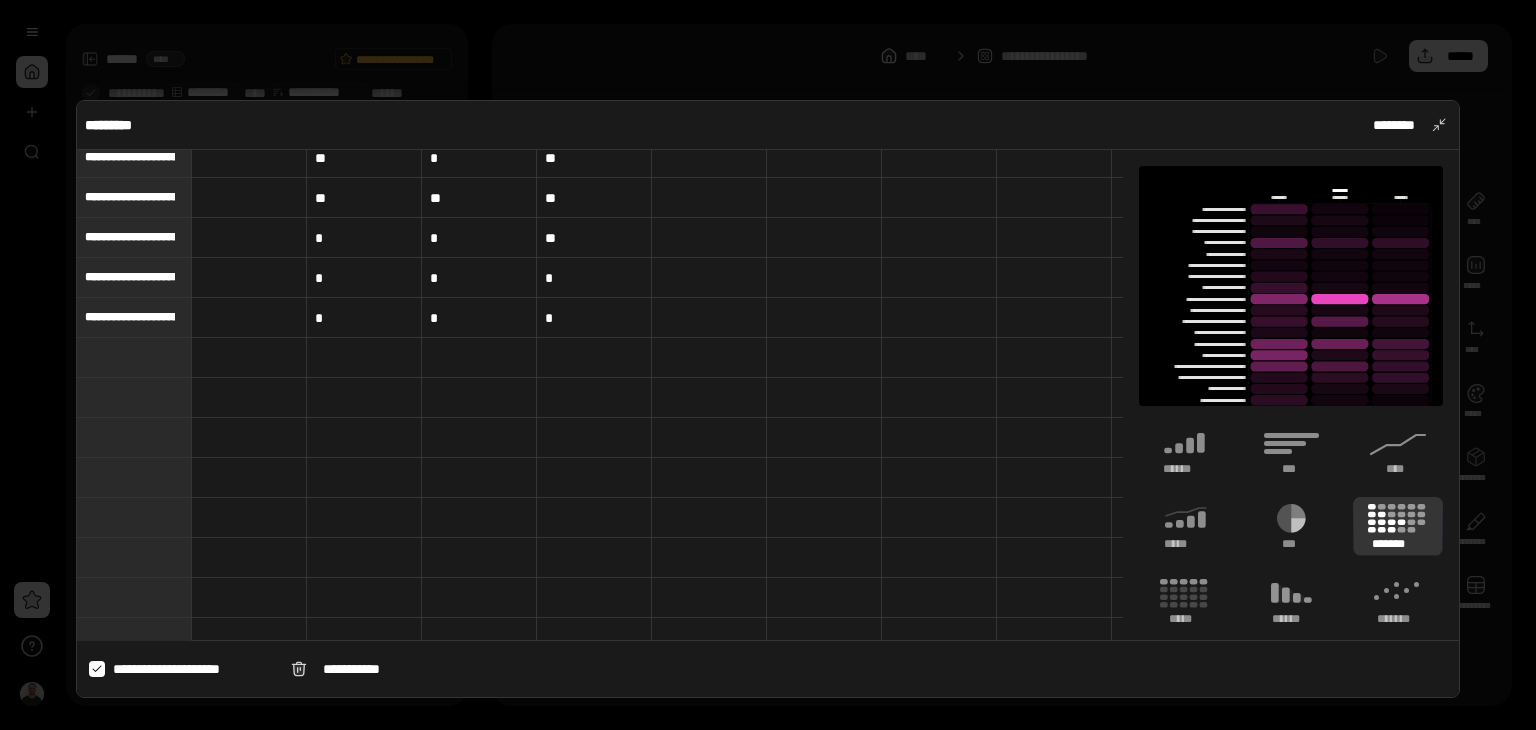 click on "*" at bounding box center [594, 318] 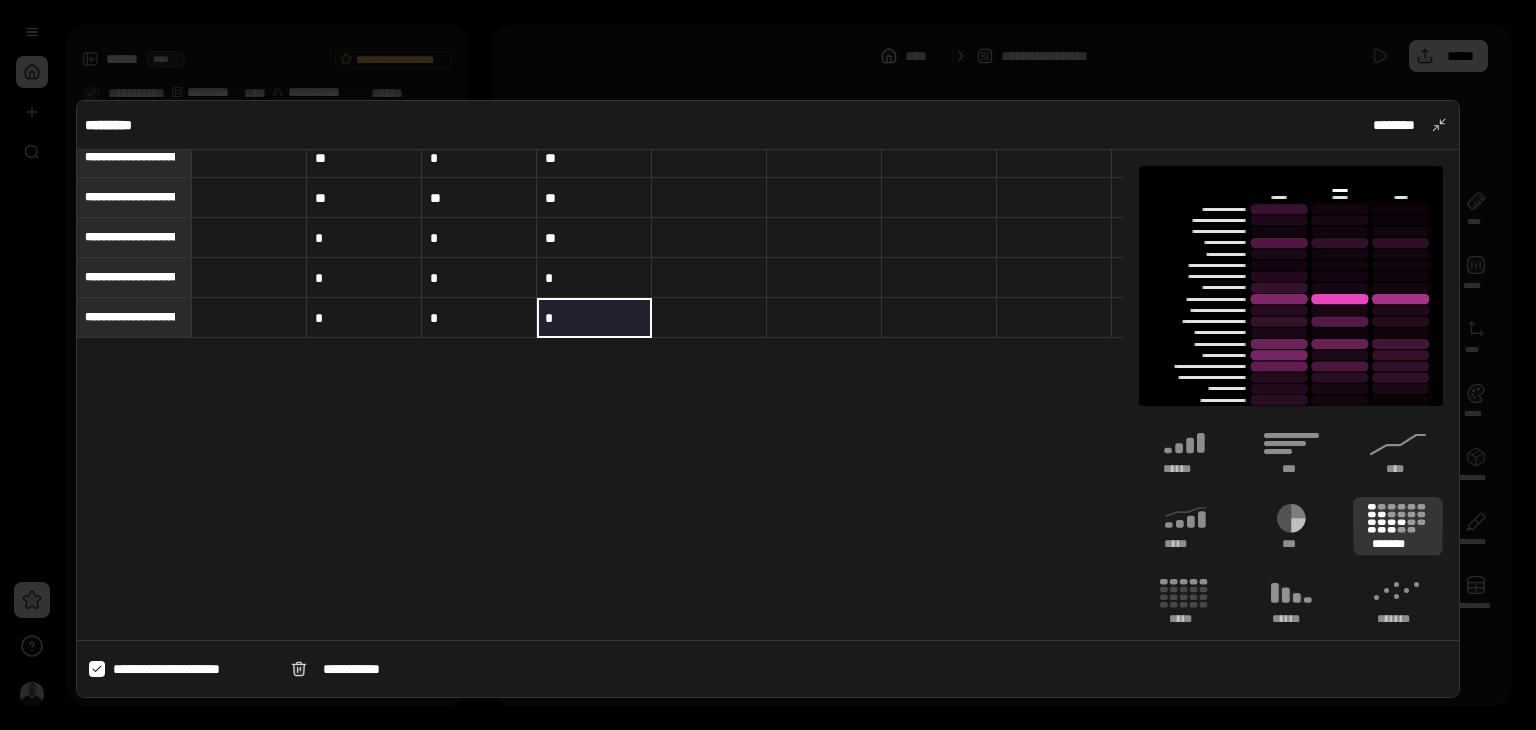 scroll, scrollTop: 0, scrollLeft: 0, axis: both 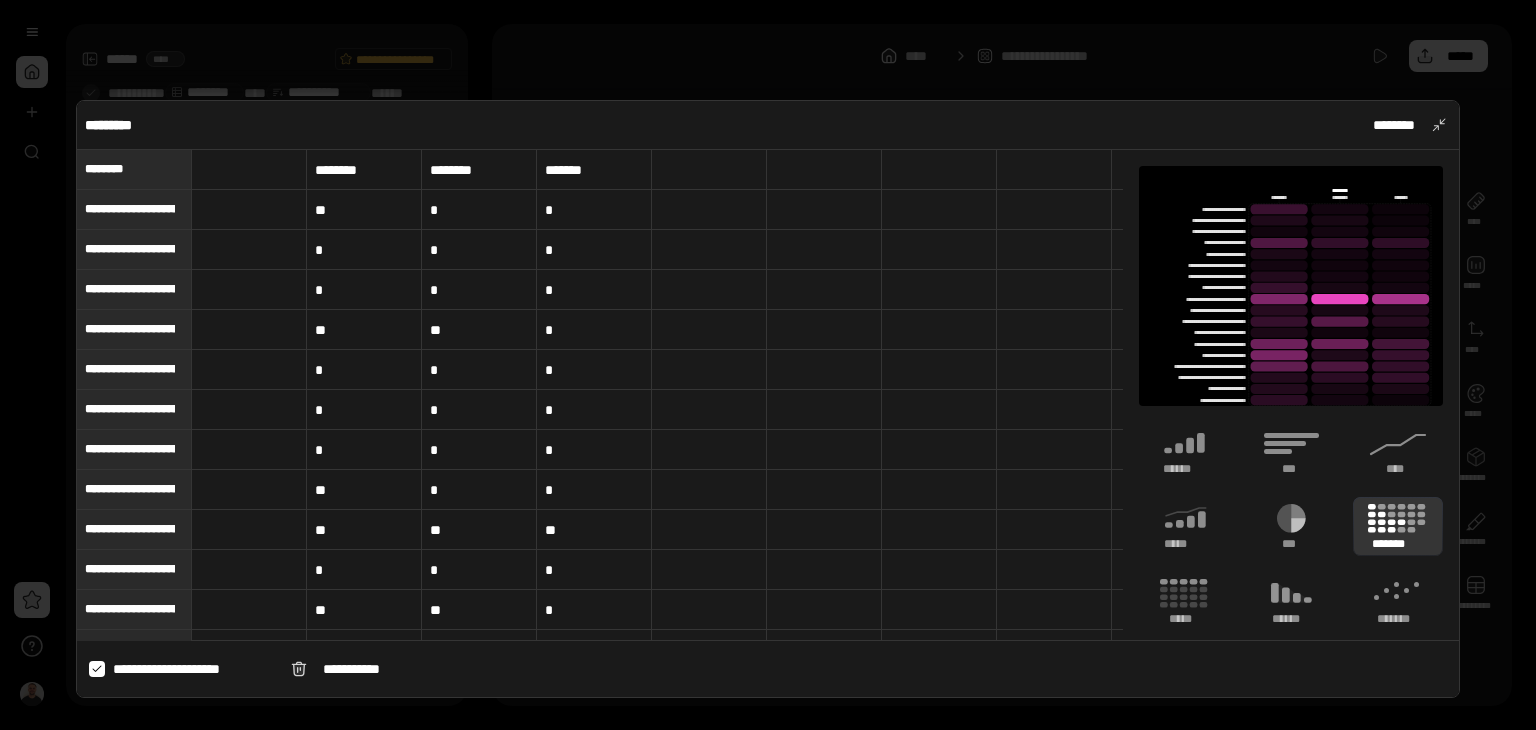 click on "********" at bounding box center [364, 170] 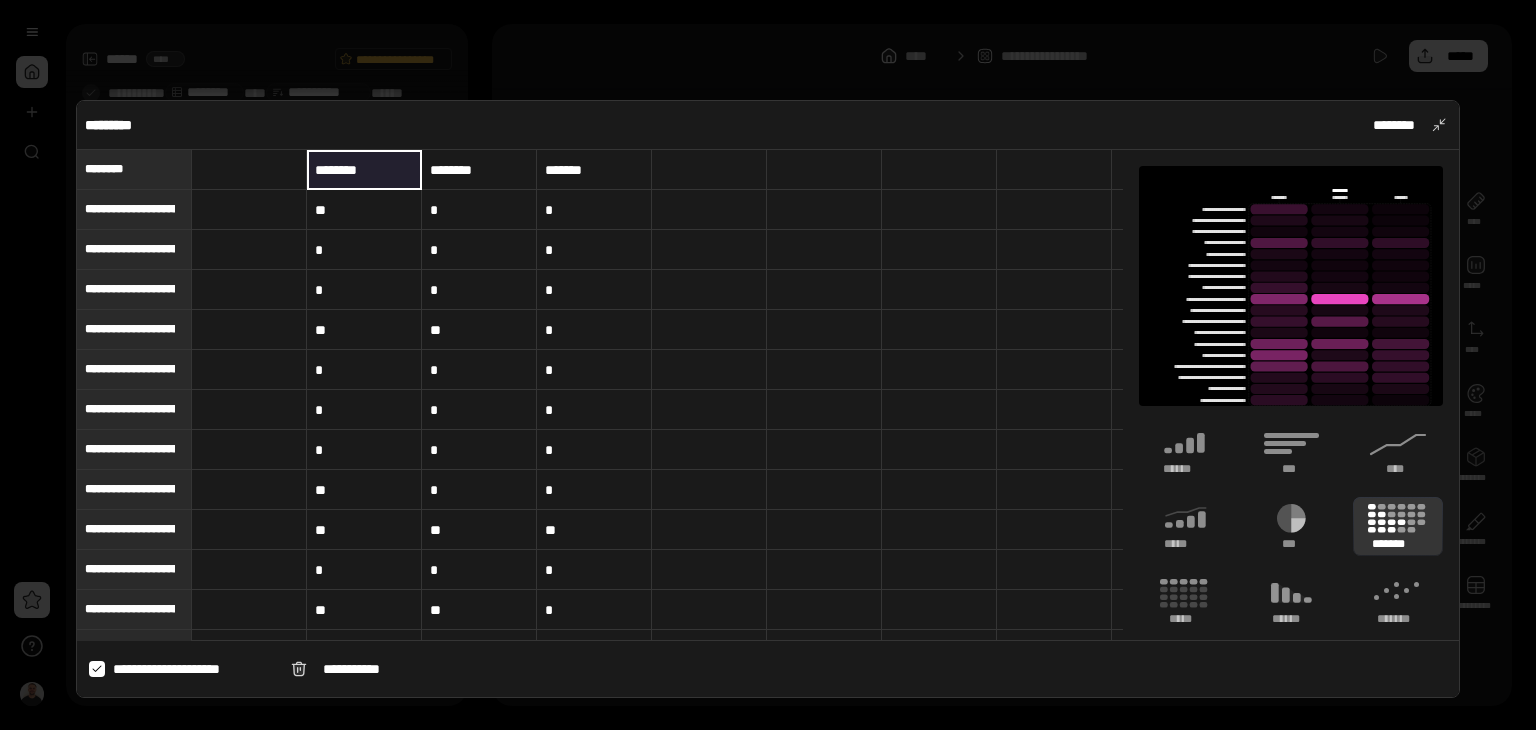 click on "*******" at bounding box center [594, 170] 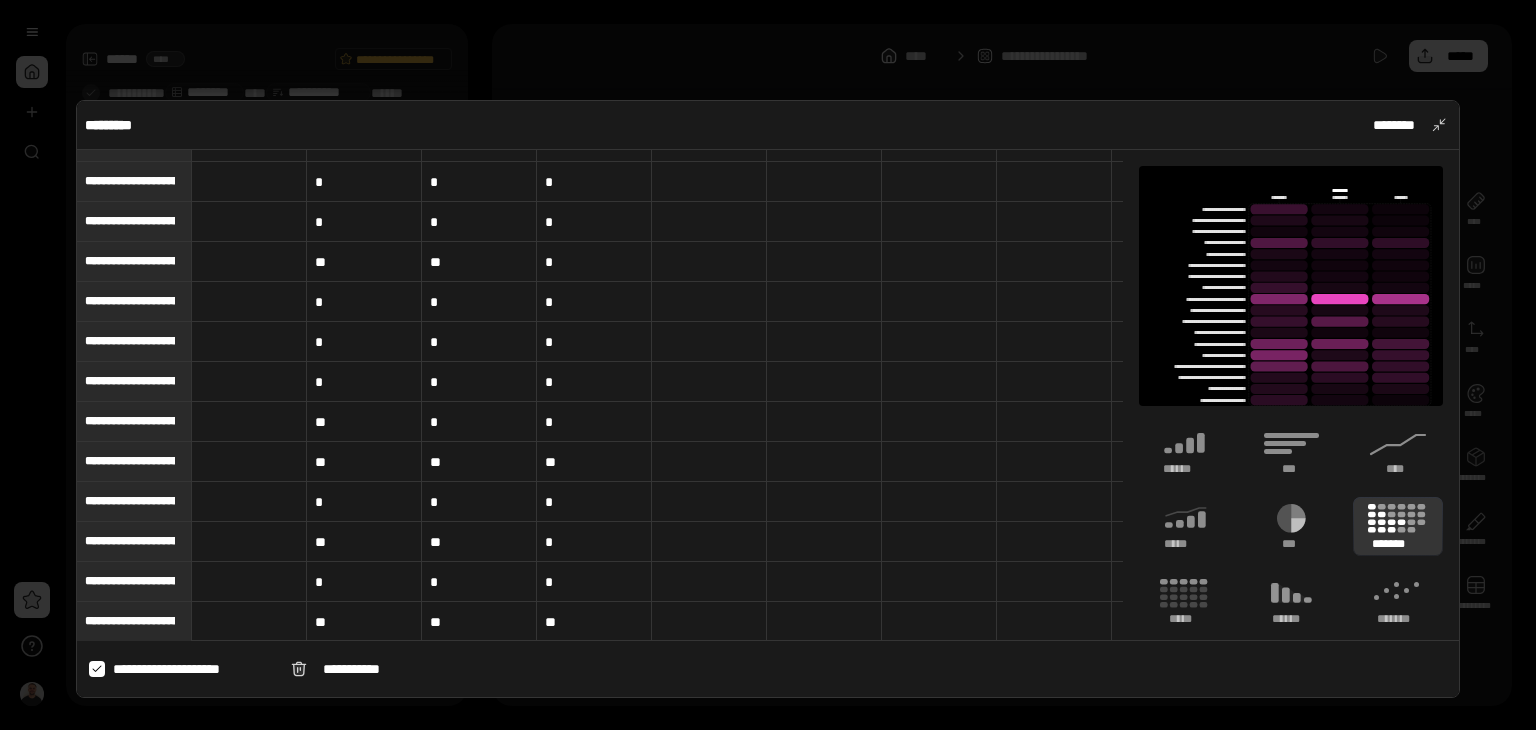 scroll, scrollTop: 0, scrollLeft: 0, axis: both 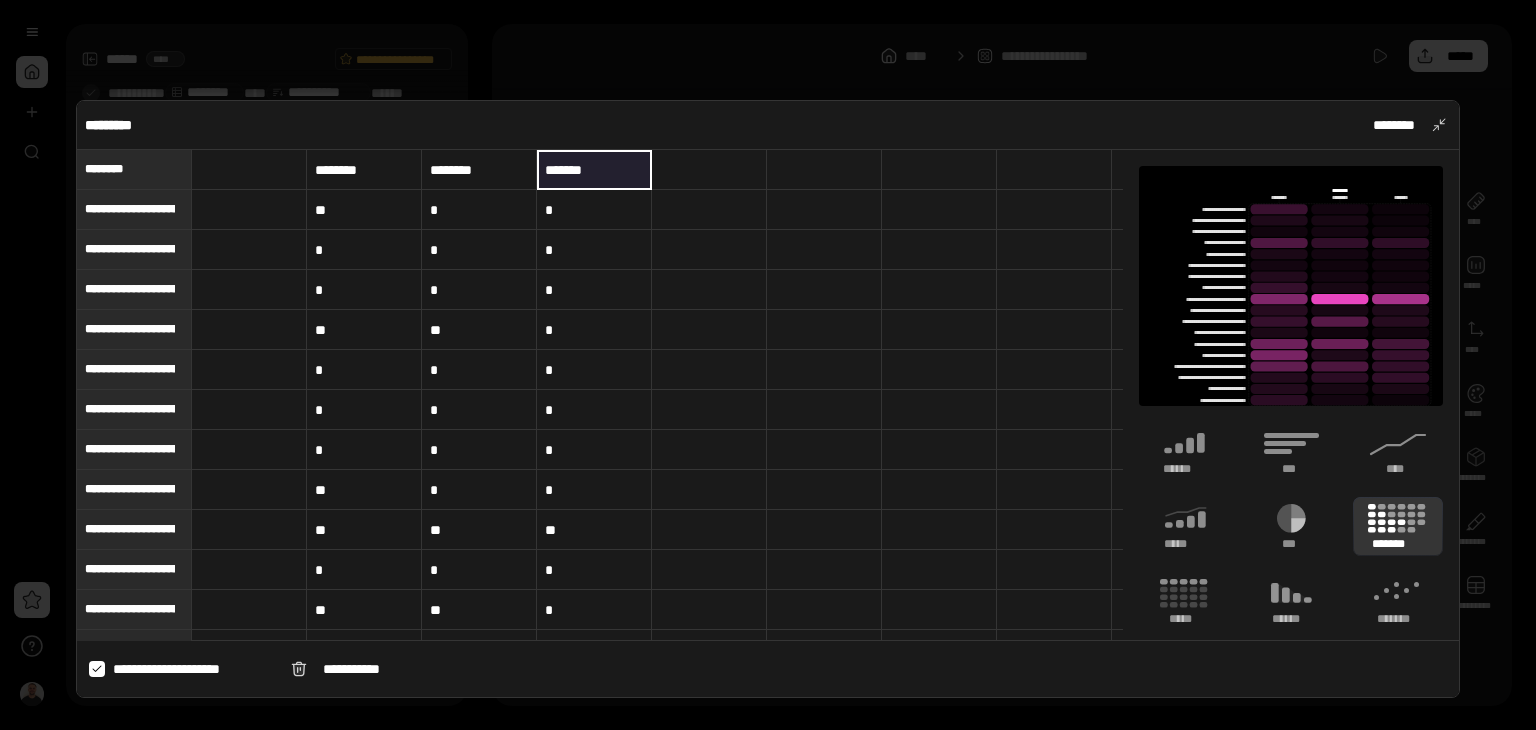 click on "********" at bounding box center [364, 170] 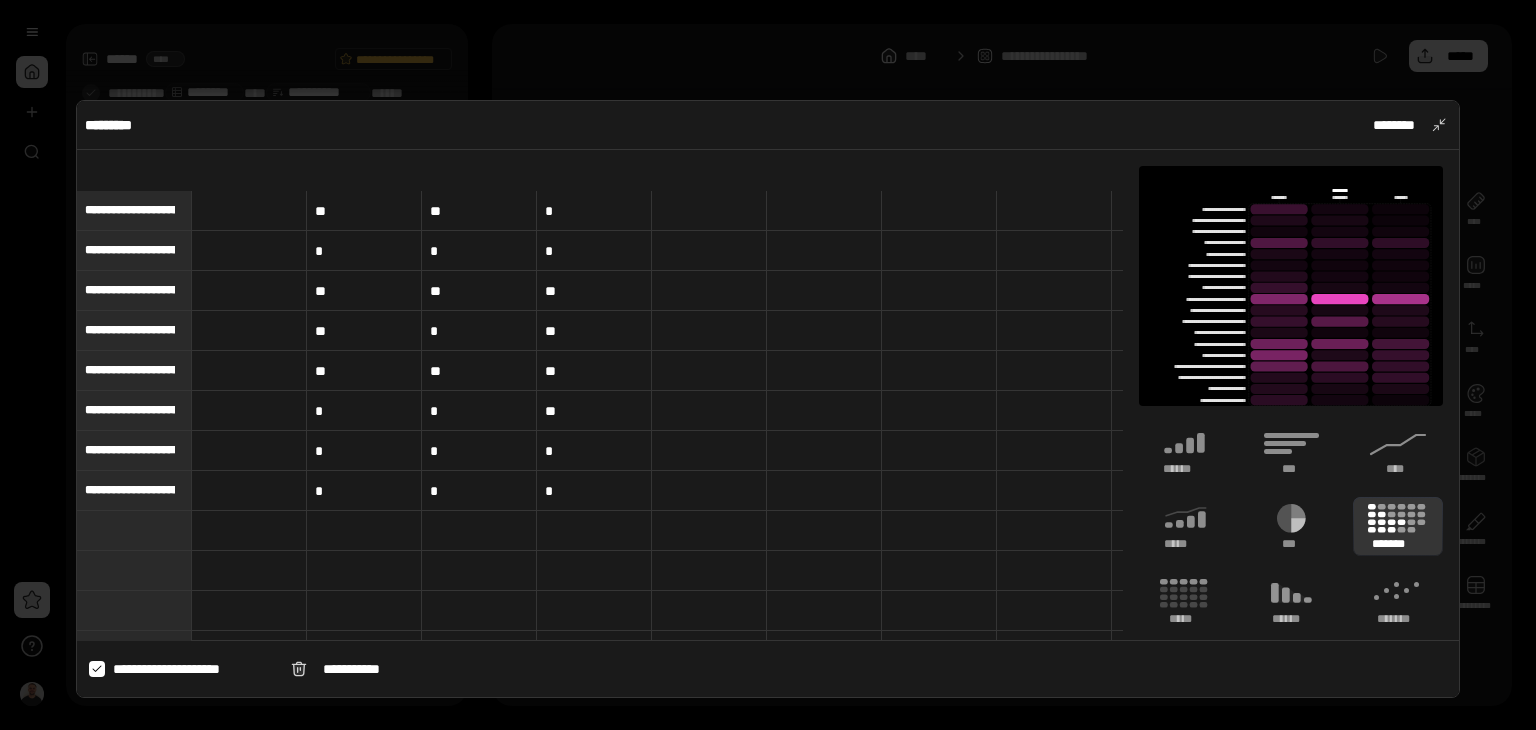 scroll, scrollTop: 491, scrollLeft: 0, axis: vertical 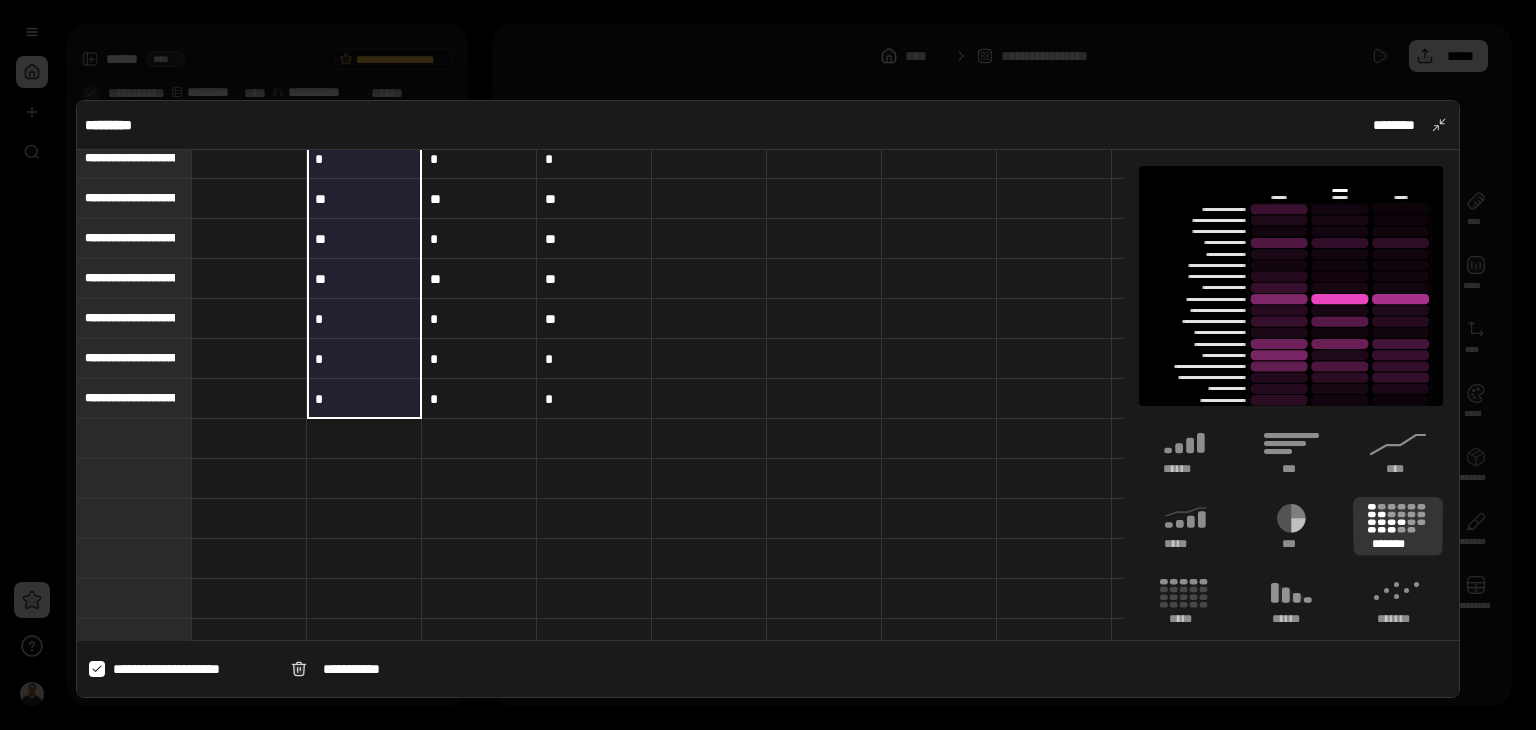 click on "*" at bounding box center [364, 399] 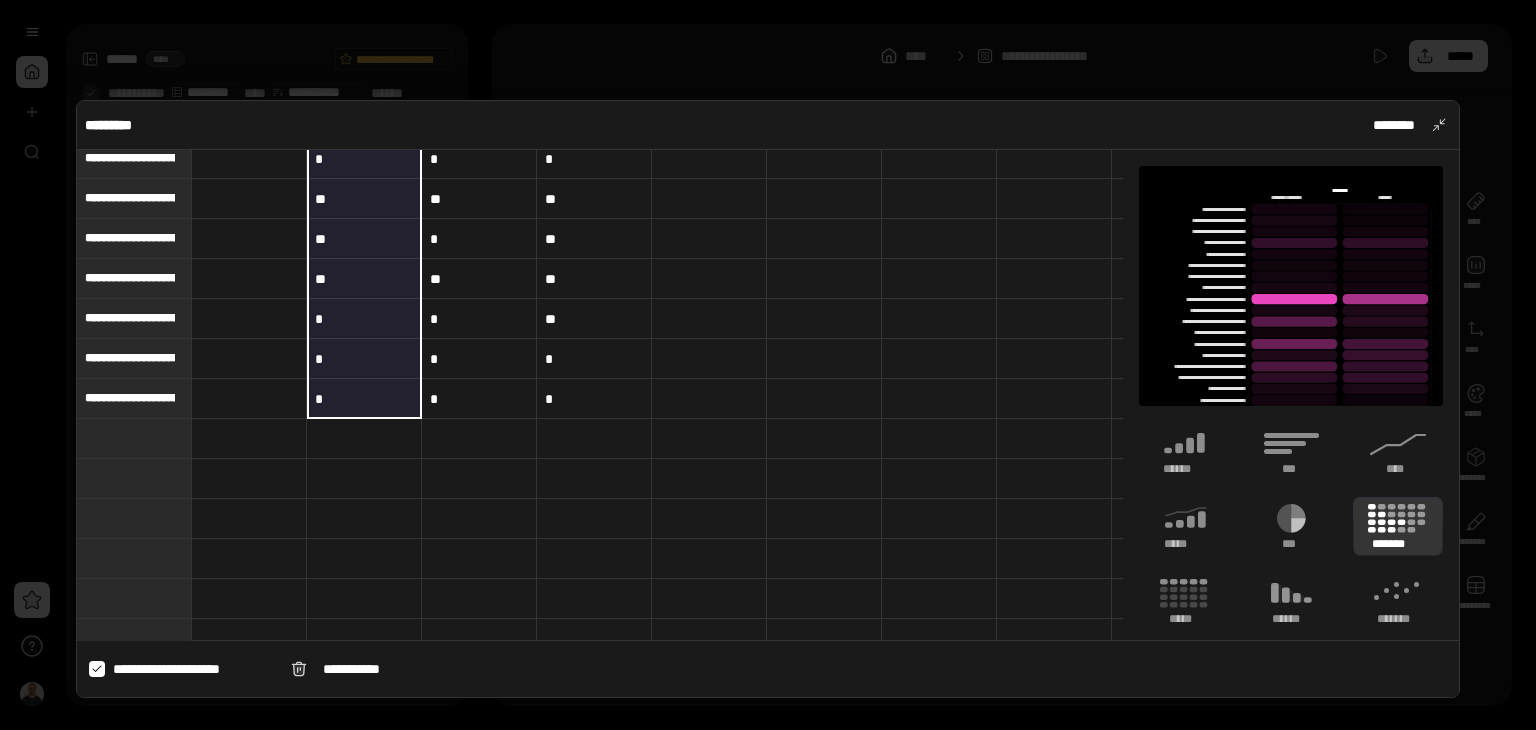 type 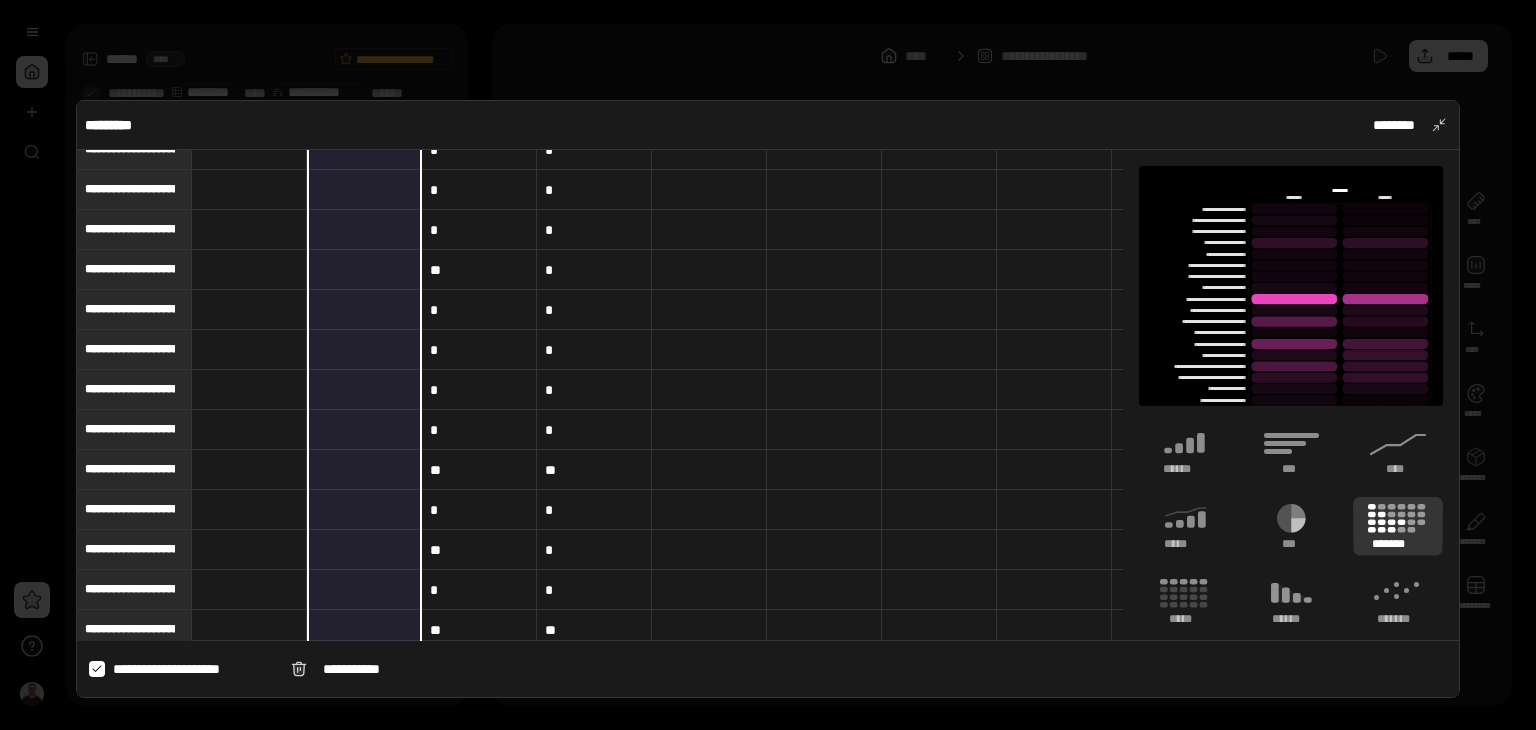 scroll, scrollTop: 0, scrollLeft: 0, axis: both 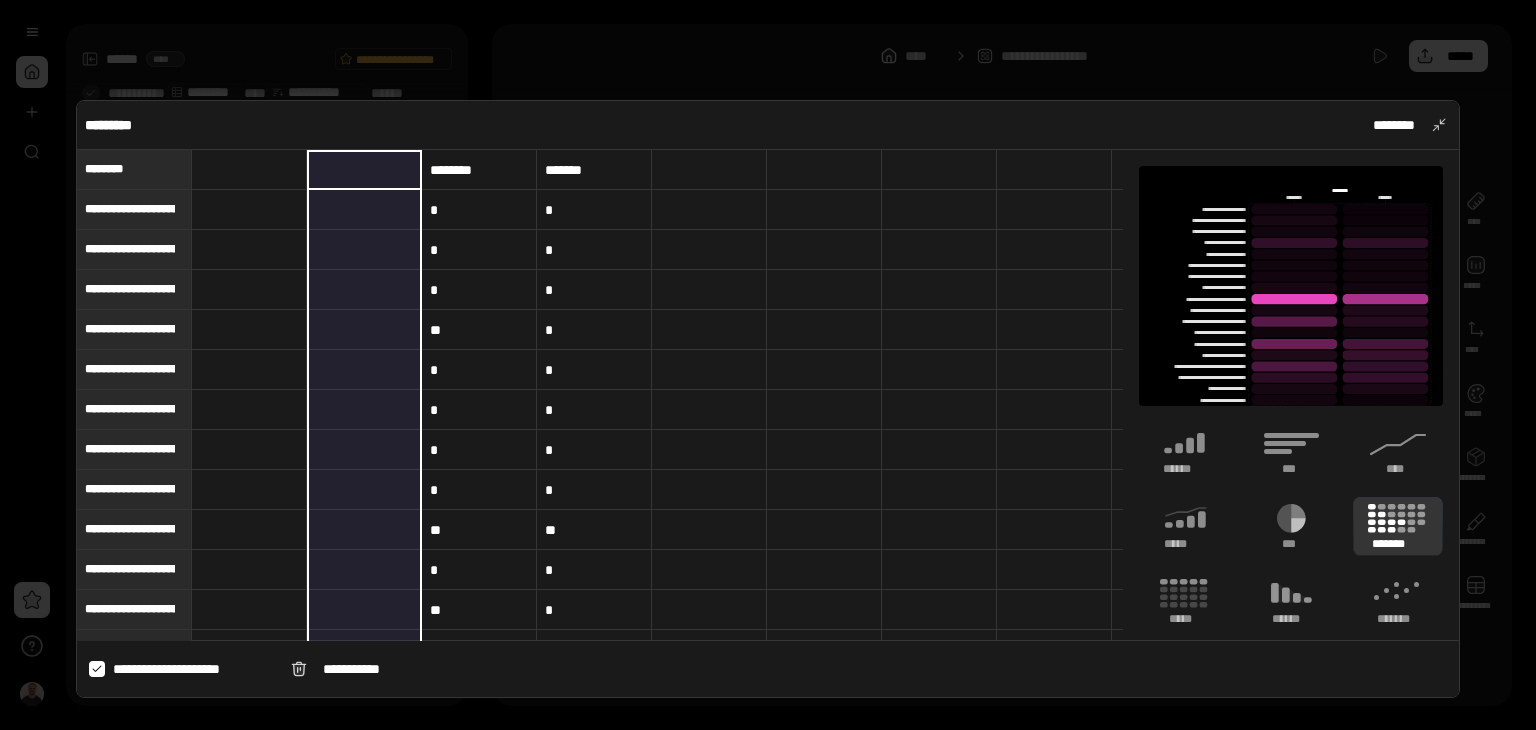 click at bounding box center [249, 170] 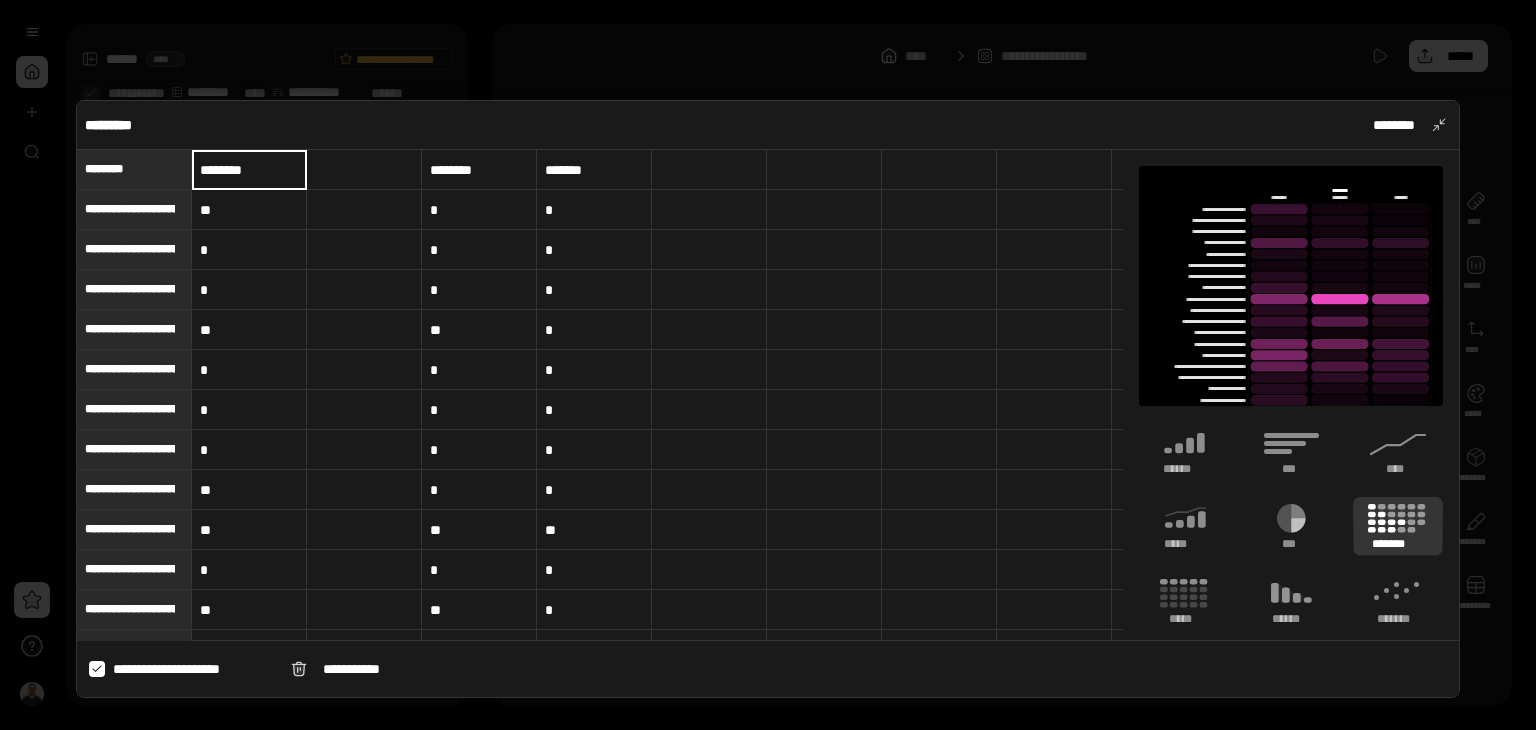 type on "**" 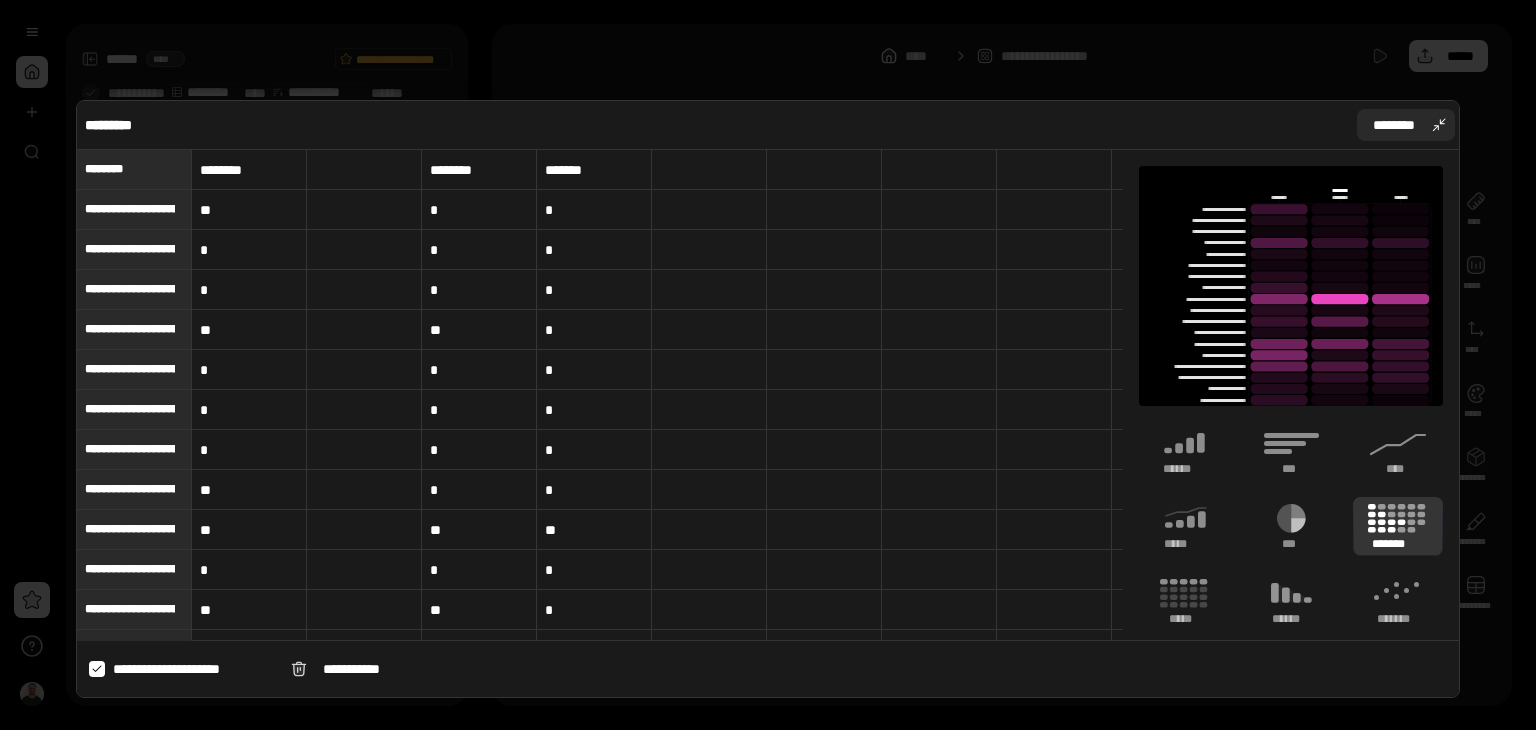 click on "********" at bounding box center [1406, 125] 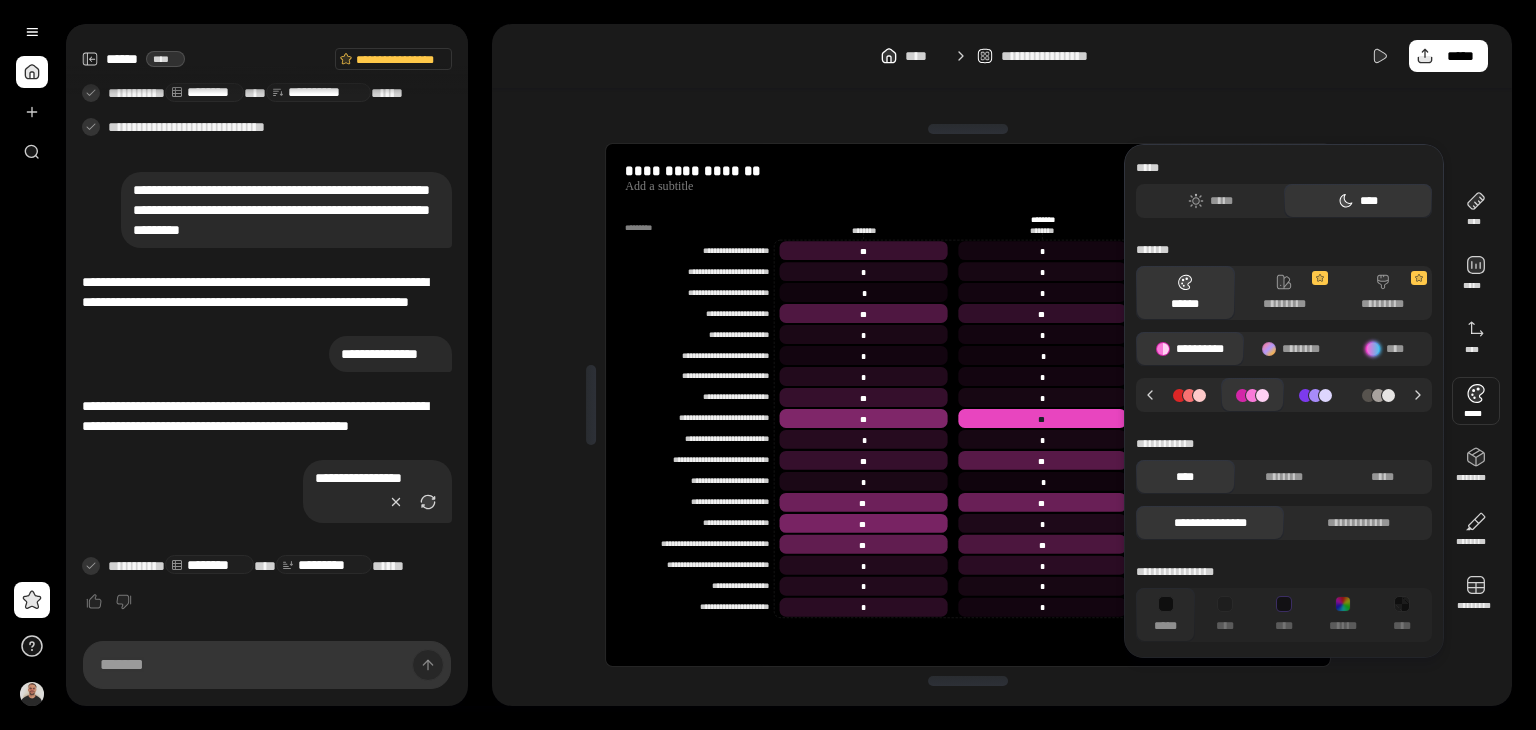 click 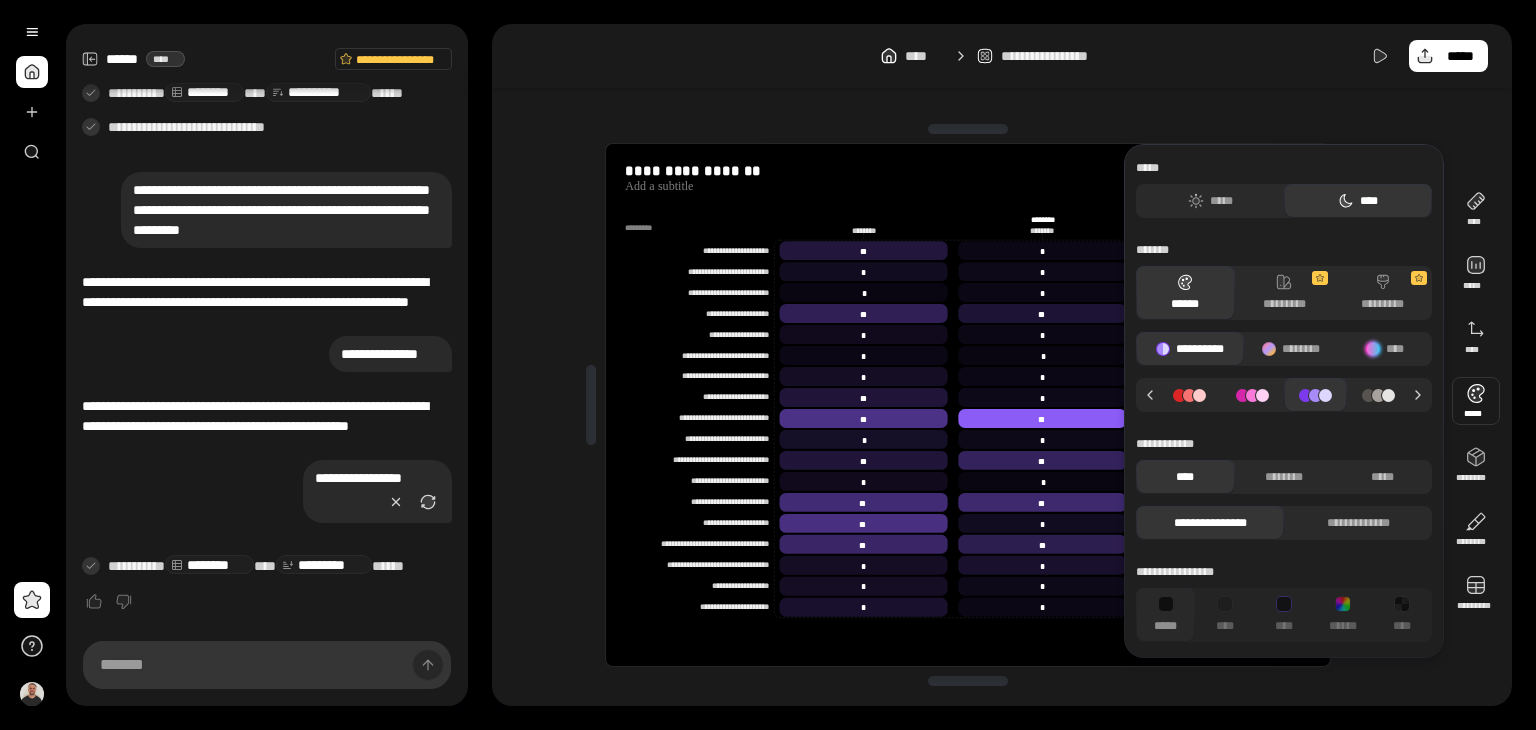 click 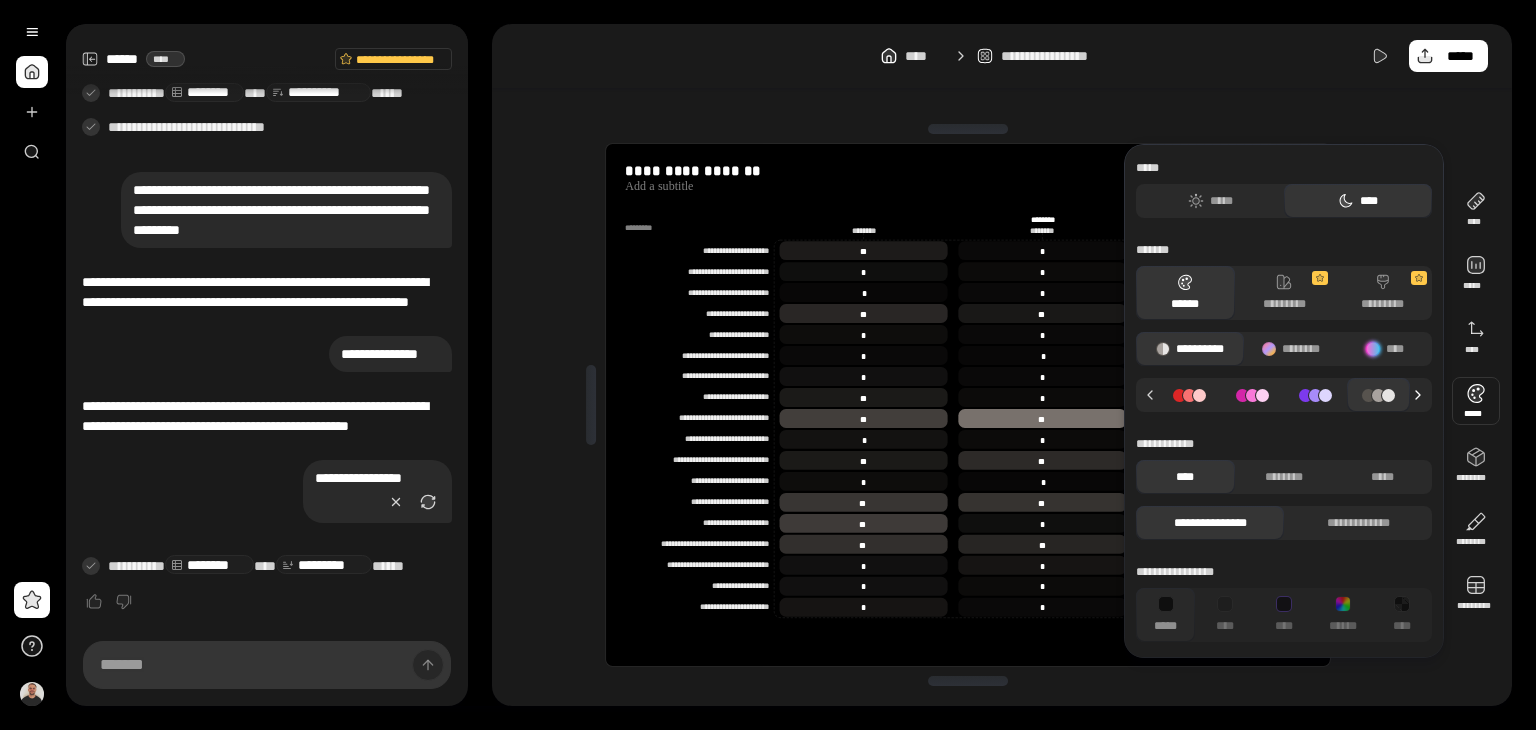 click 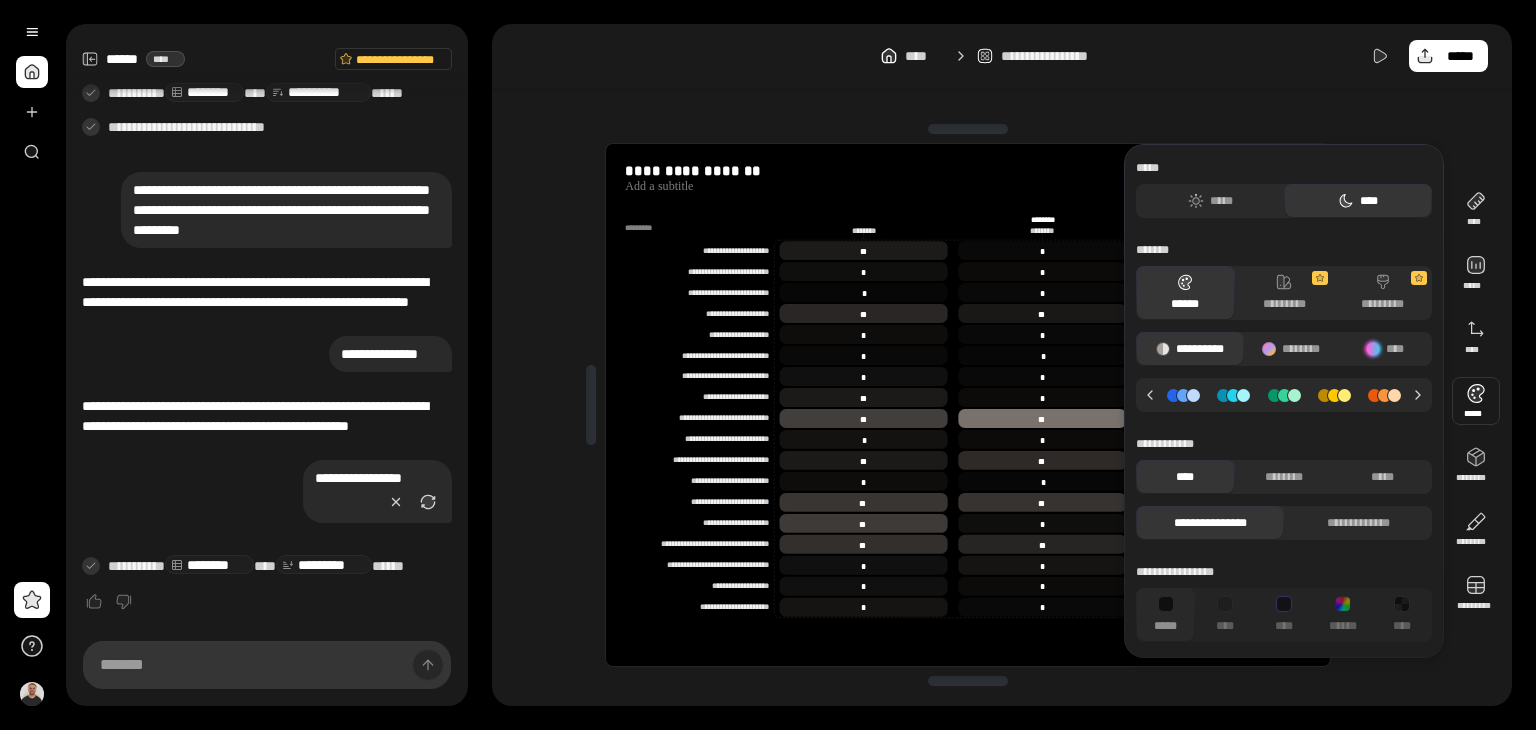 click at bounding box center [1385, 395] 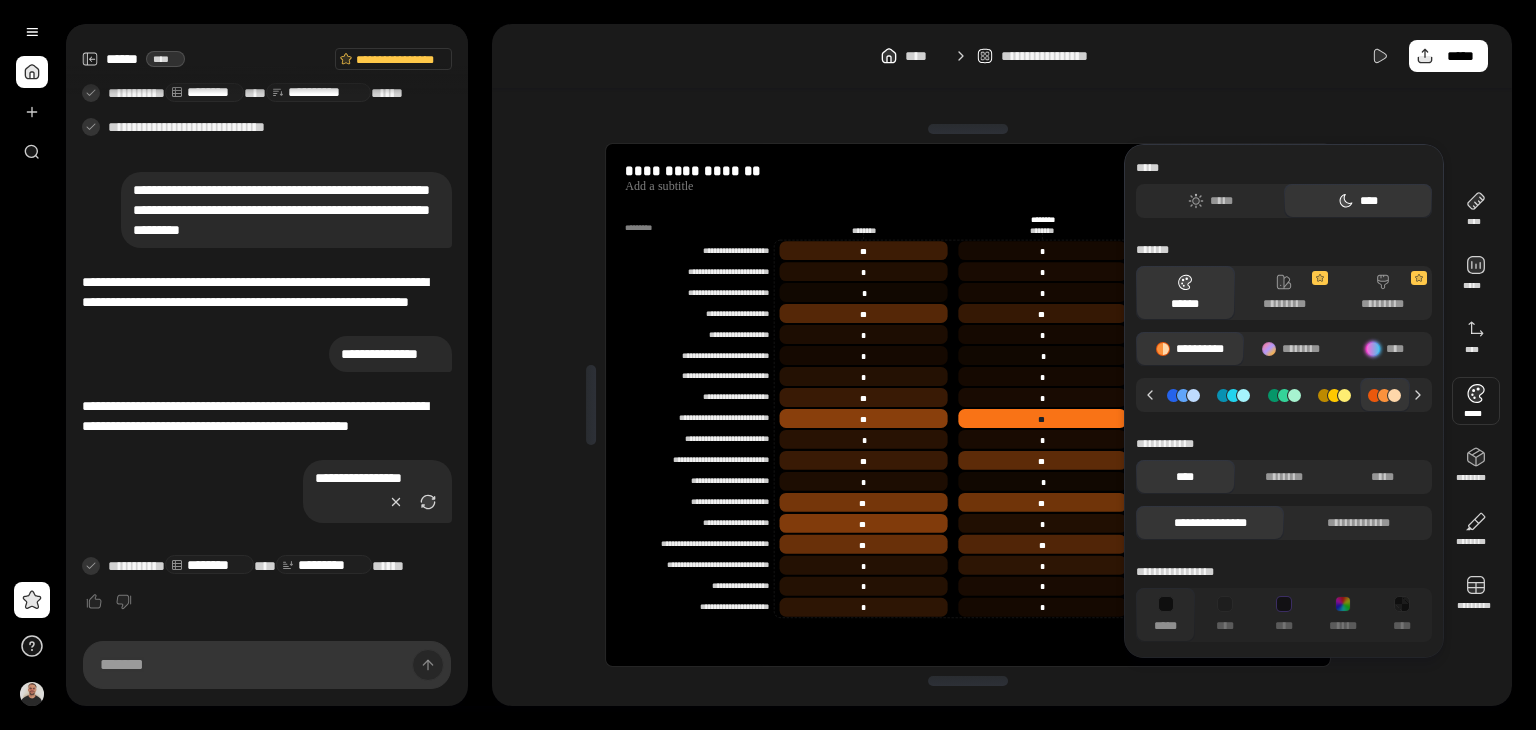 click on "**********" at bounding box center [1002, 56] 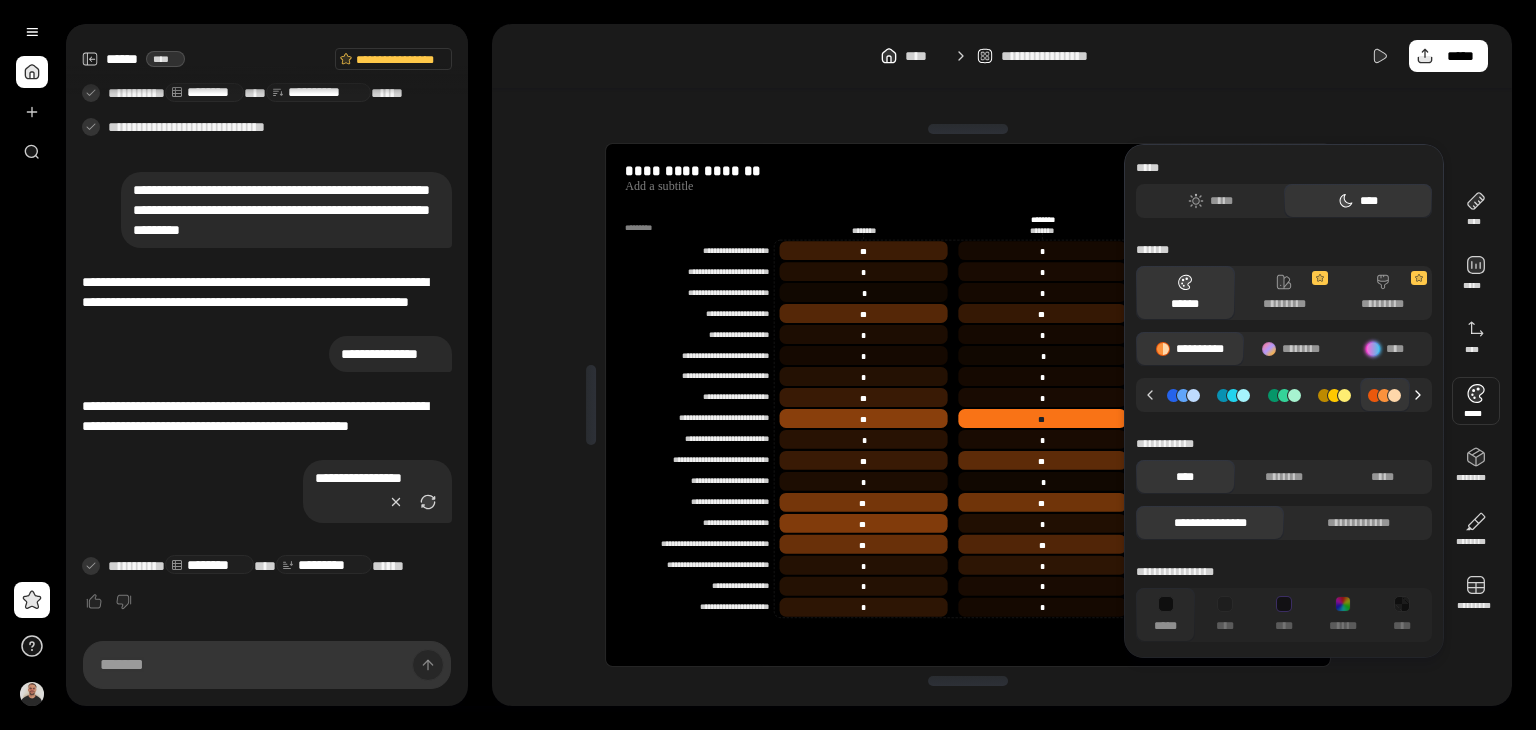 click 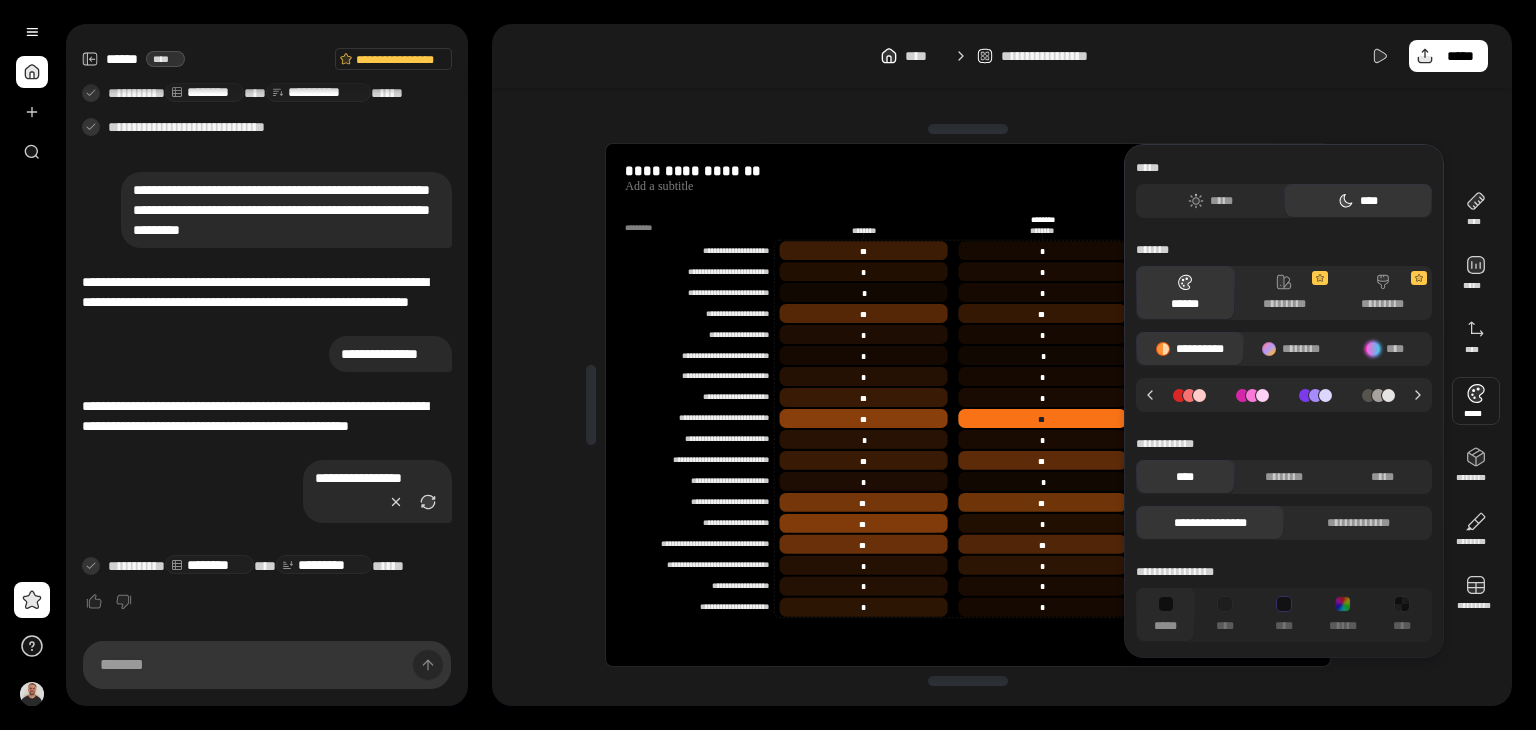 click 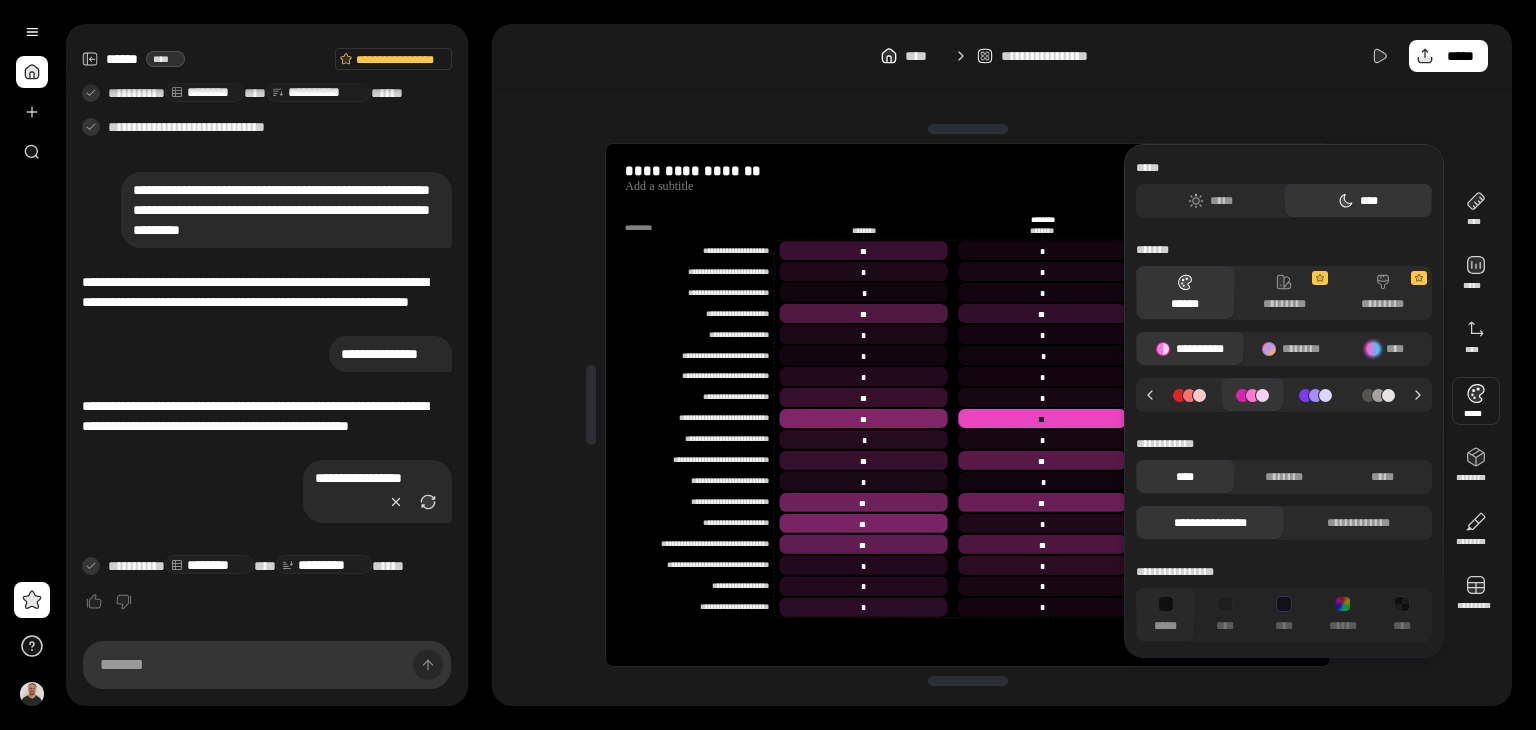 click on "[REDACTED]" at bounding box center [1002, 365] 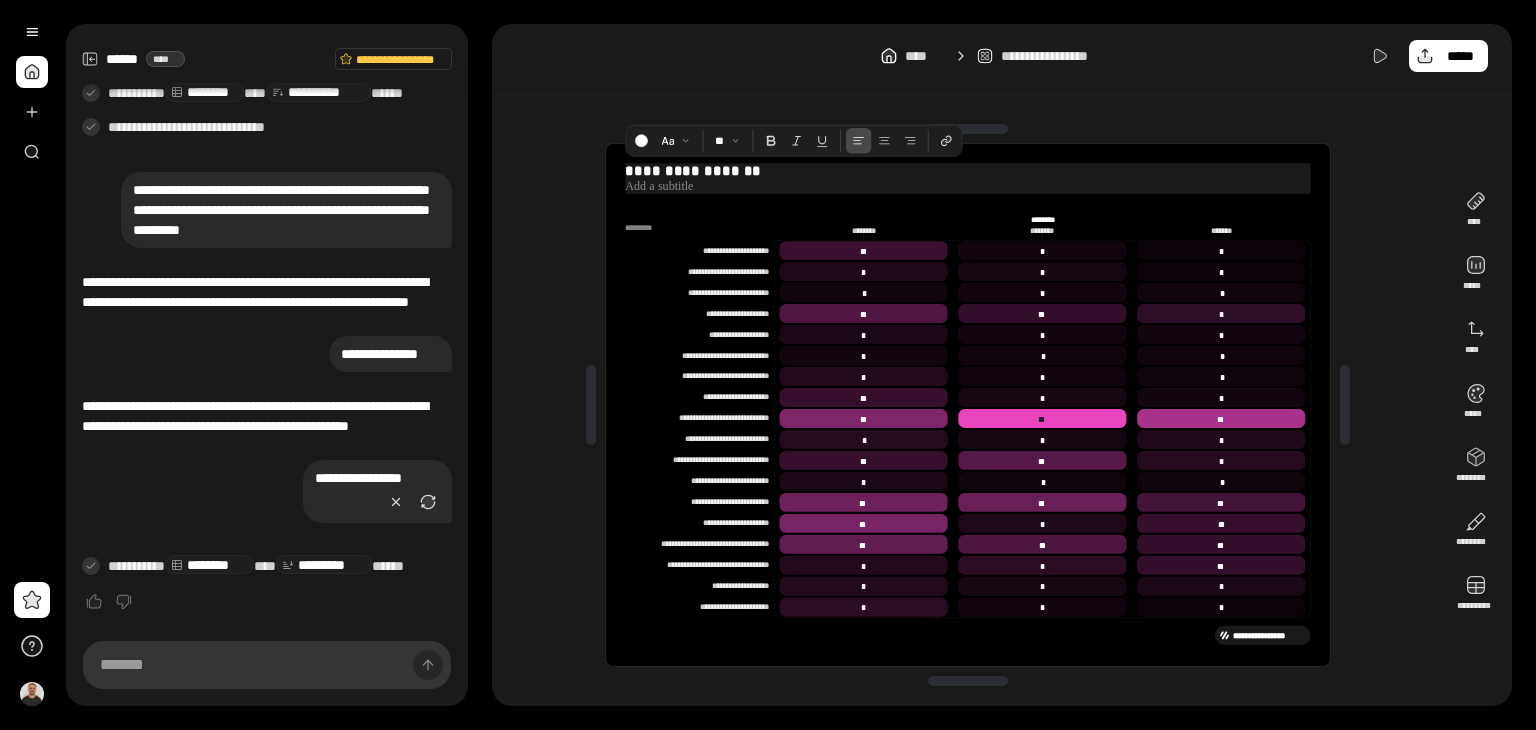 click on "**********" at bounding box center [967, 171] 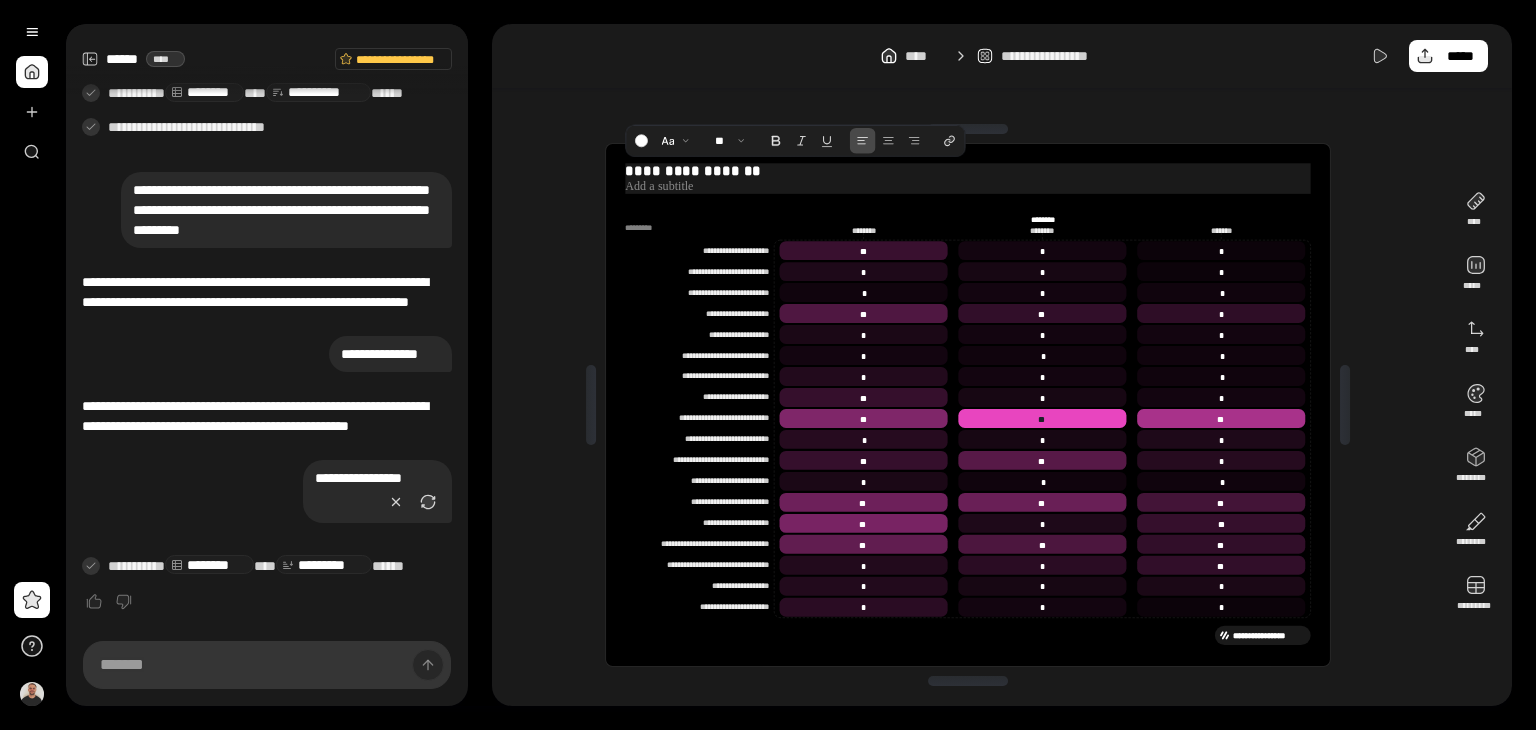 click on "**********" at bounding box center (967, 171) 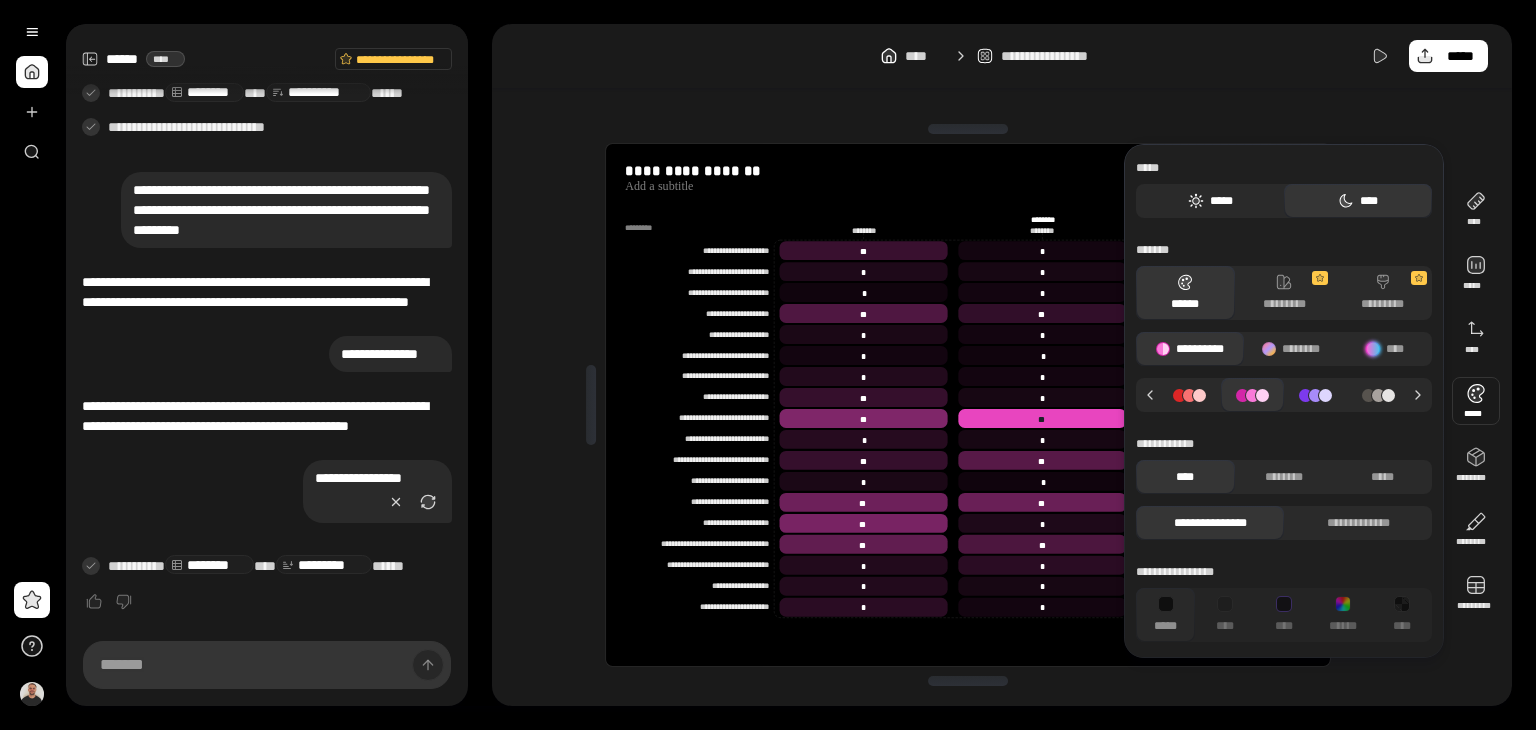 click on "*****" at bounding box center (1210, 201) 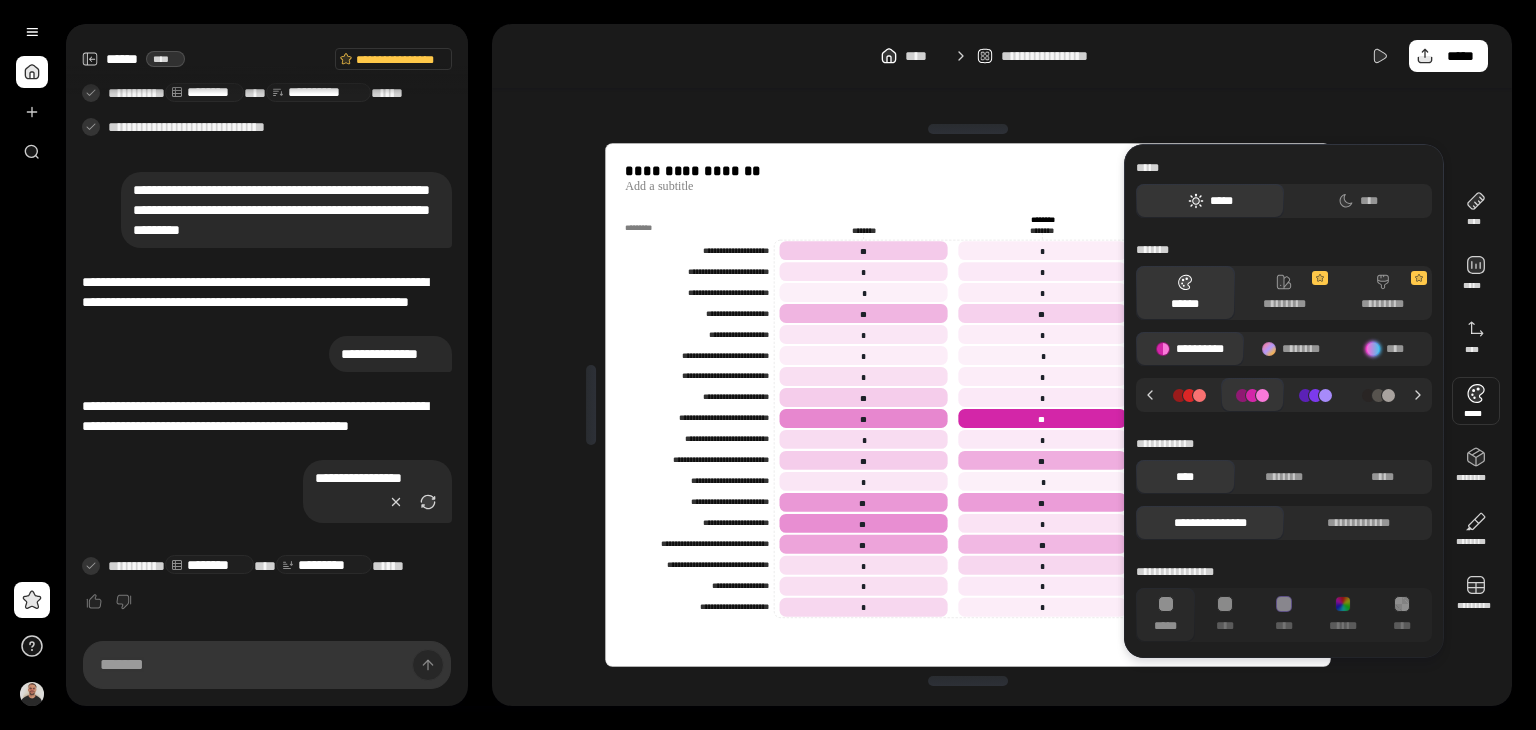 click on "[REDACTED]" at bounding box center (1002, 365) 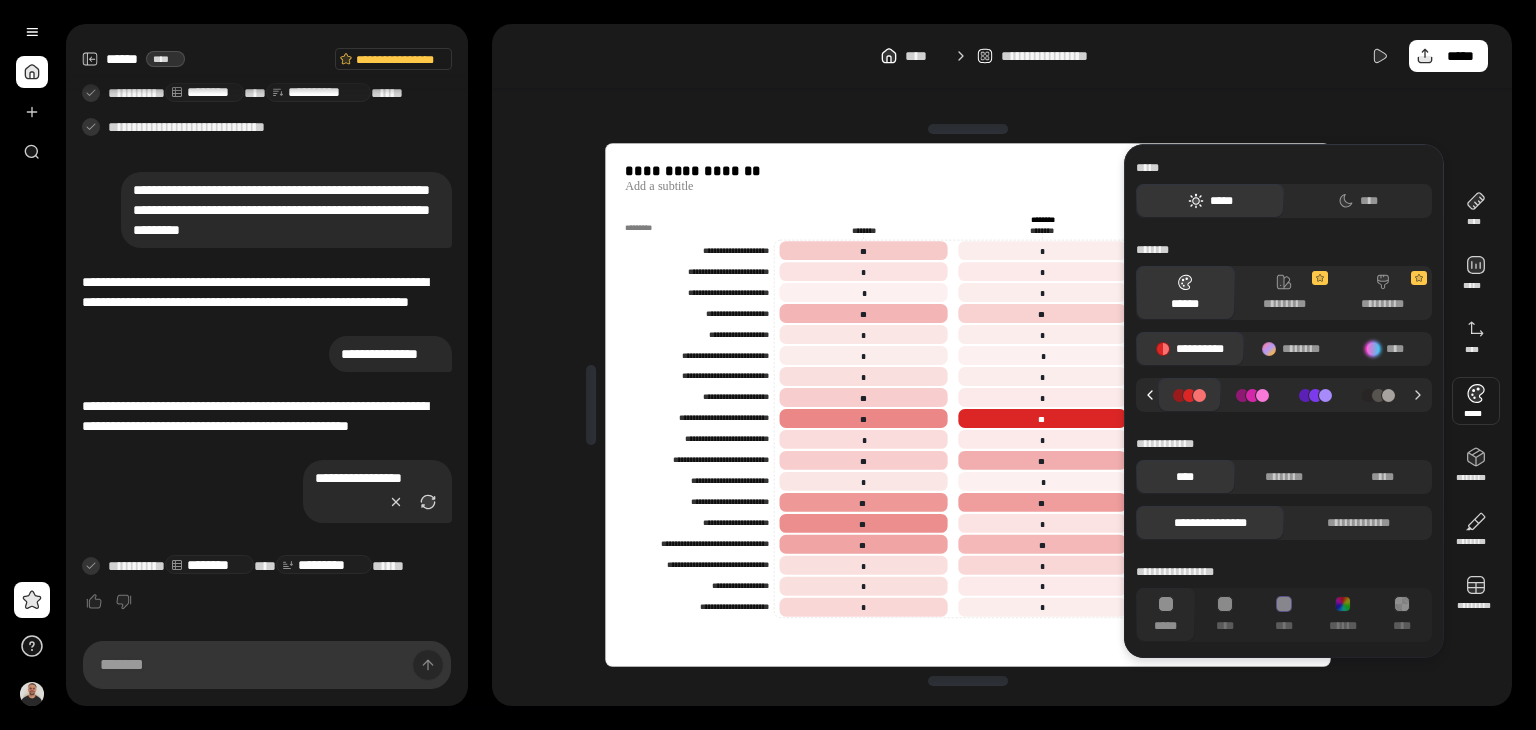 click 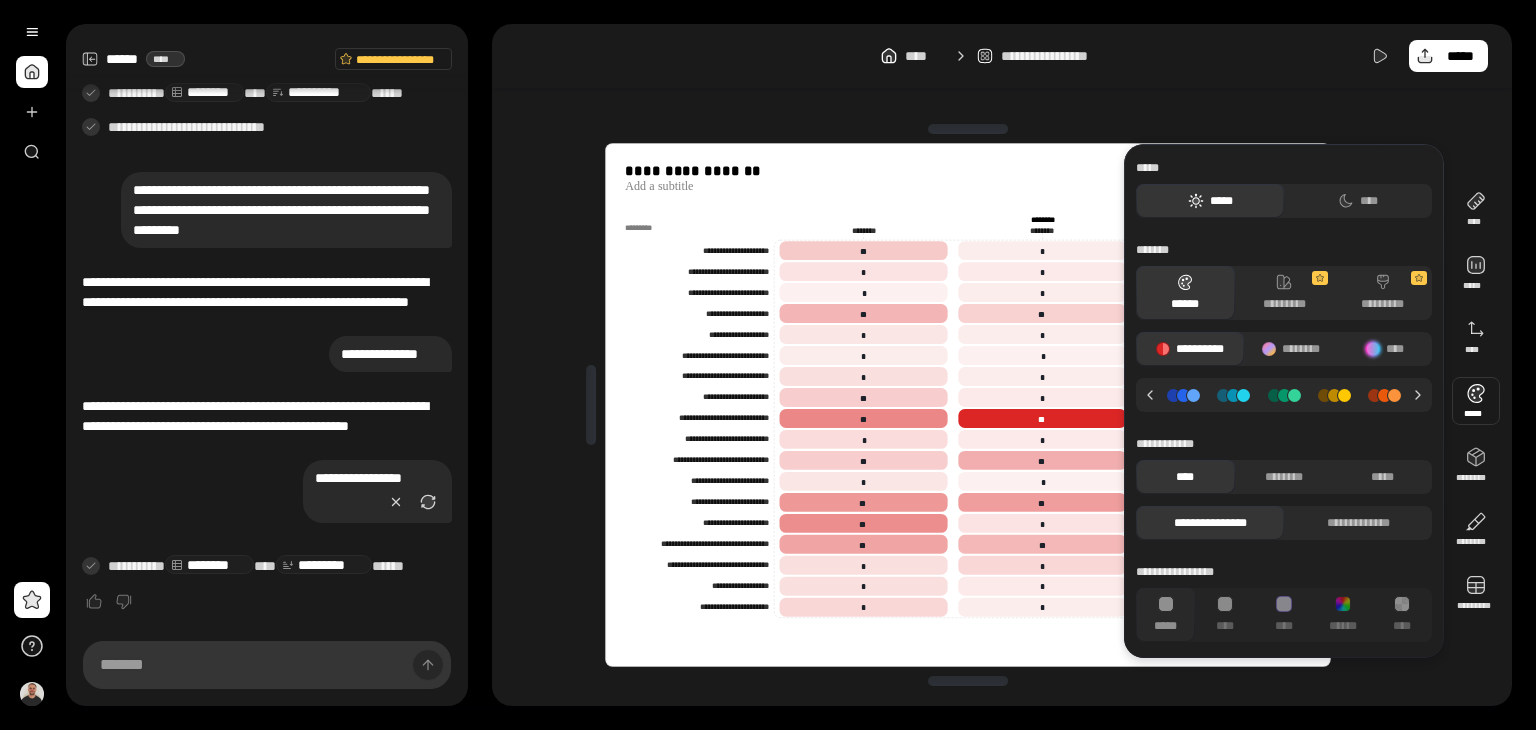 click 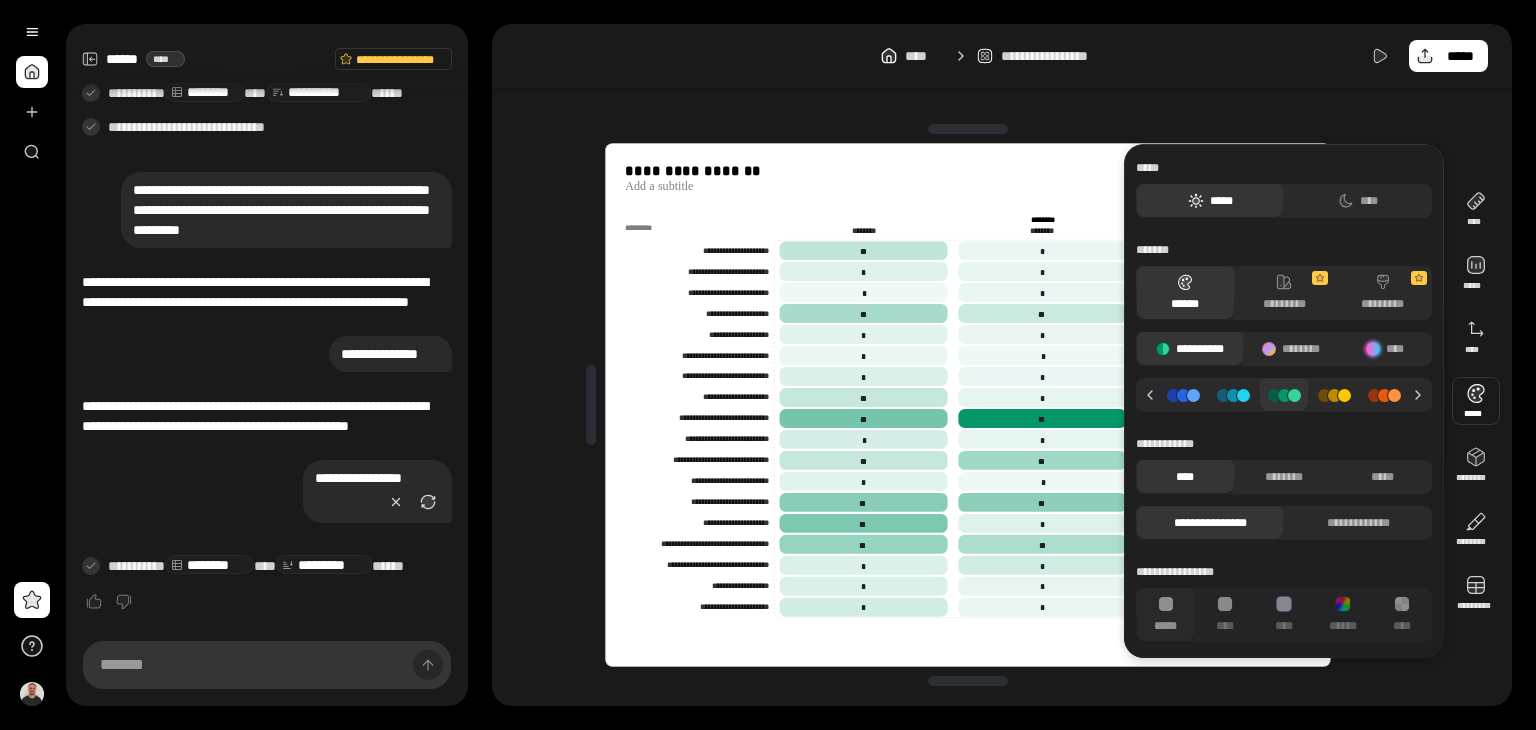click 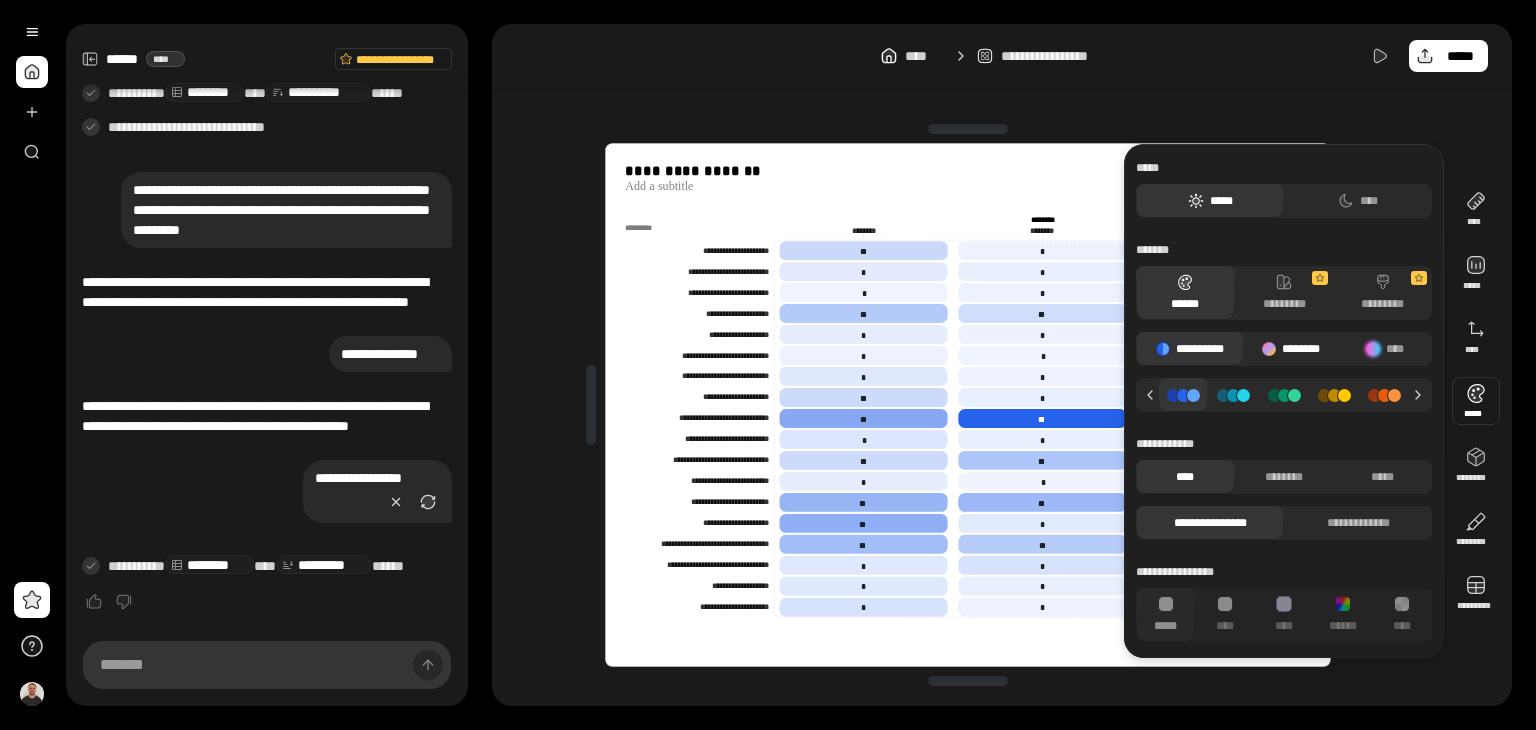 click on "********" at bounding box center [1291, 349] 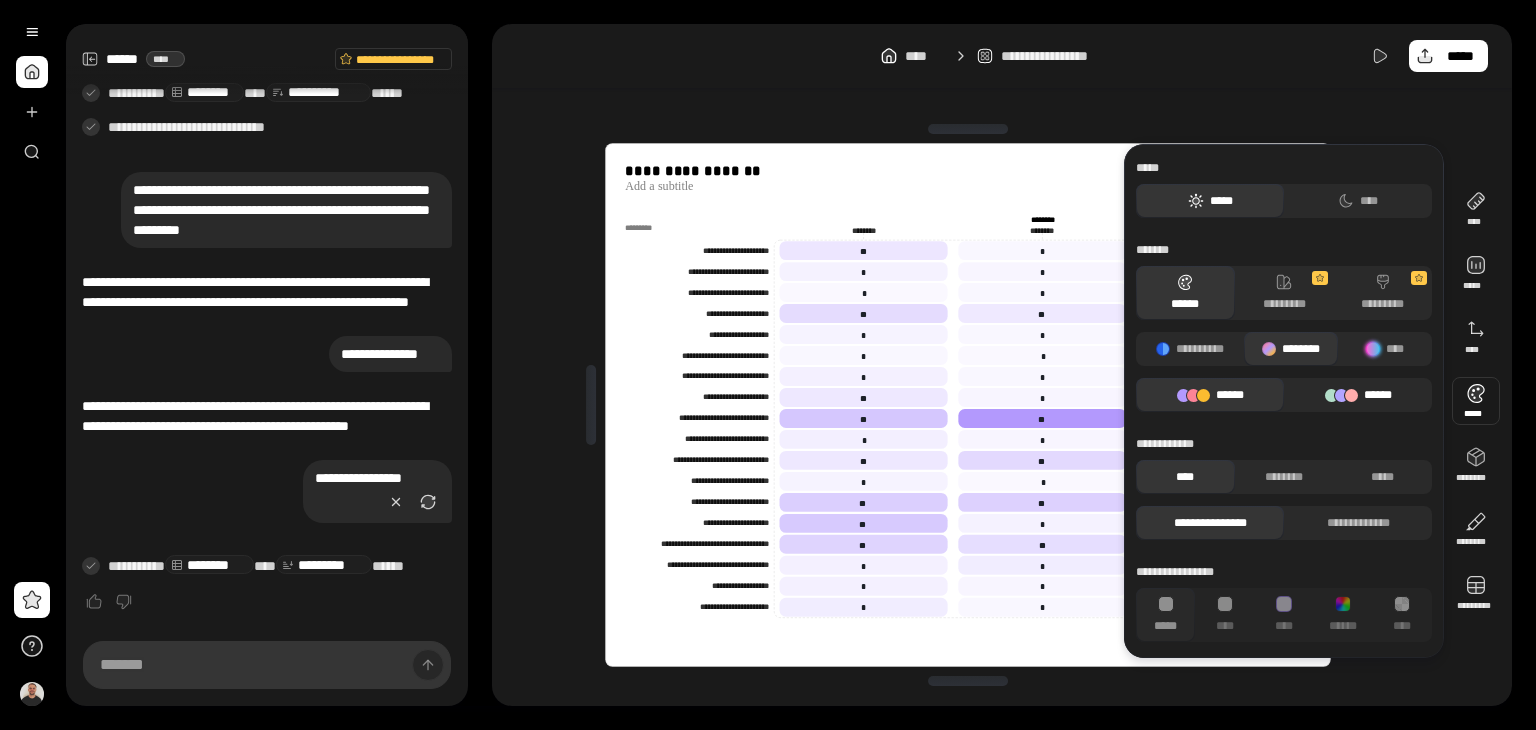 click 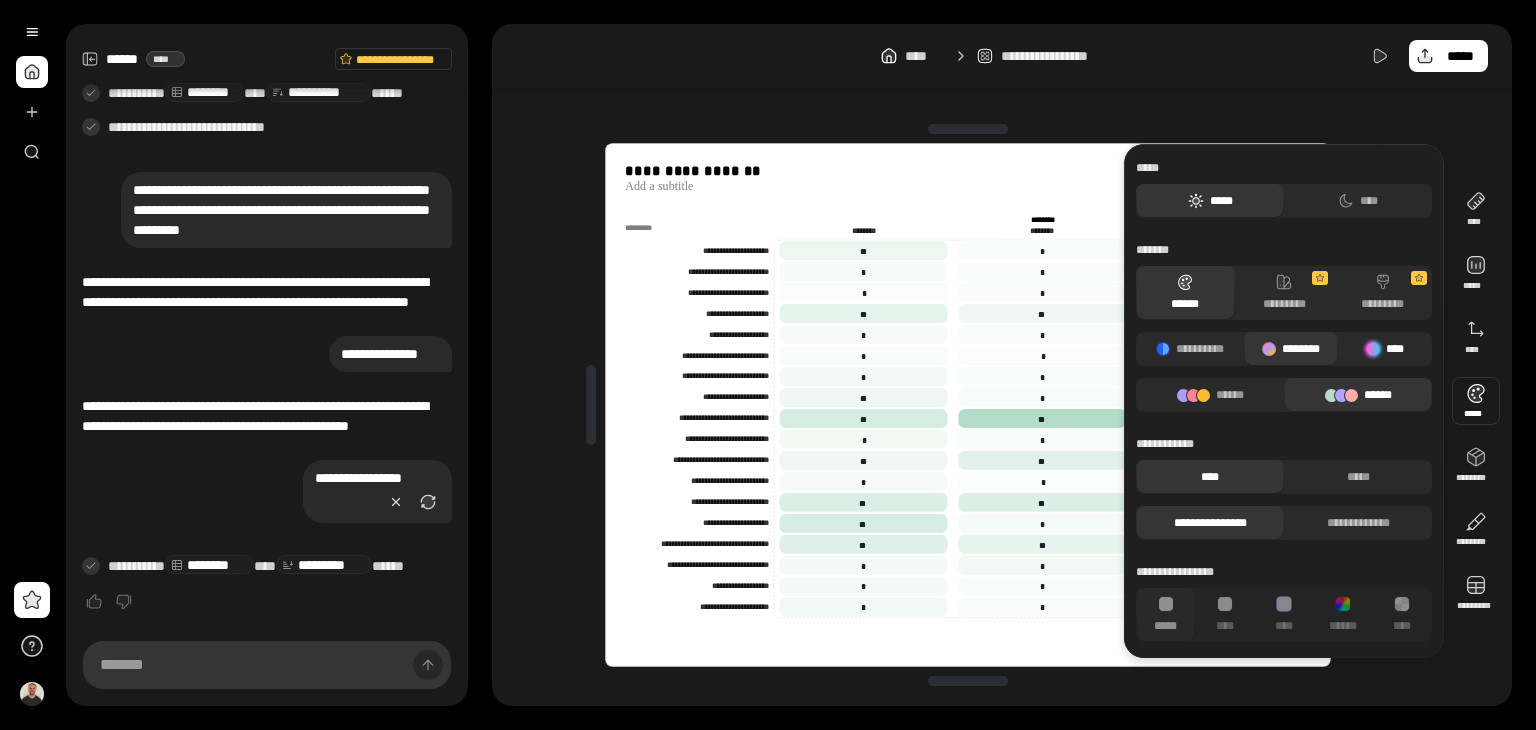 click at bounding box center (1373, 349) 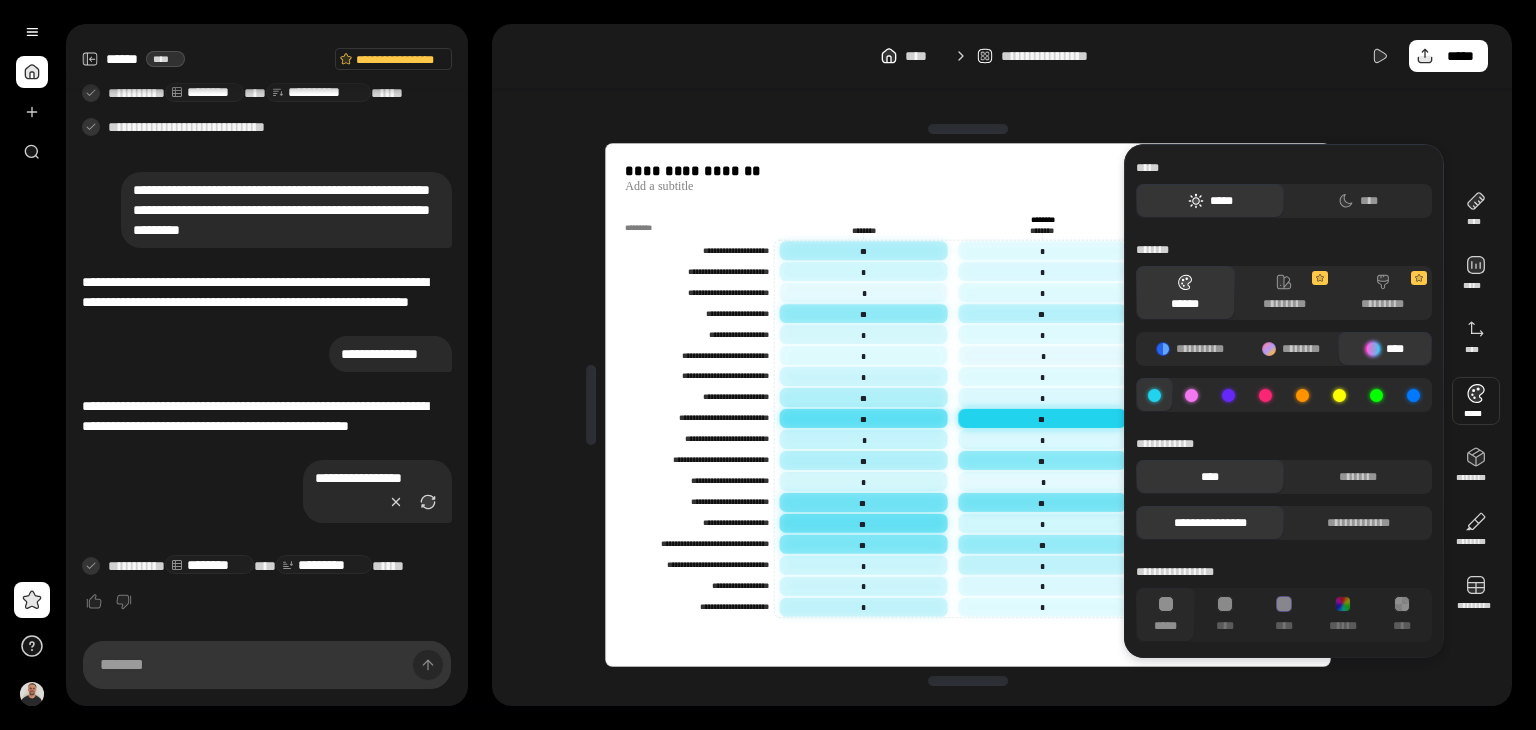 click 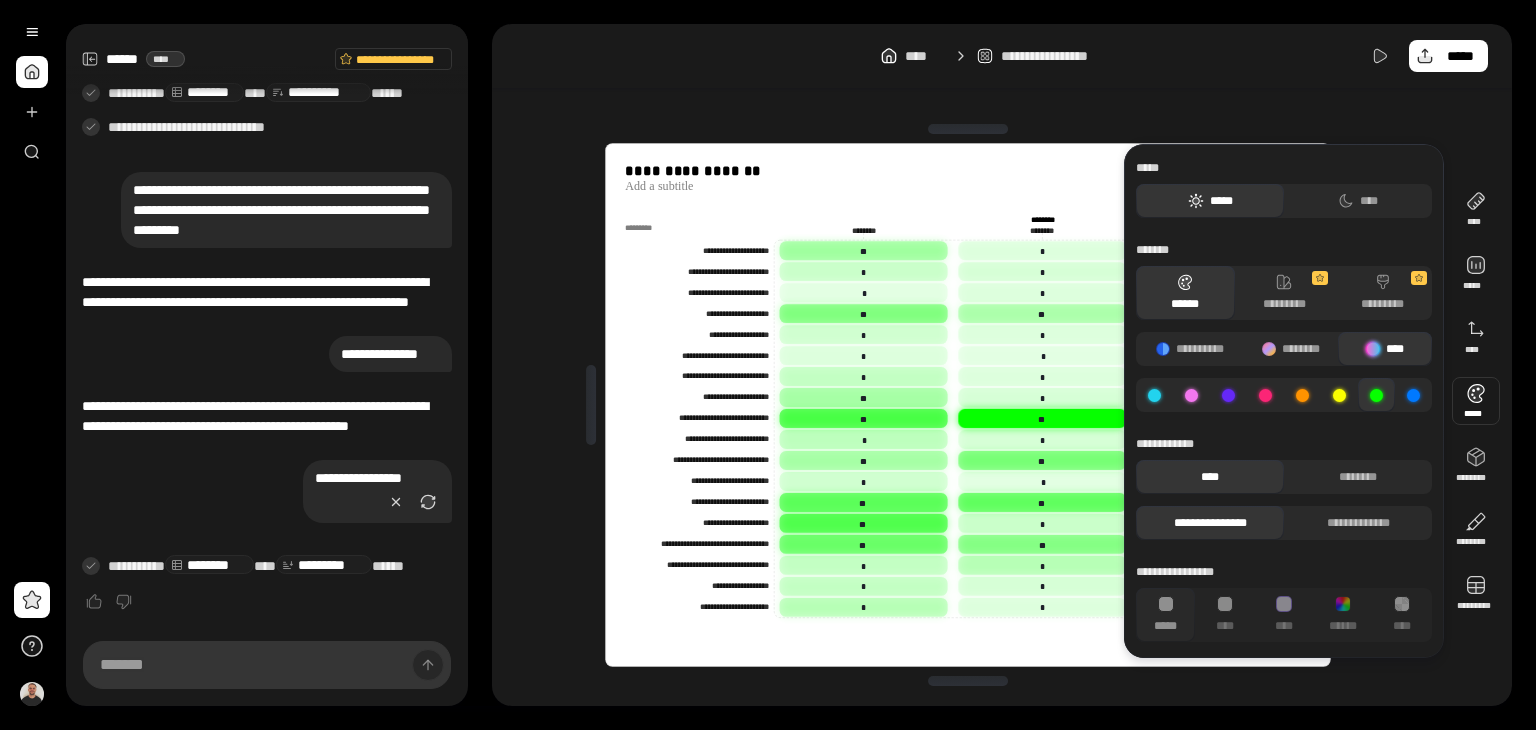 click 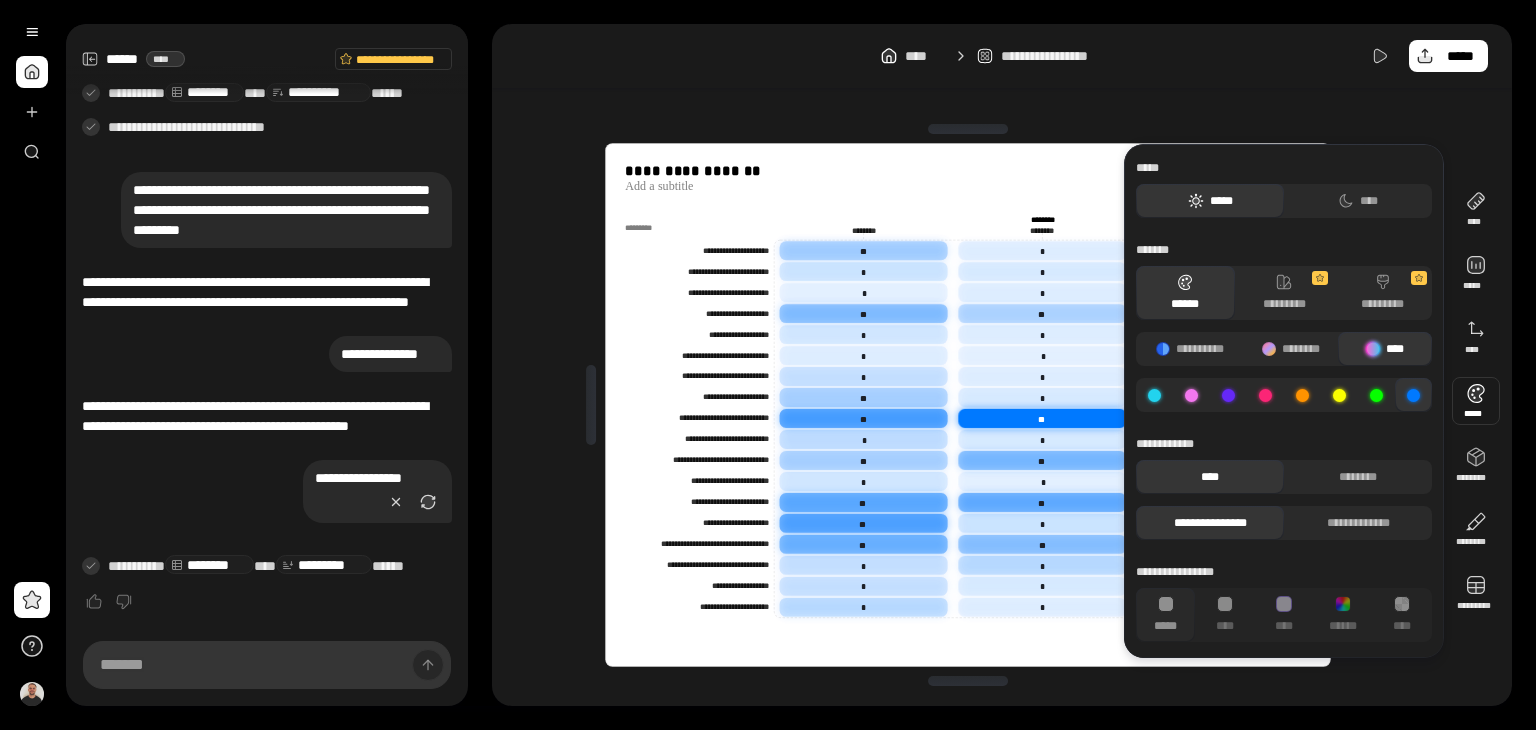 click 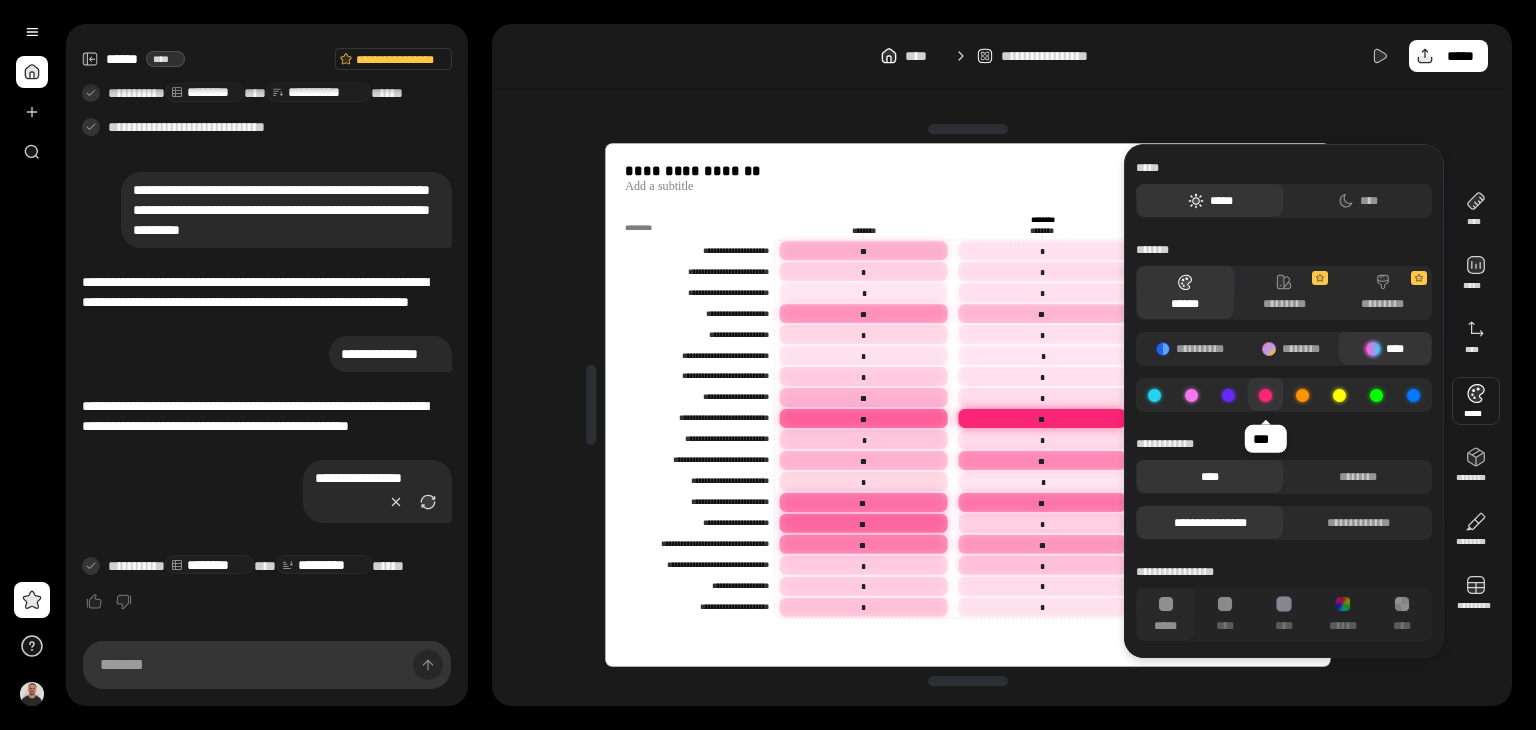 click on "[REDACTED]" at bounding box center (1002, 365) 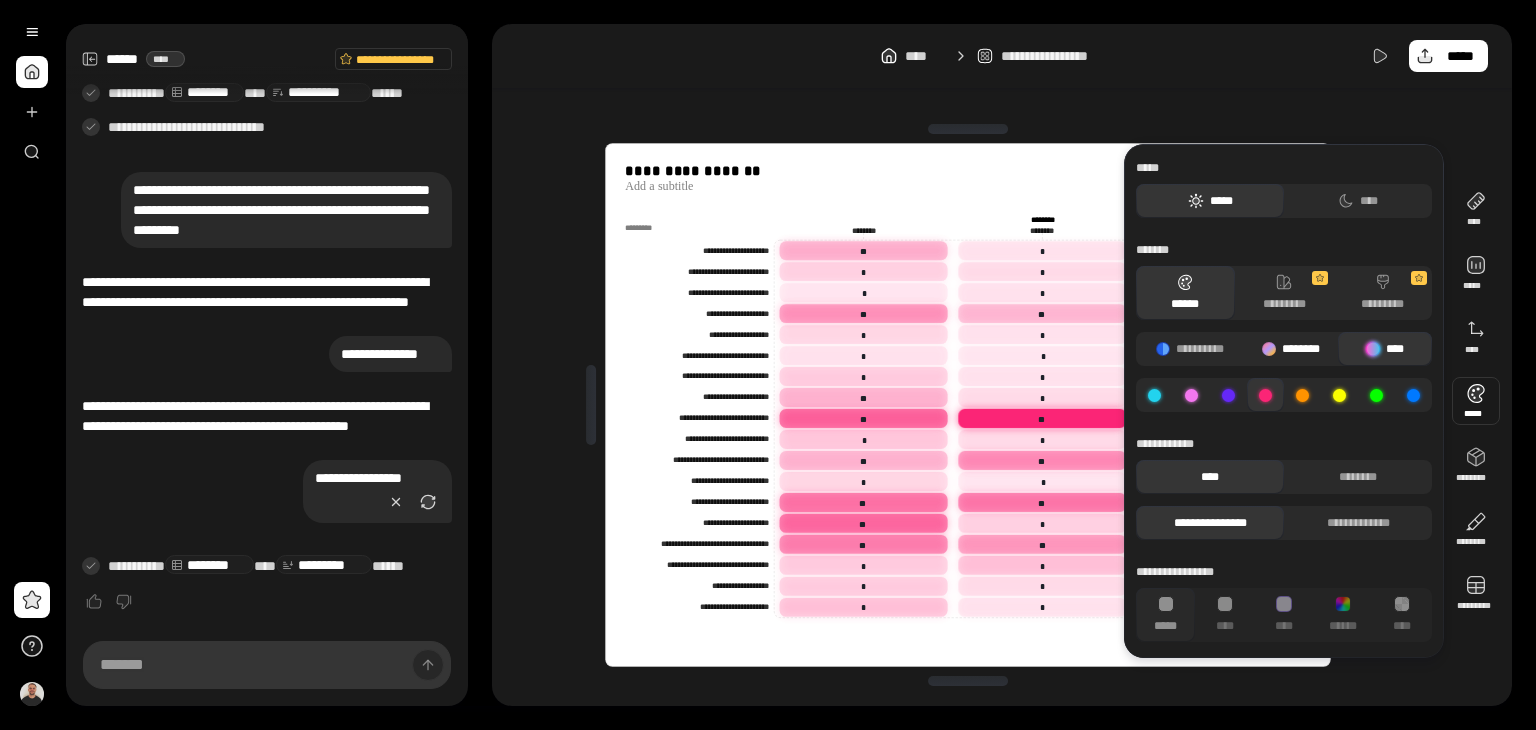 click on "********" at bounding box center [1291, 349] 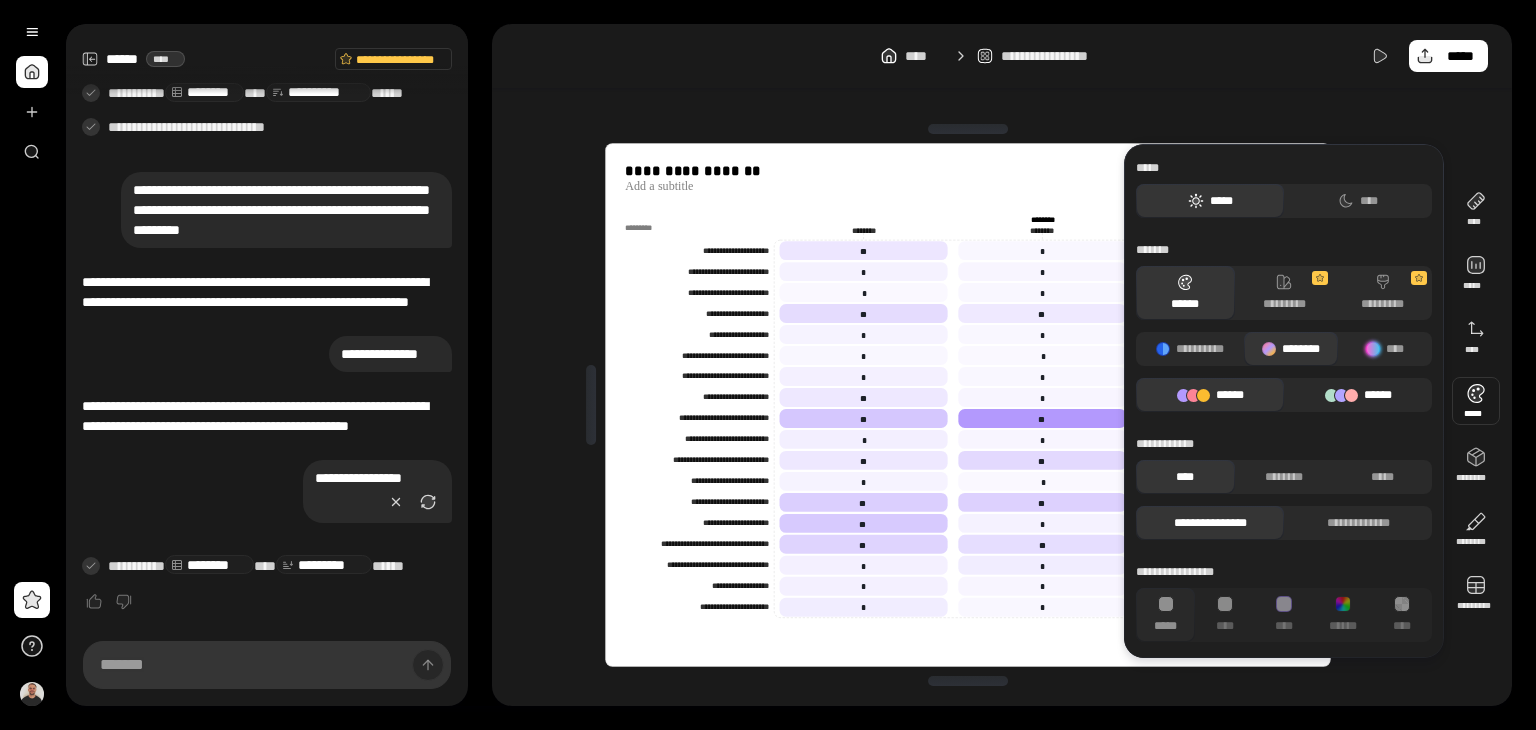 click on "******" at bounding box center (1358, 395) 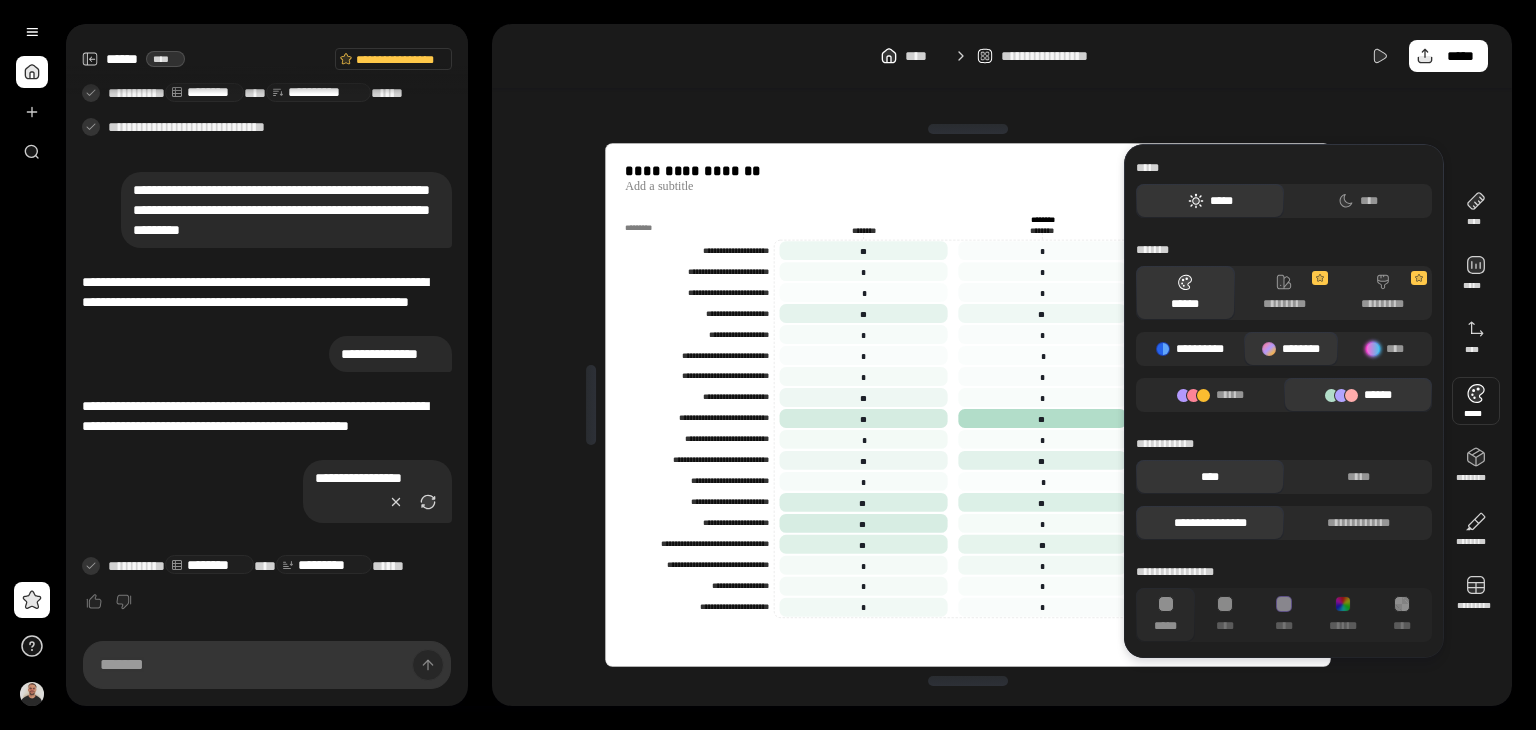 click on "**********" at bounding box center (1190, 349) 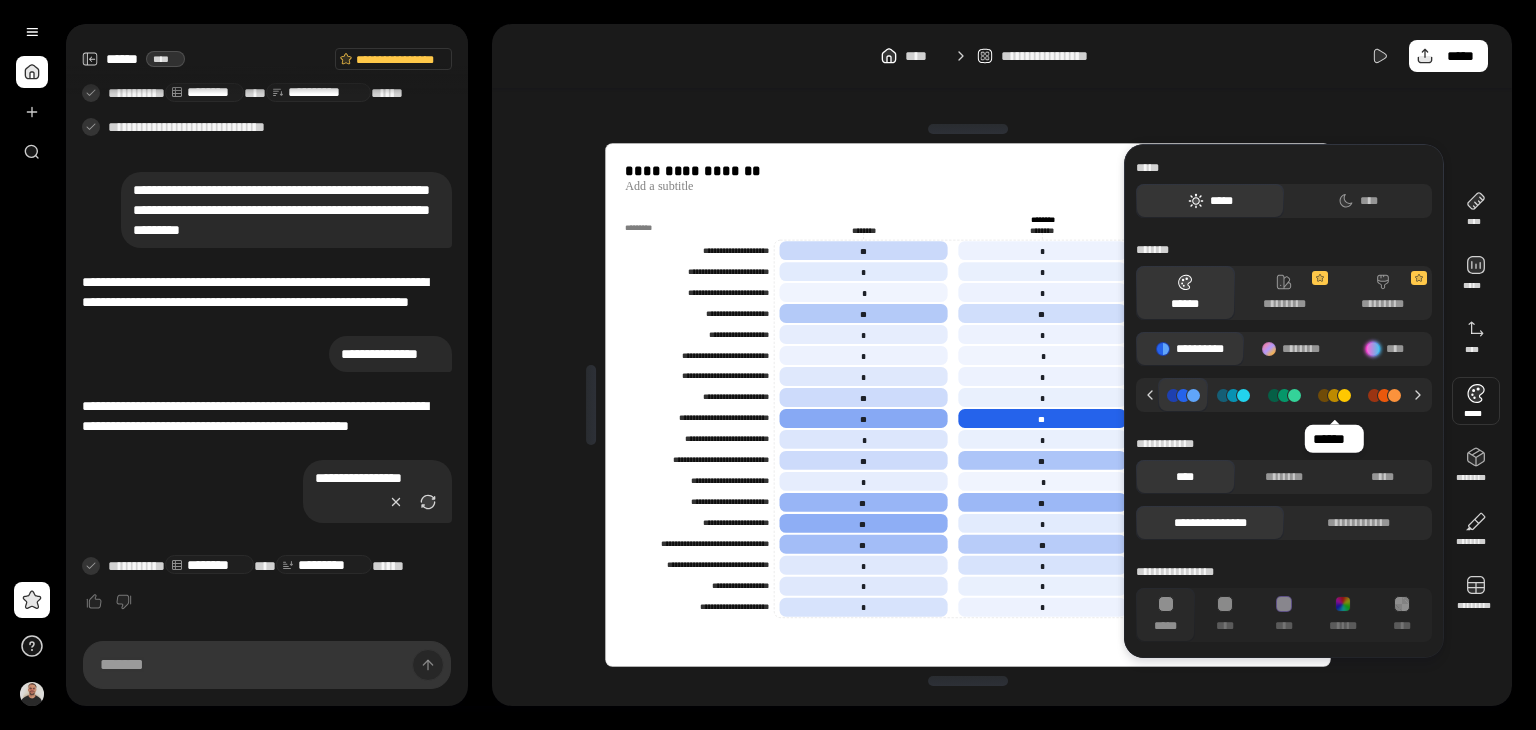 click 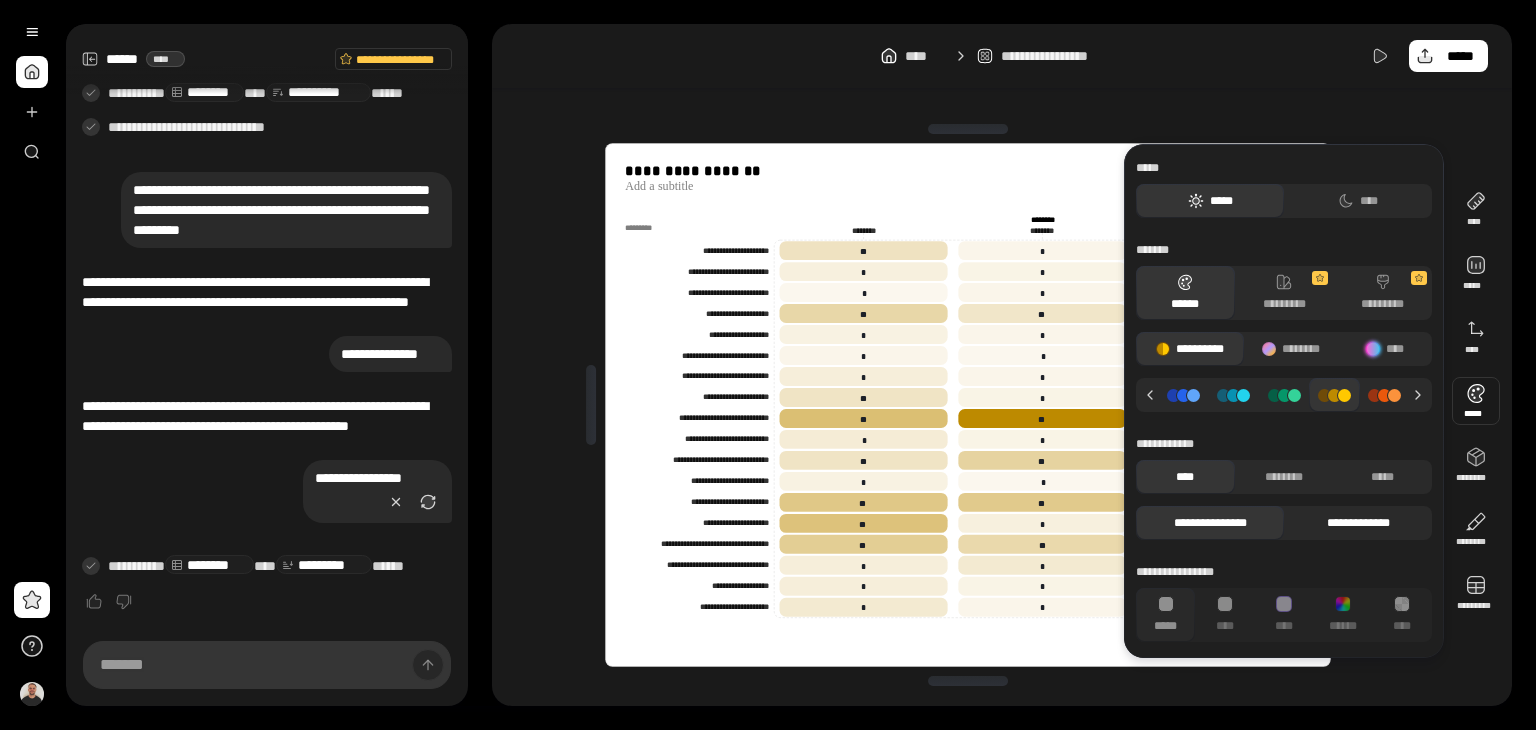 click on "**********" at bounding box center [1358, 523] 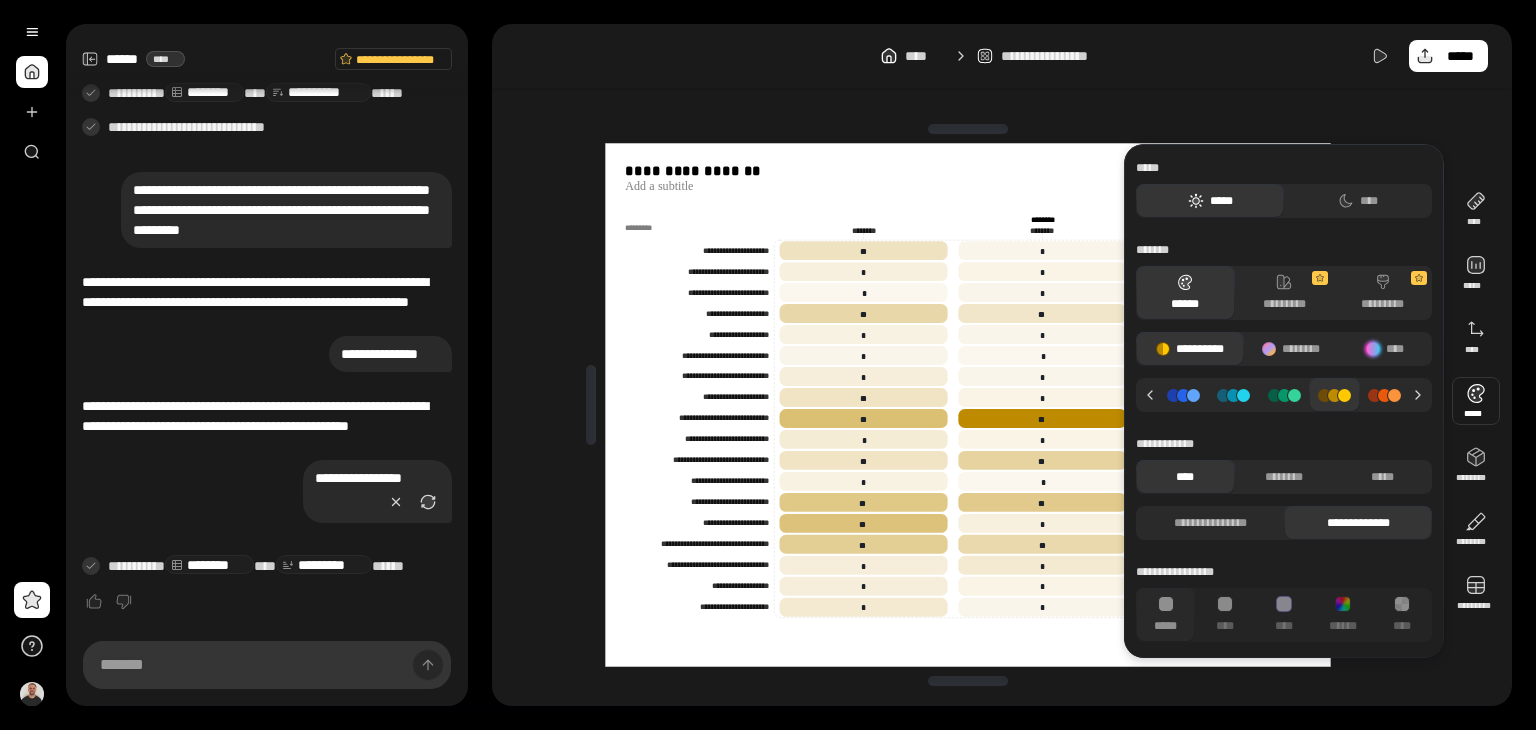 click on "**********" at bounding box center [1358, 523] 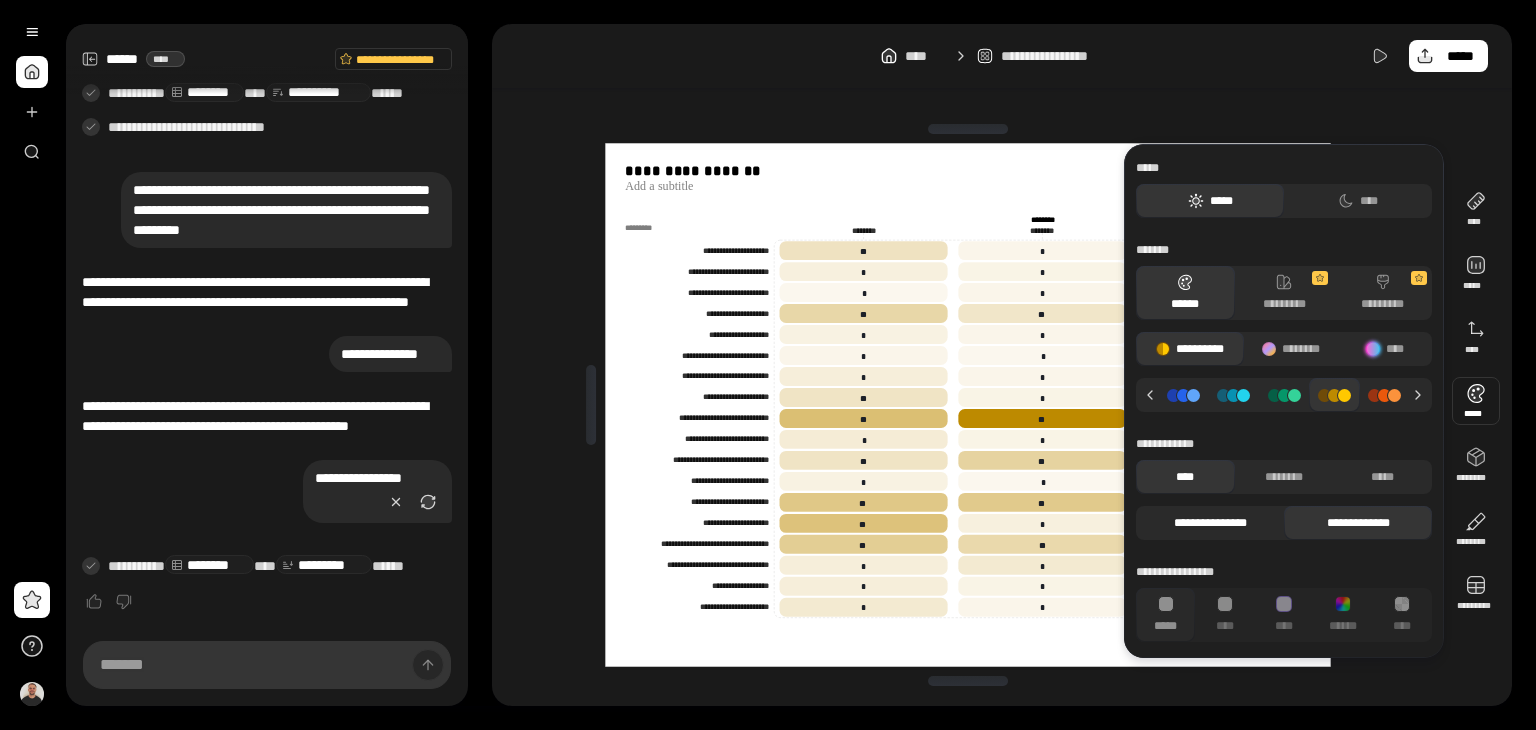 click on "**********" at bounding box center [1210, 523] 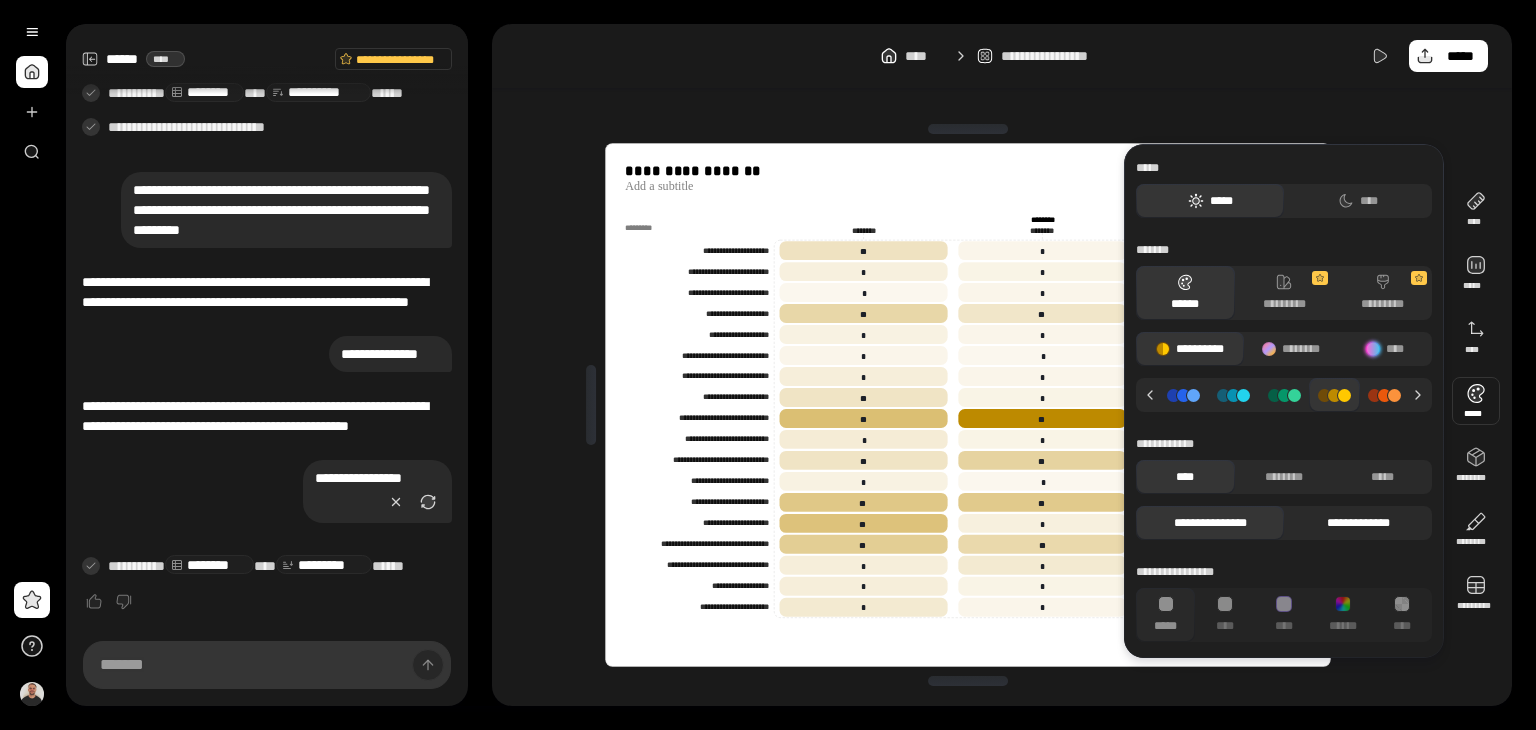 click on "**********" at bounding box center (1358, 523) 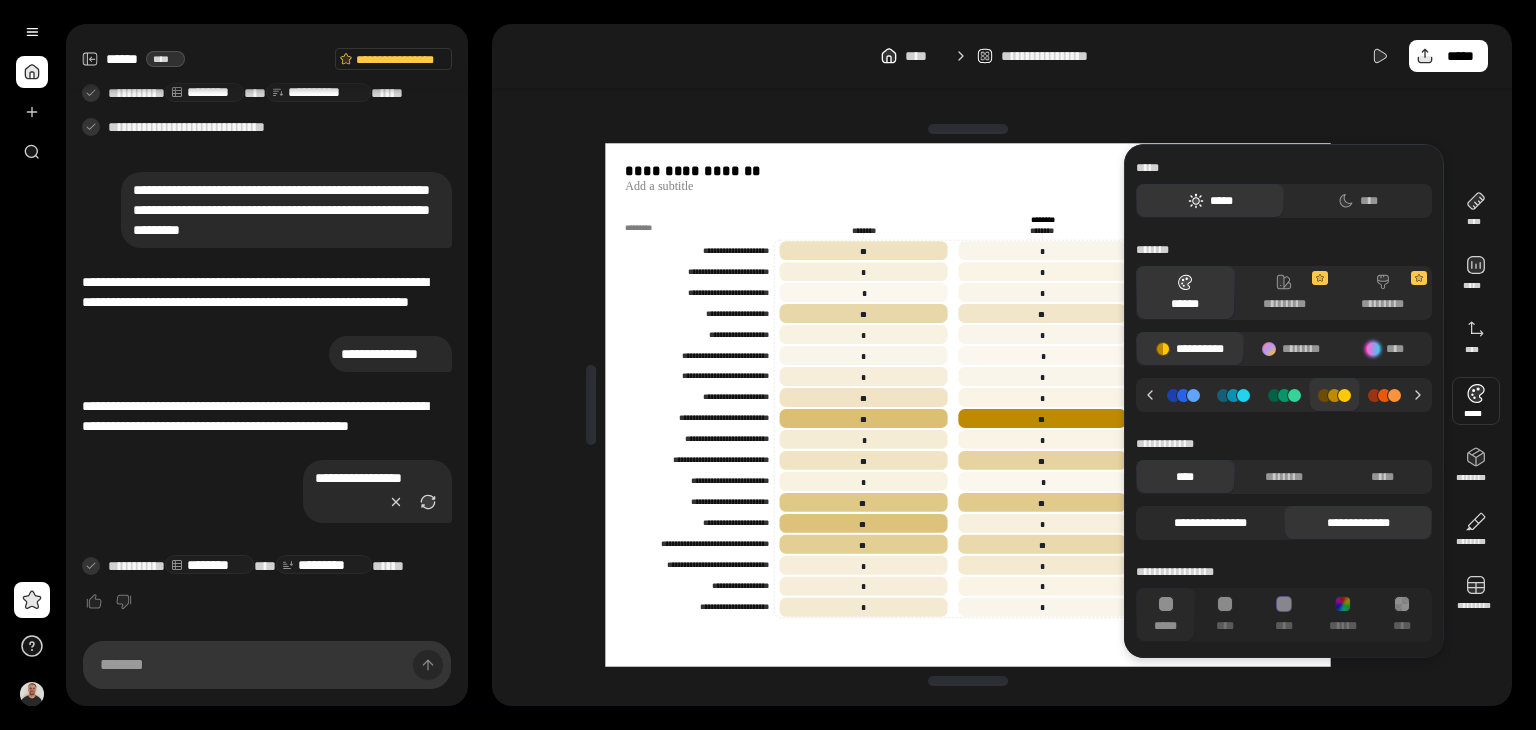 click on "**********" at bounding box center [1210, 523] 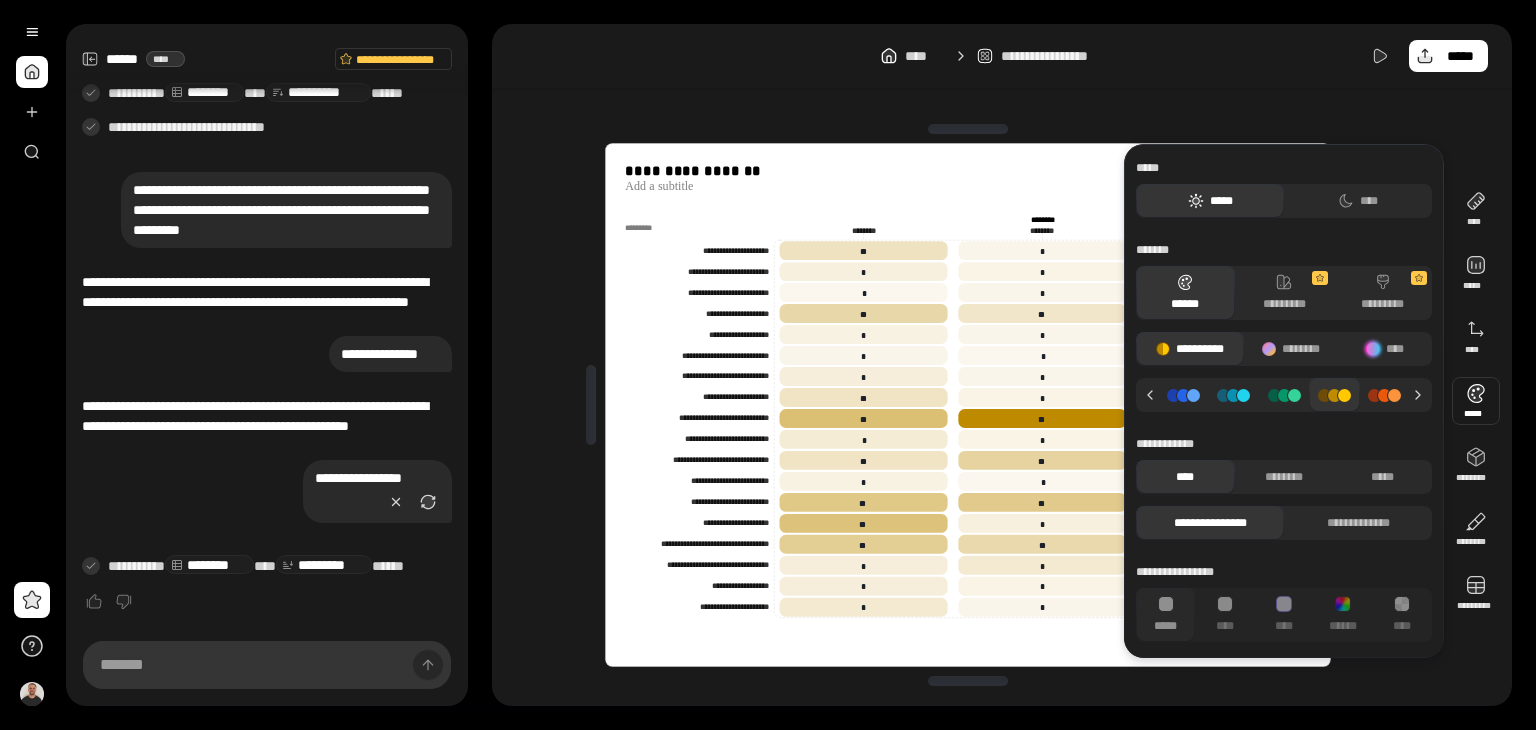 click at bounding box center [1284, 395] 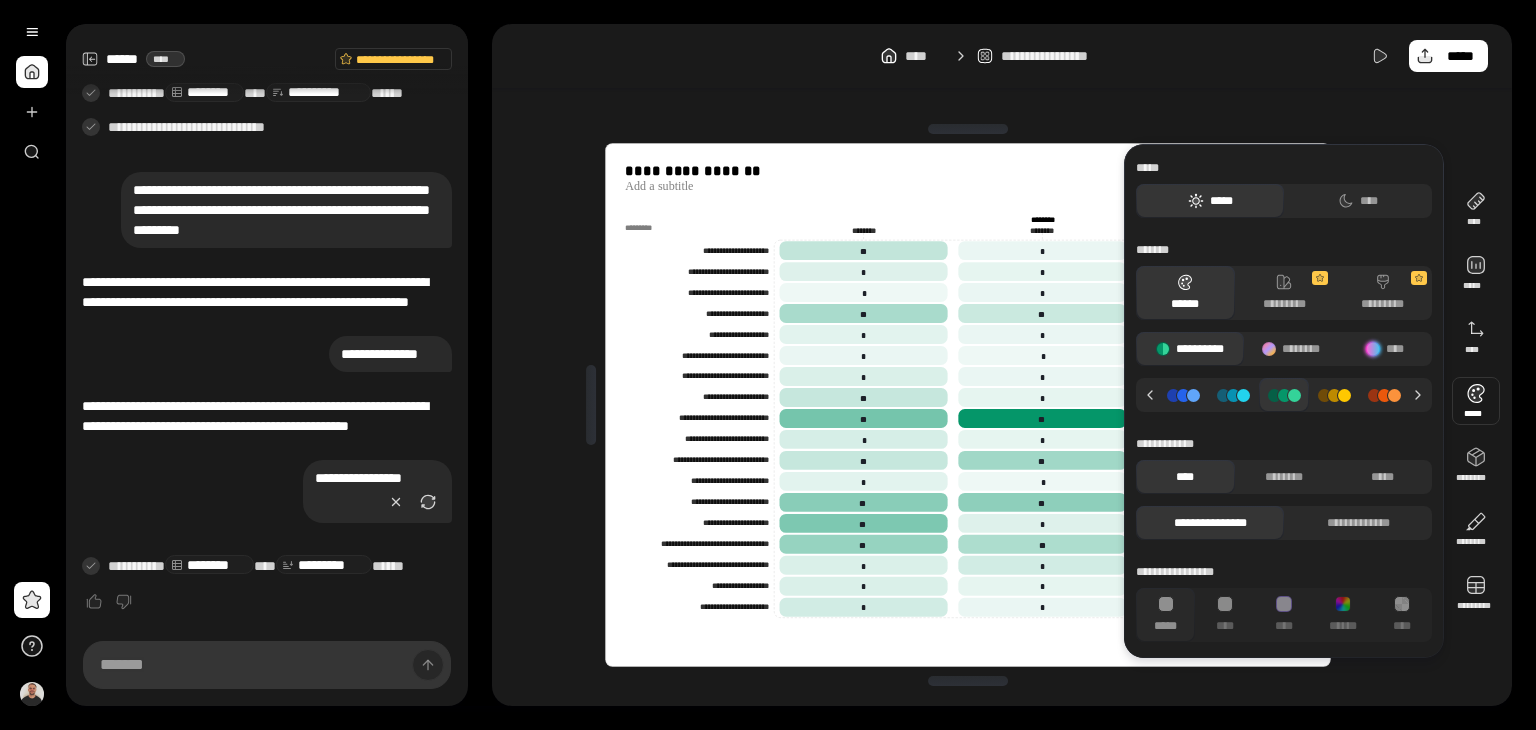 click 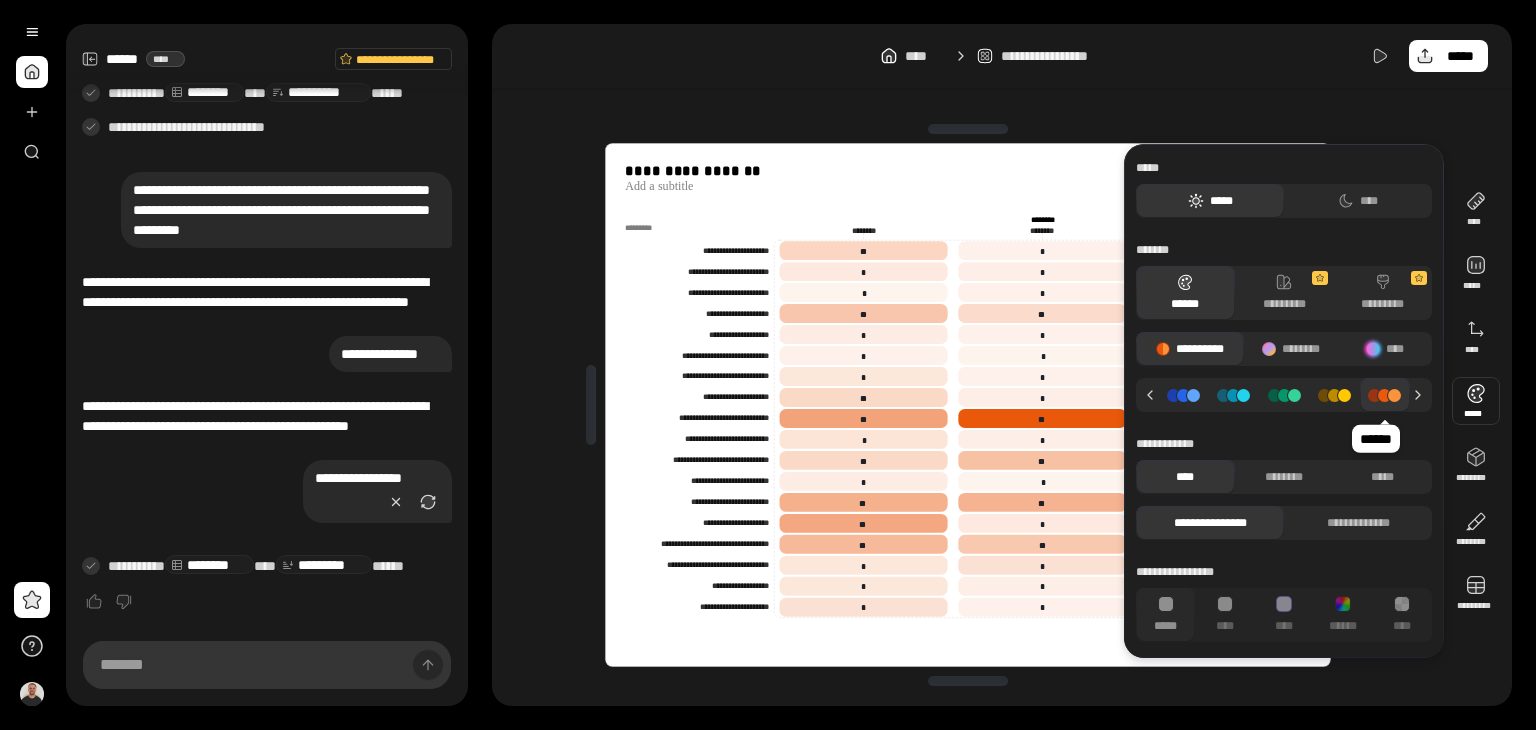 click at bounding box center [1385, 395] 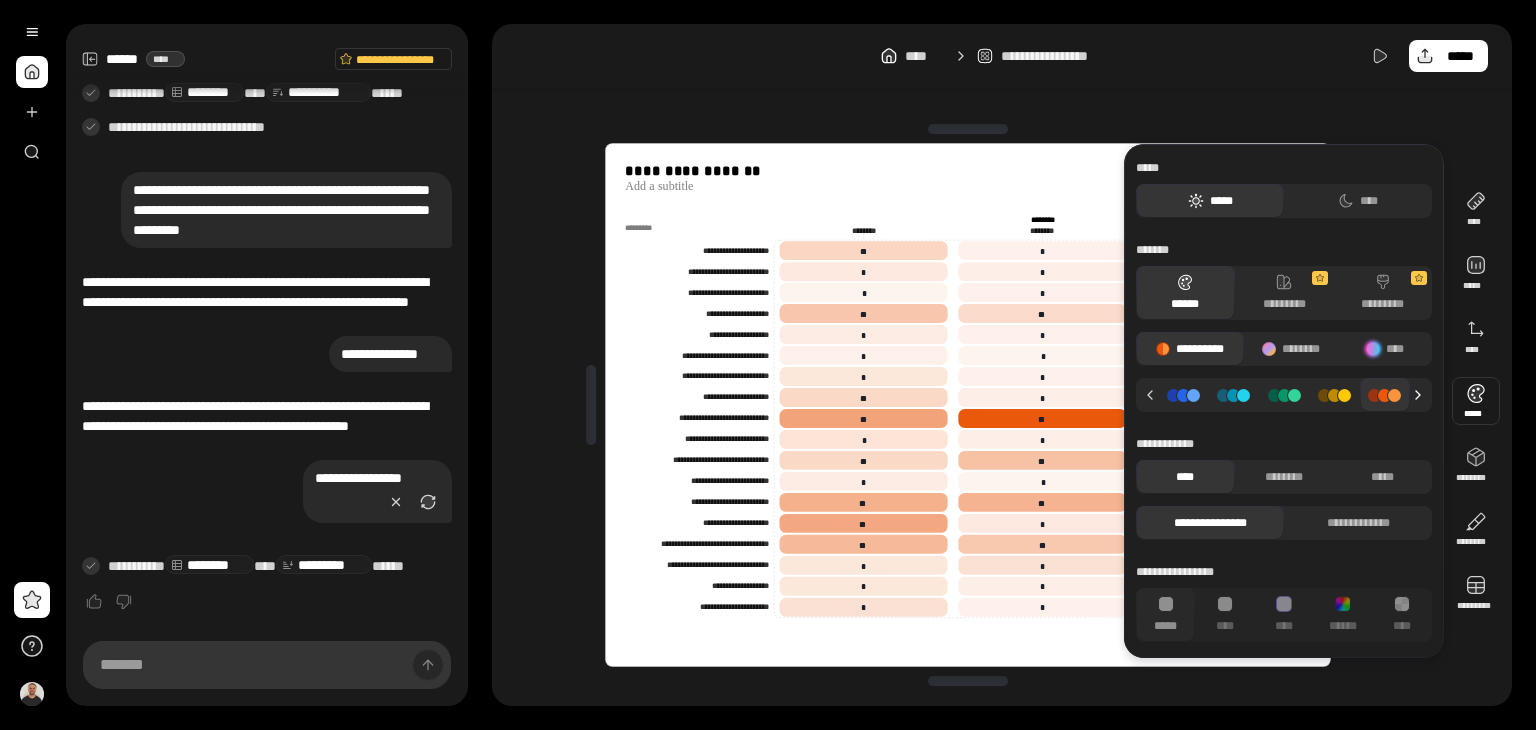 click 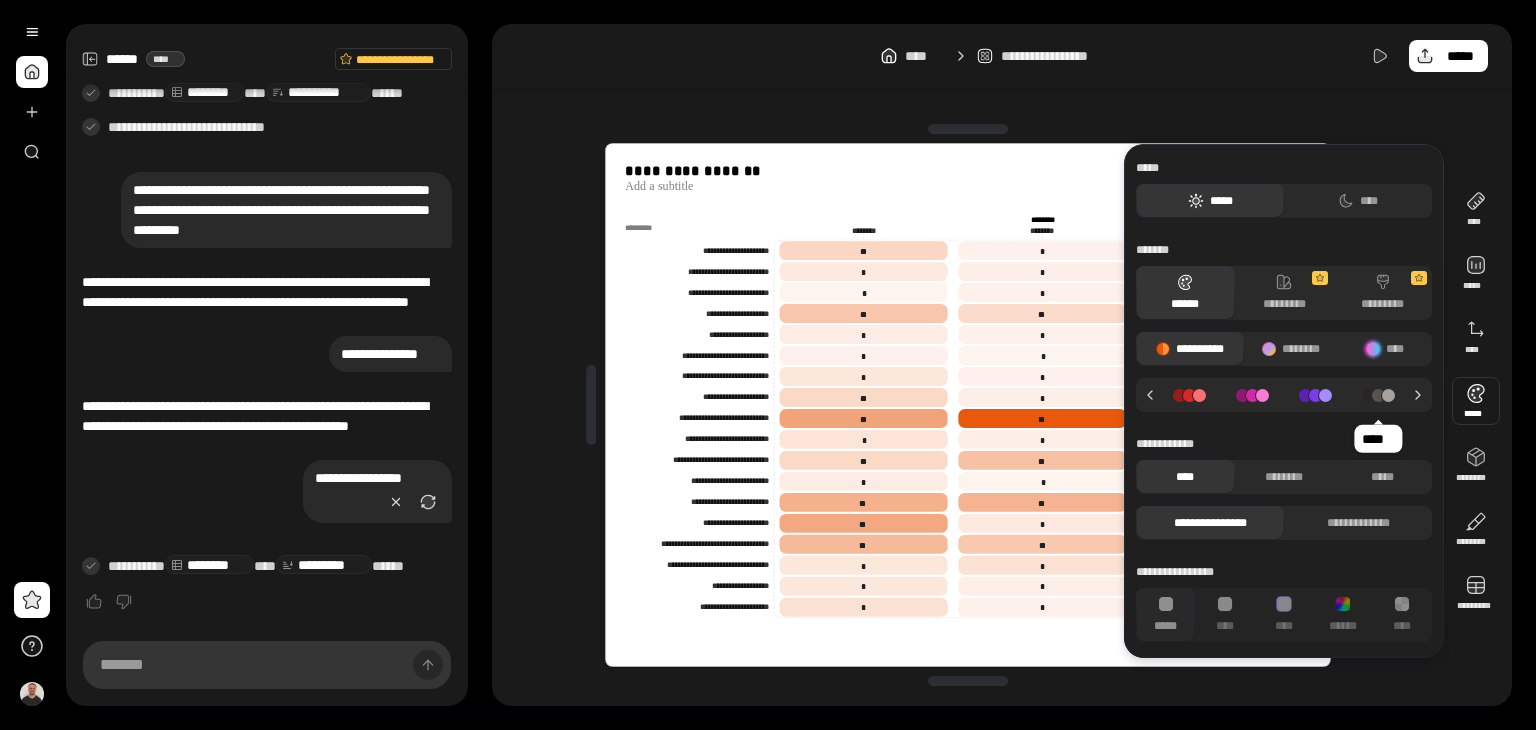 click 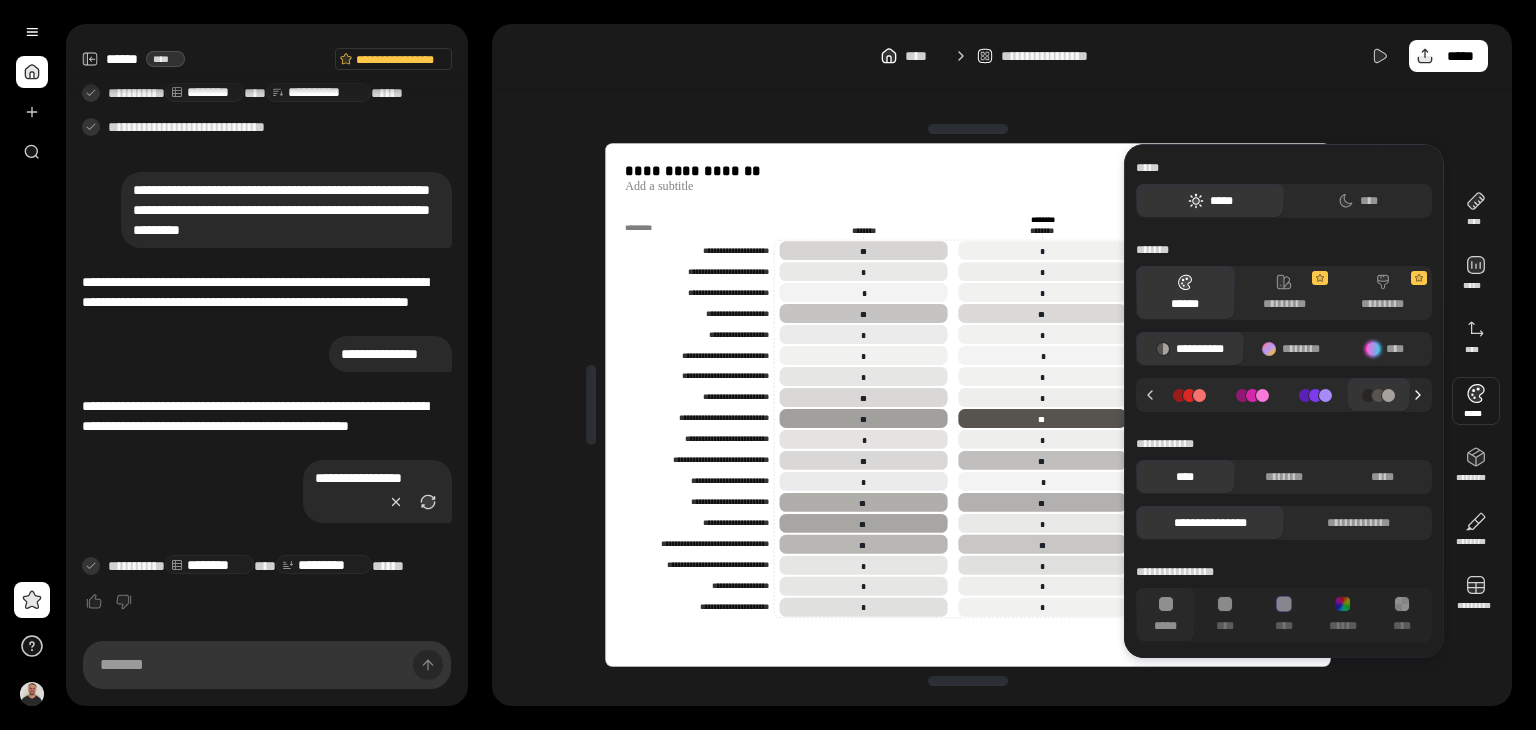 click 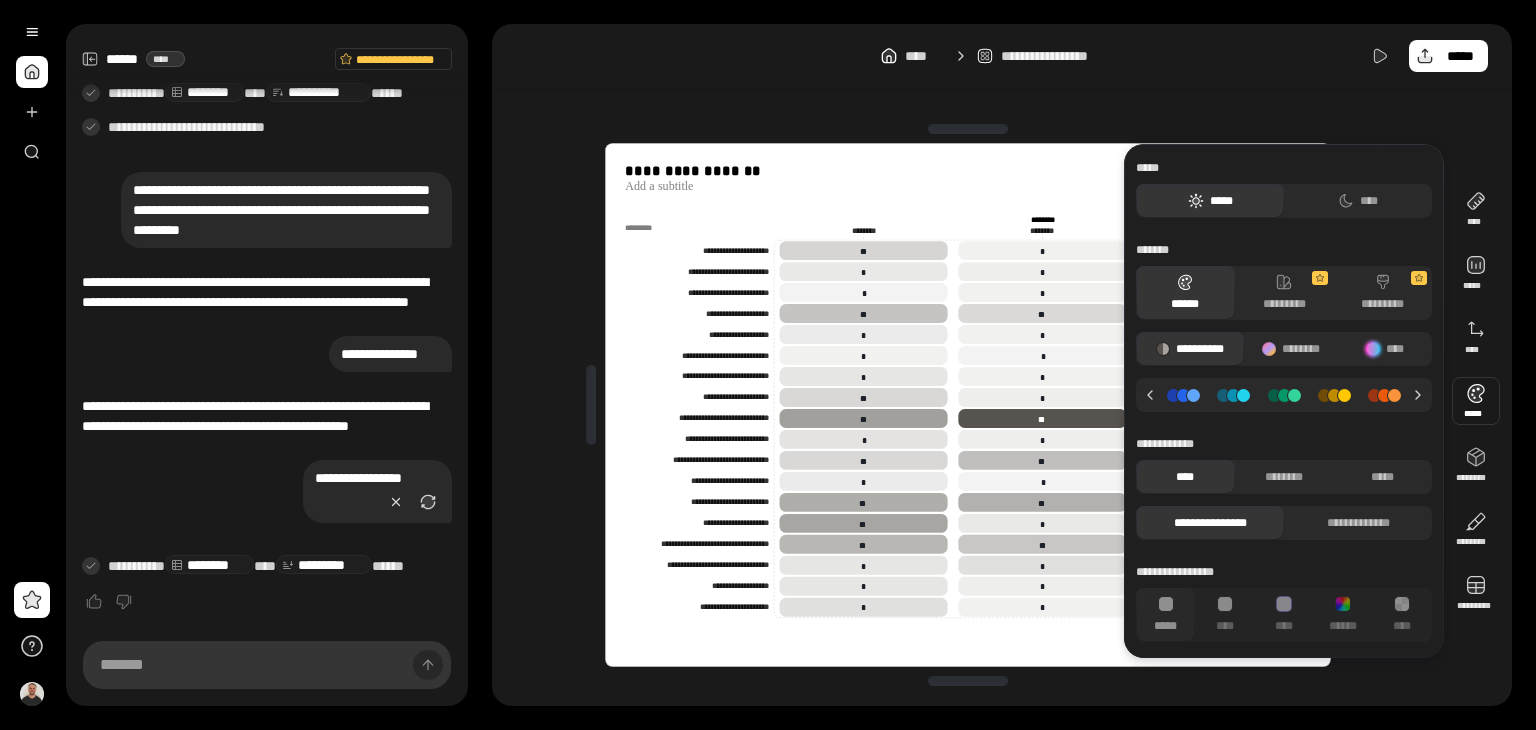 click 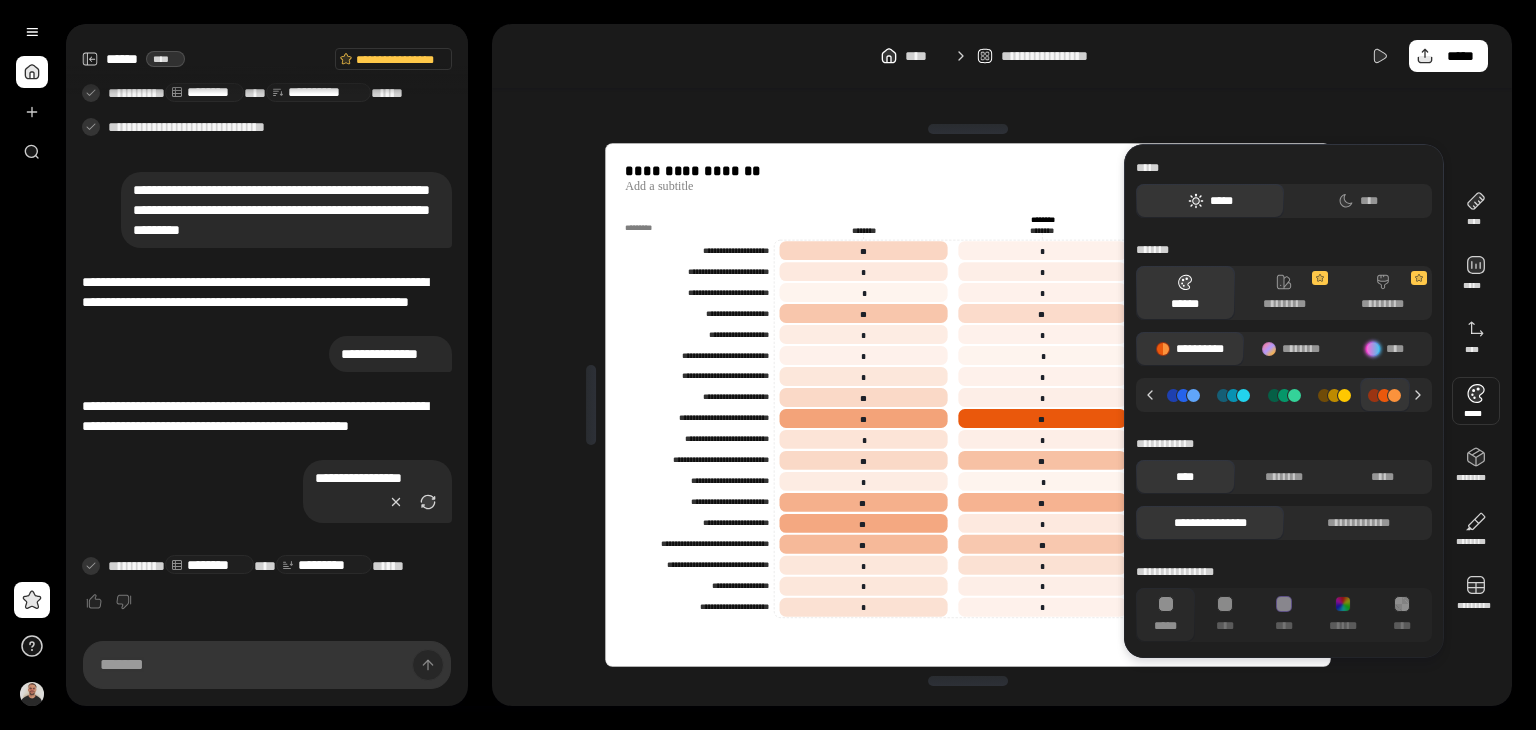 click on "**********" at bounding box center [1002, 56] 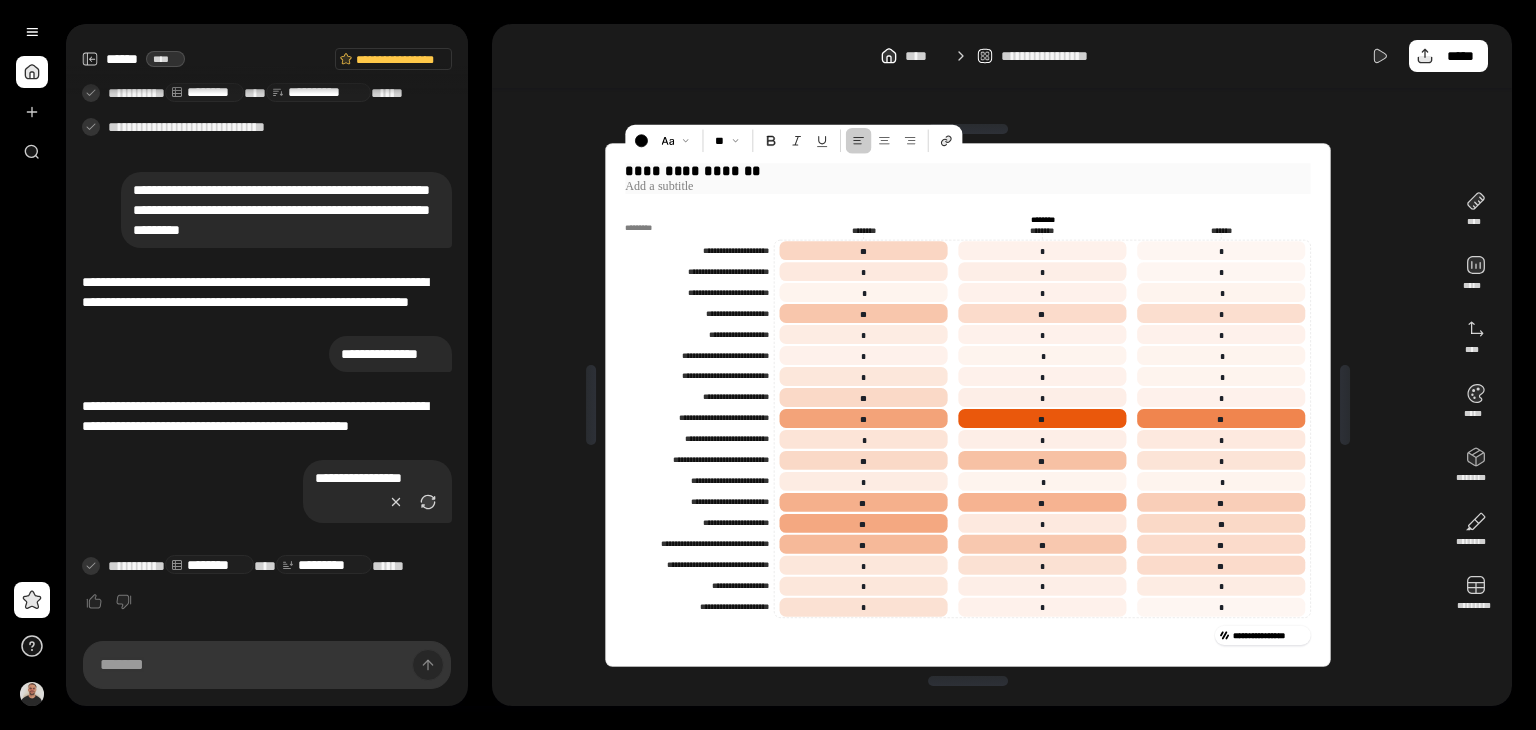 click on "**********" at bounding box center (967, 171) 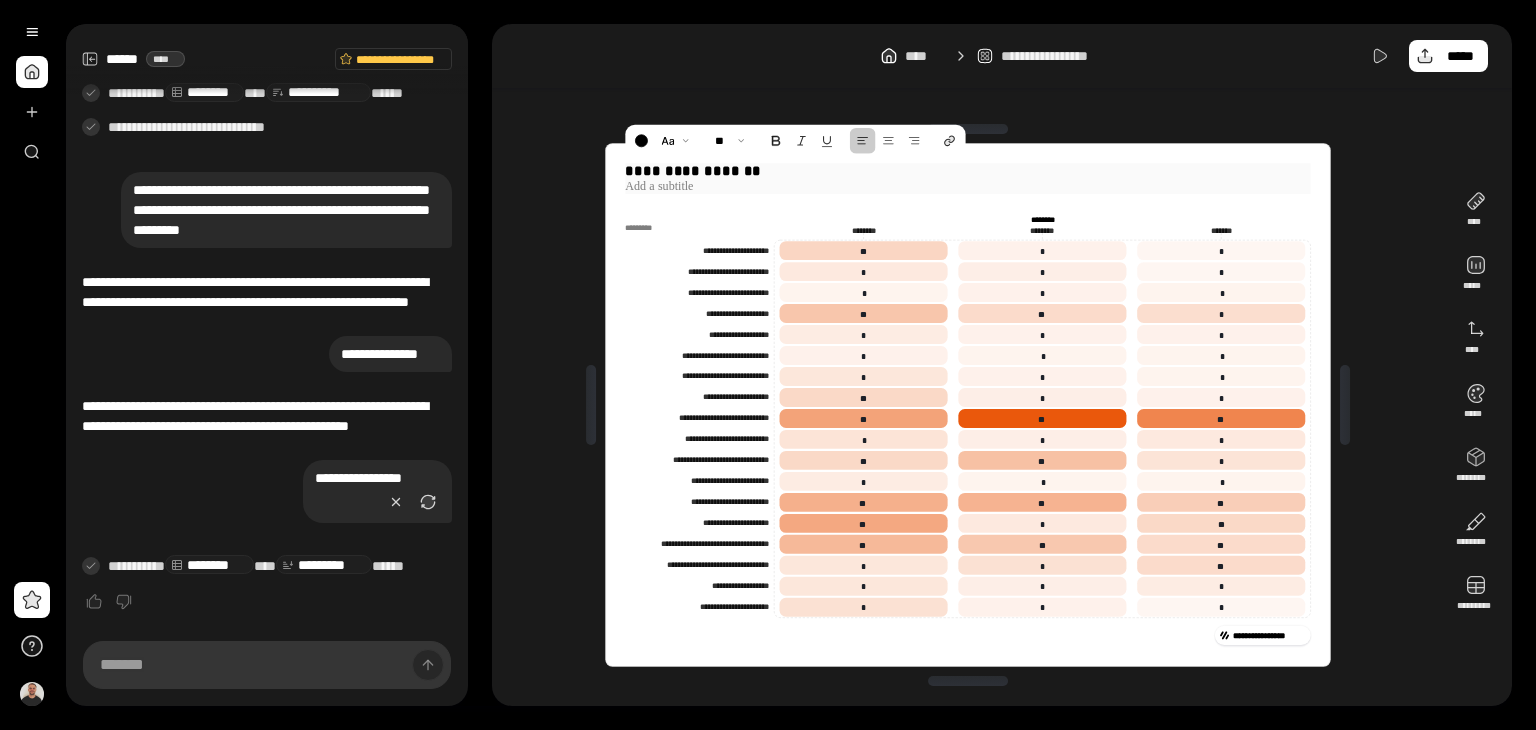 click on "**********" at bounding box center [967, 171] 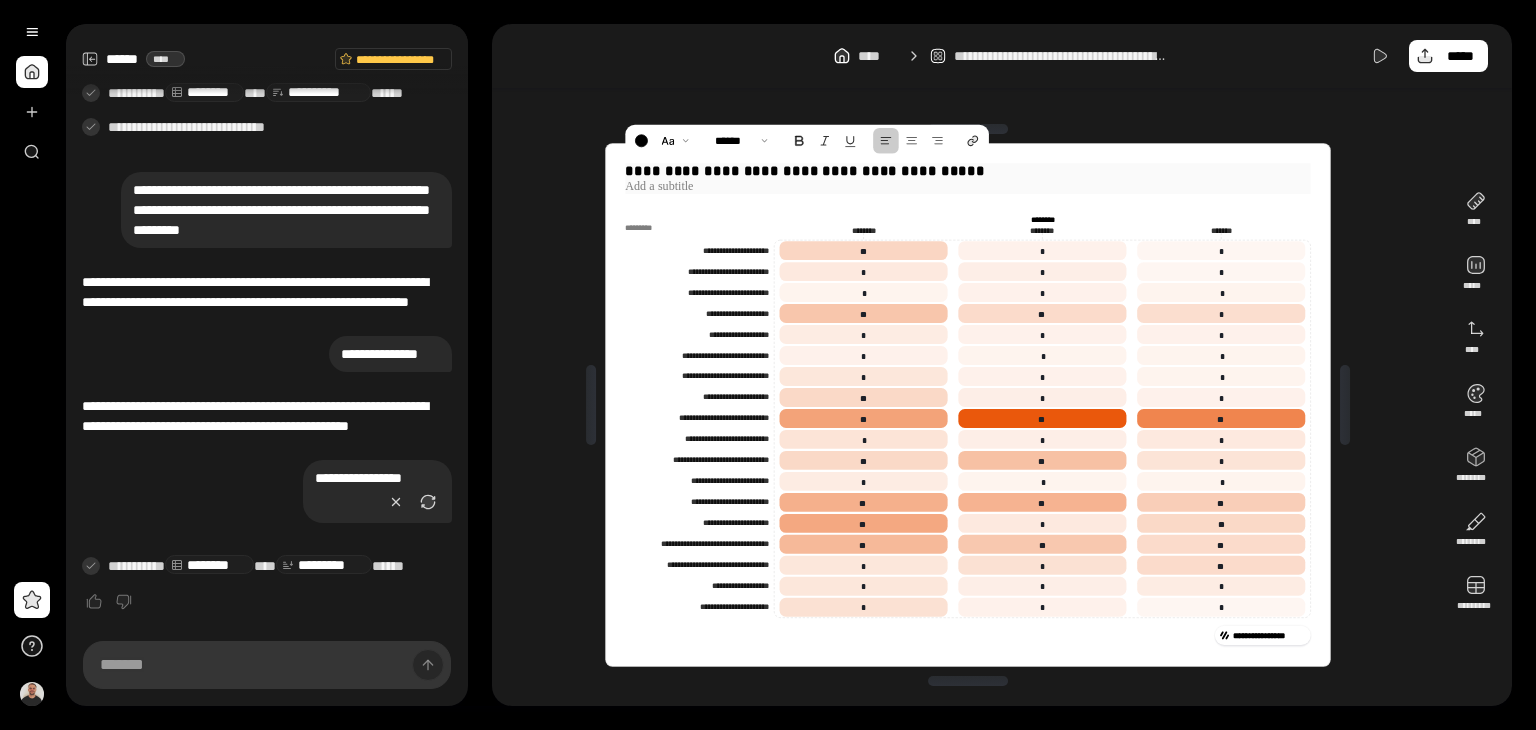 click at bounding box center (967, 186) 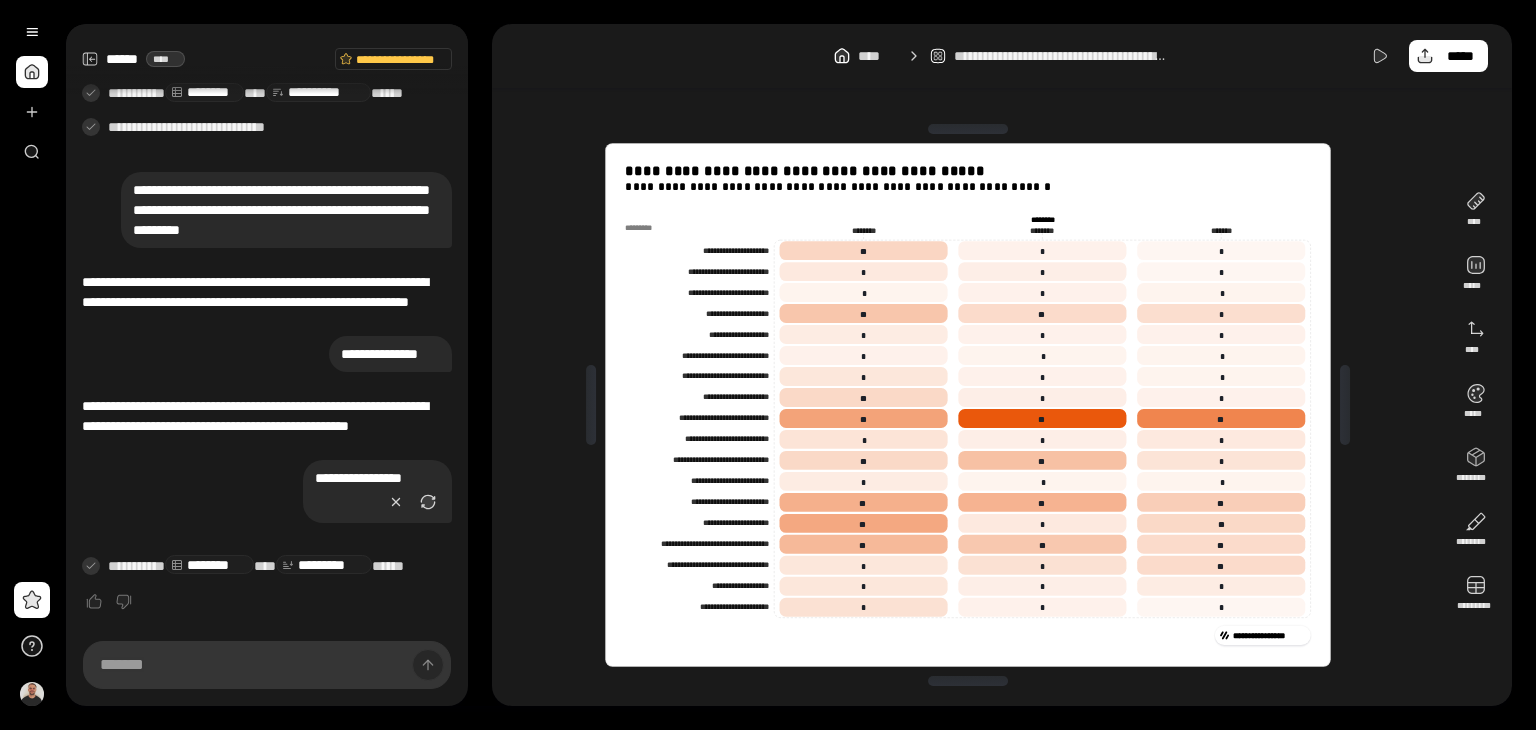 click on "[REDACTED]" at bounding box center [968, 405] 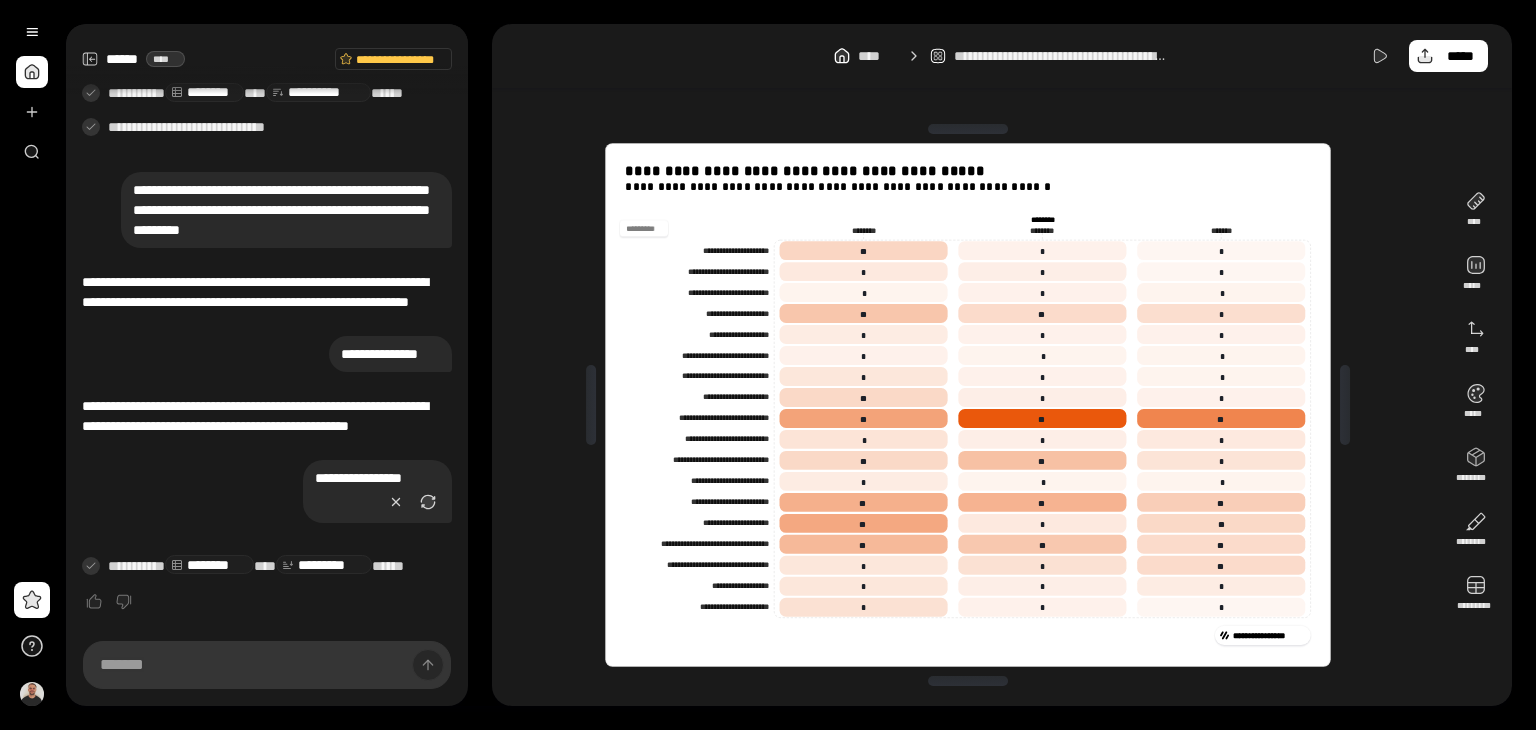 click at bounding box center (643, 228) 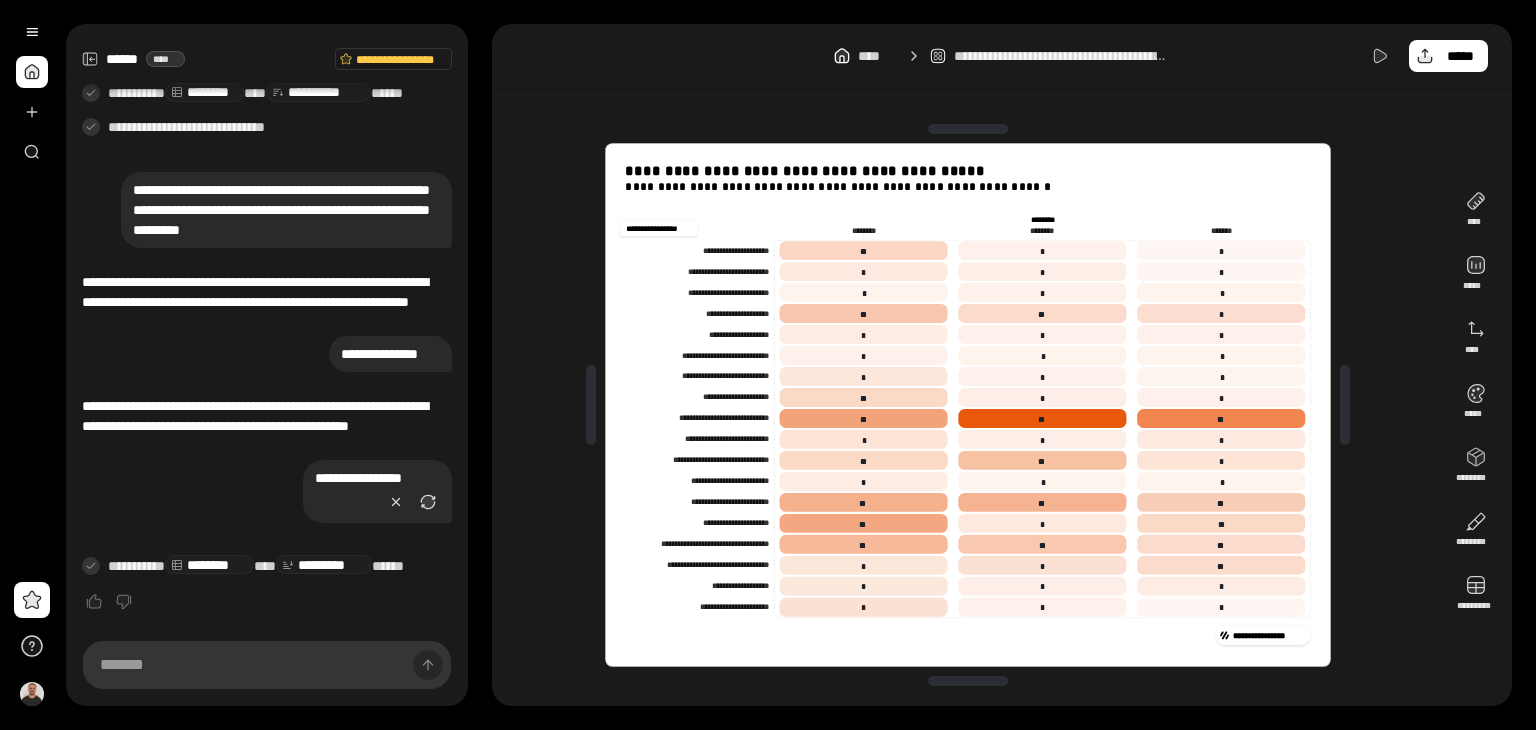 type on "**********" 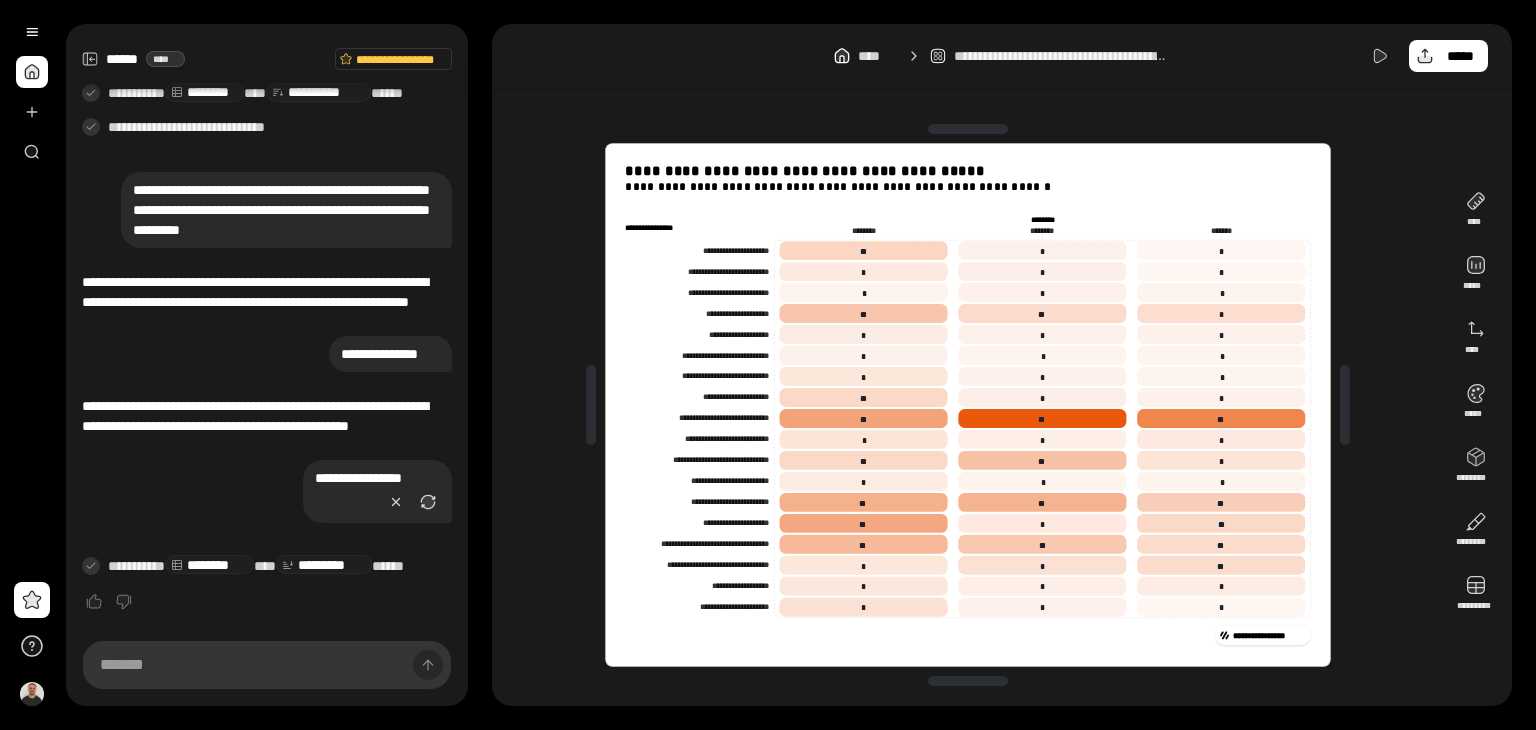 click on "********" at bounding box center (1041, 219) 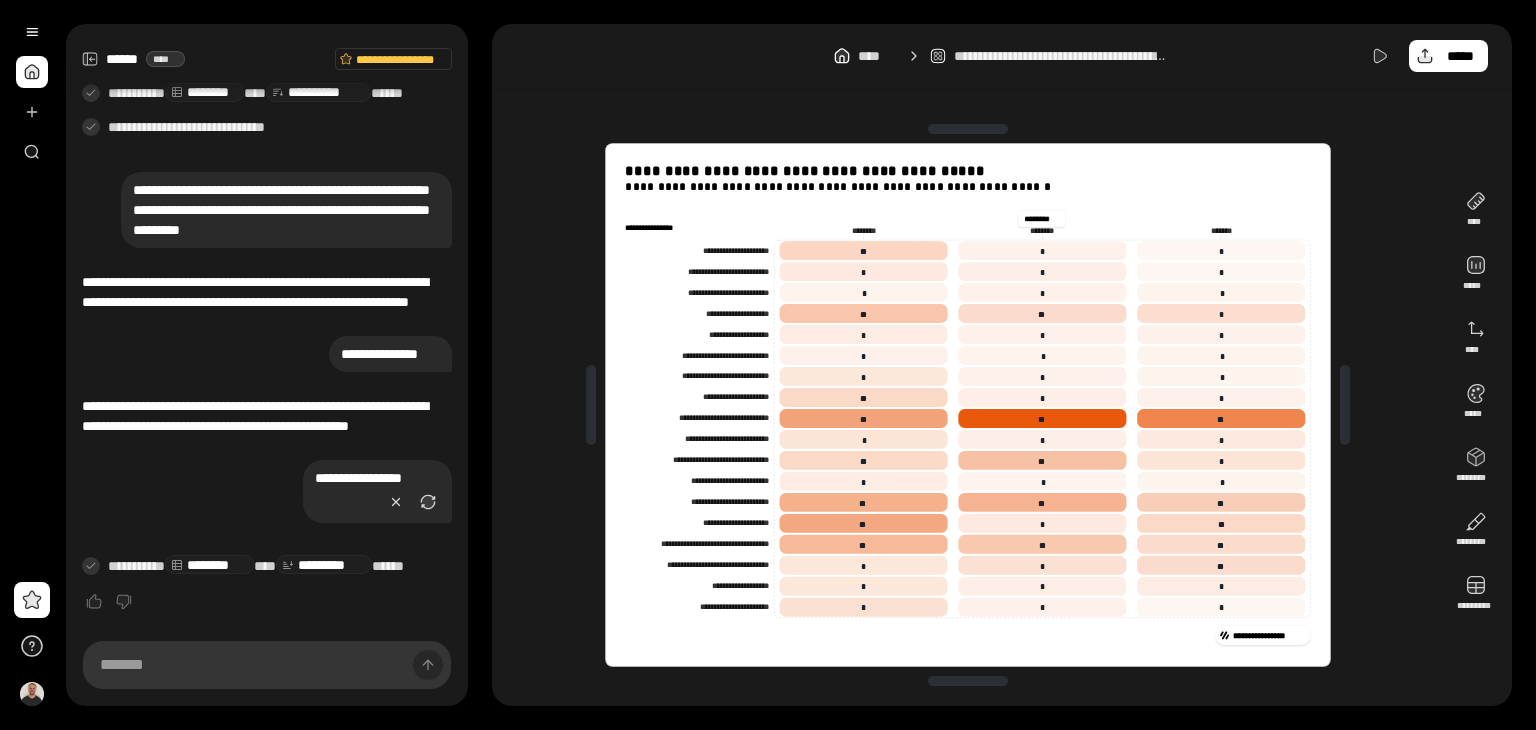 click on "********" at bounding box center [1041, 219] 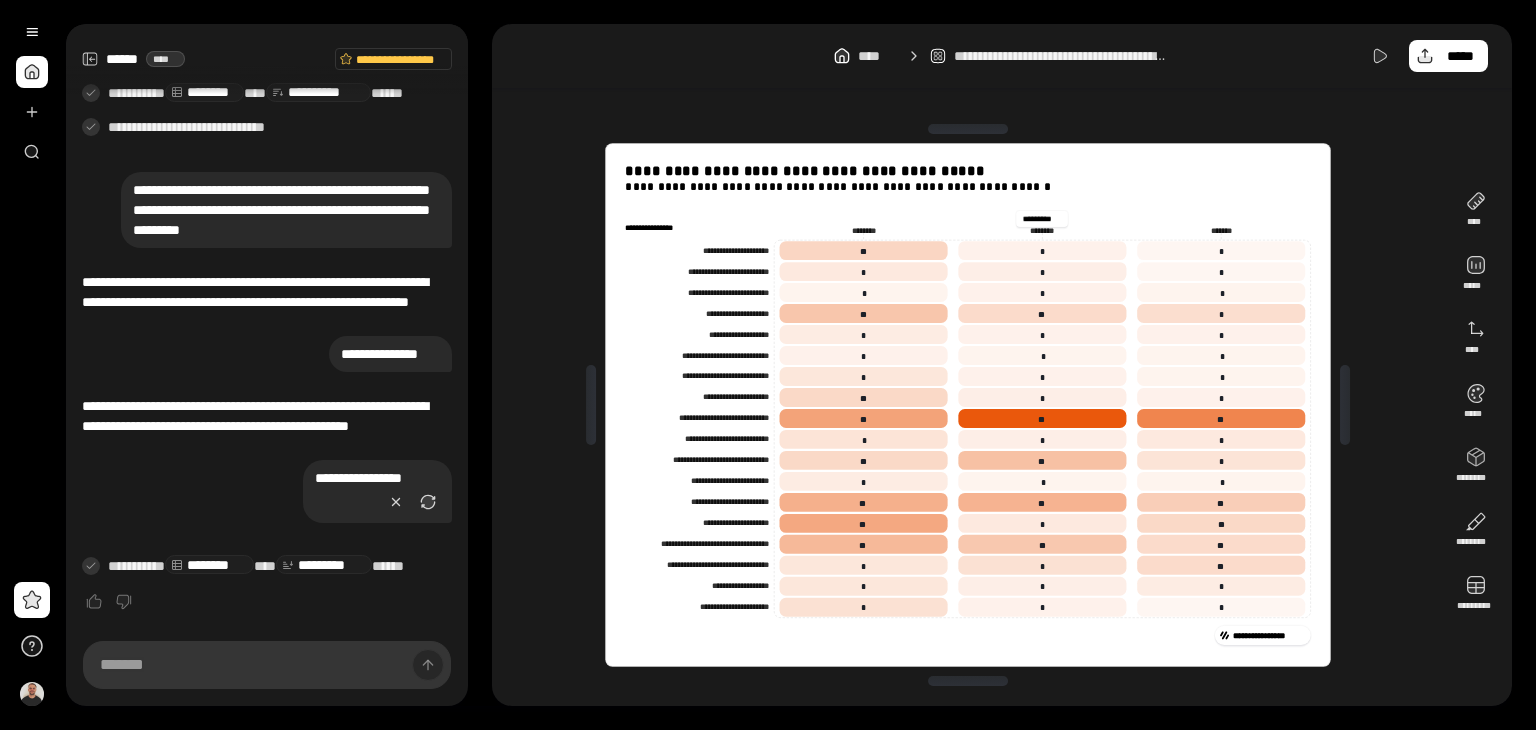 type on "*********" 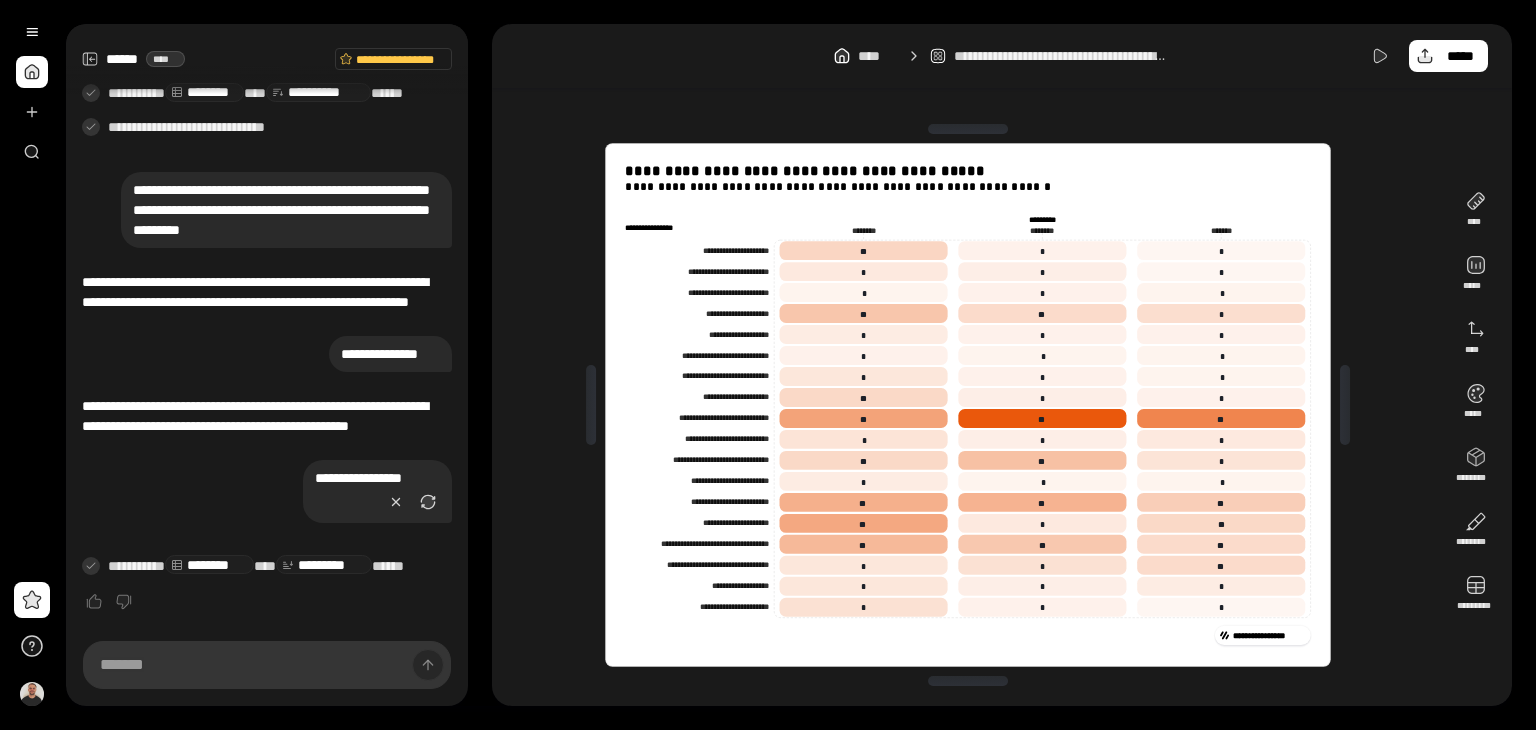 drag, startPoint x: 1148, startPoint y: 197, endPoint x: 1360, endPoint y: 132, distance: 221.74084 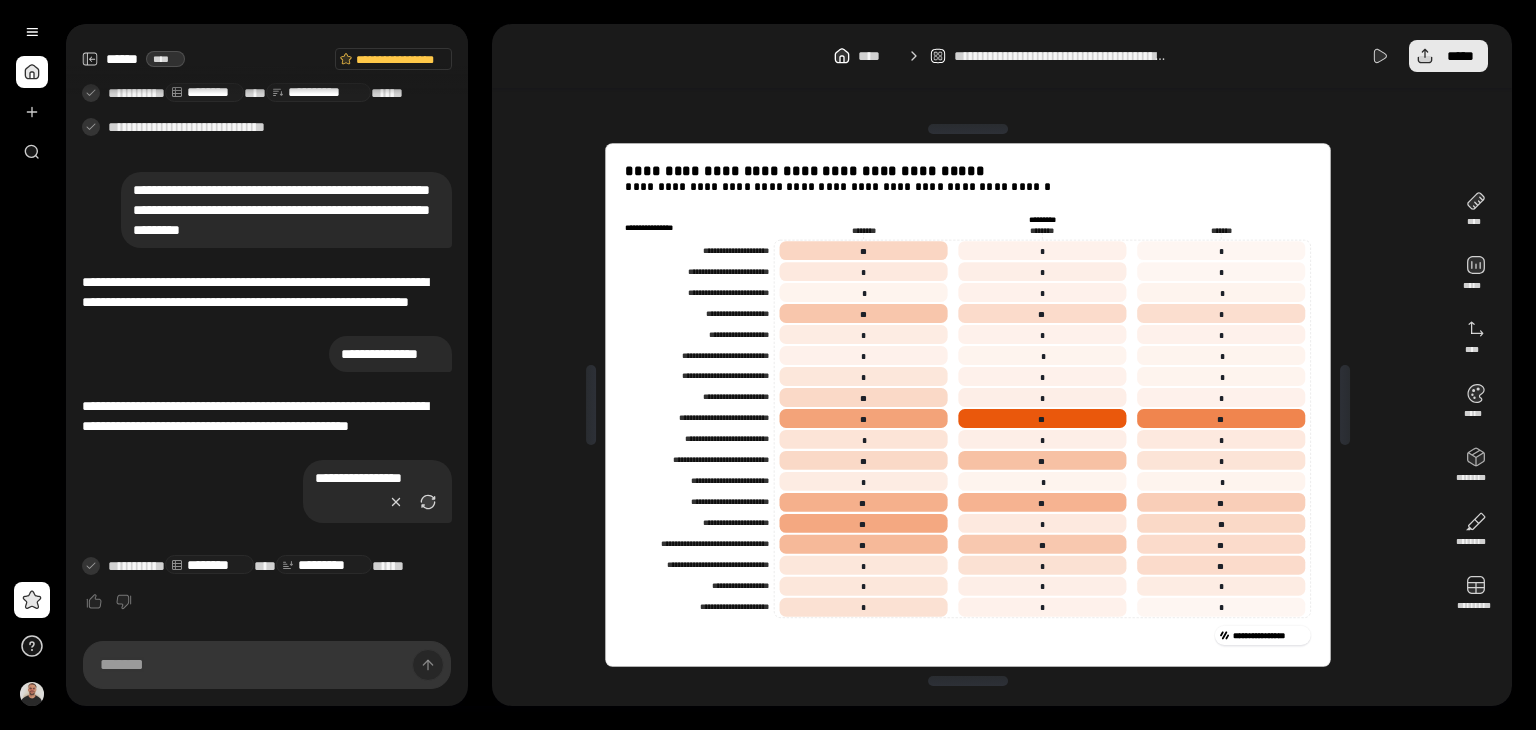 click on "*****" at bounding box center (1460, 56) 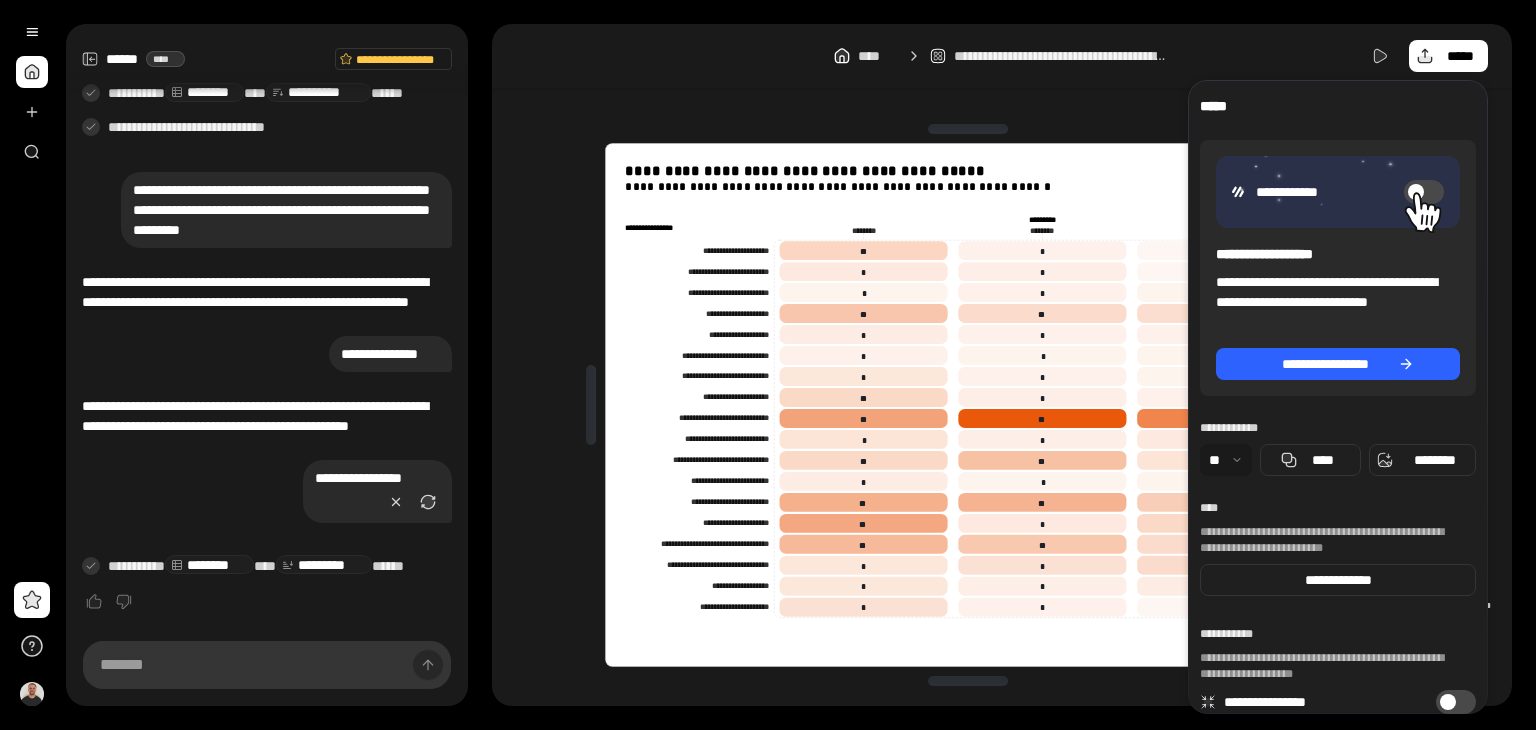 click at bounding box center (1226, 460) 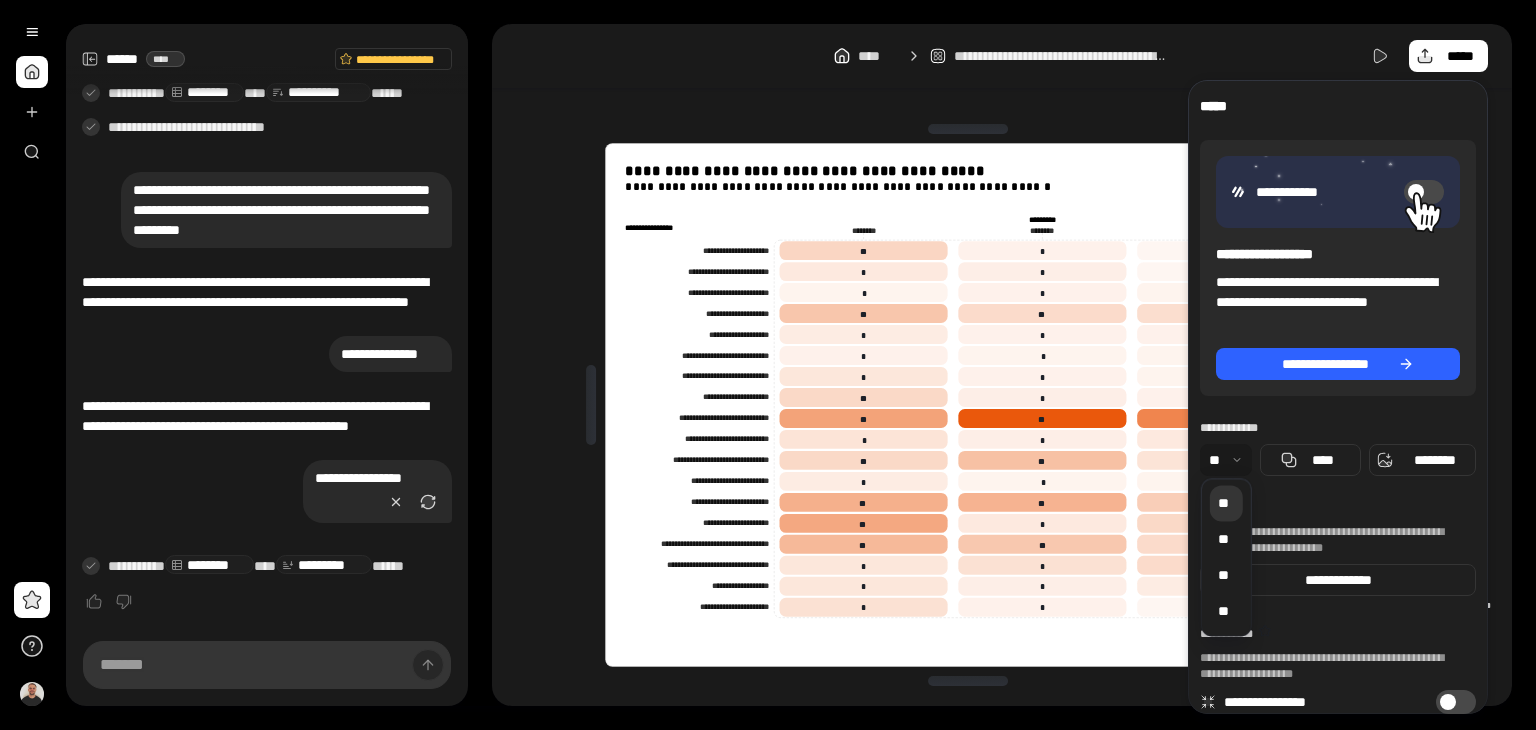 click on "[REDACTED]" at bounding box center (1338, 425) 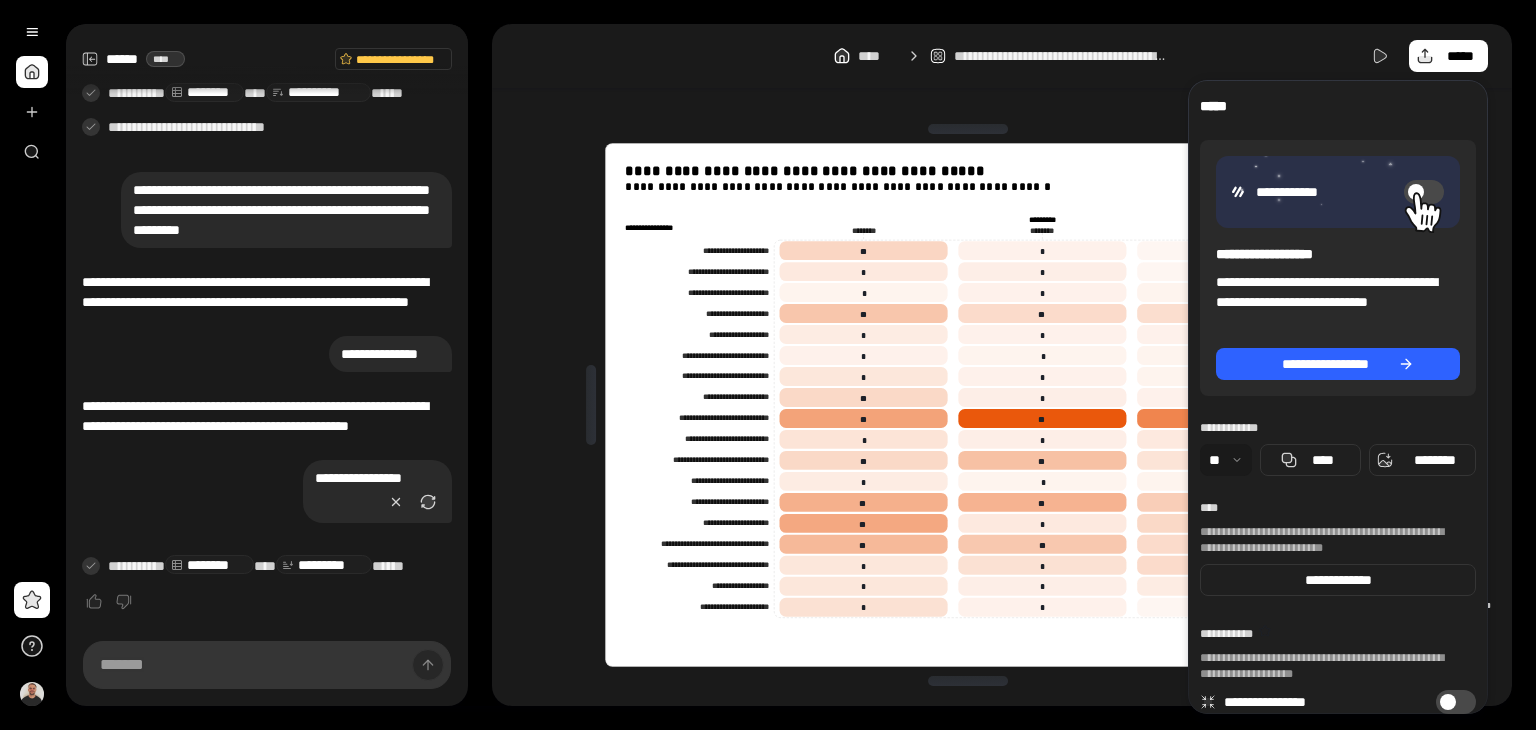 scroll, scrollTop: 52, scrollLeft: 0, axis: vertical 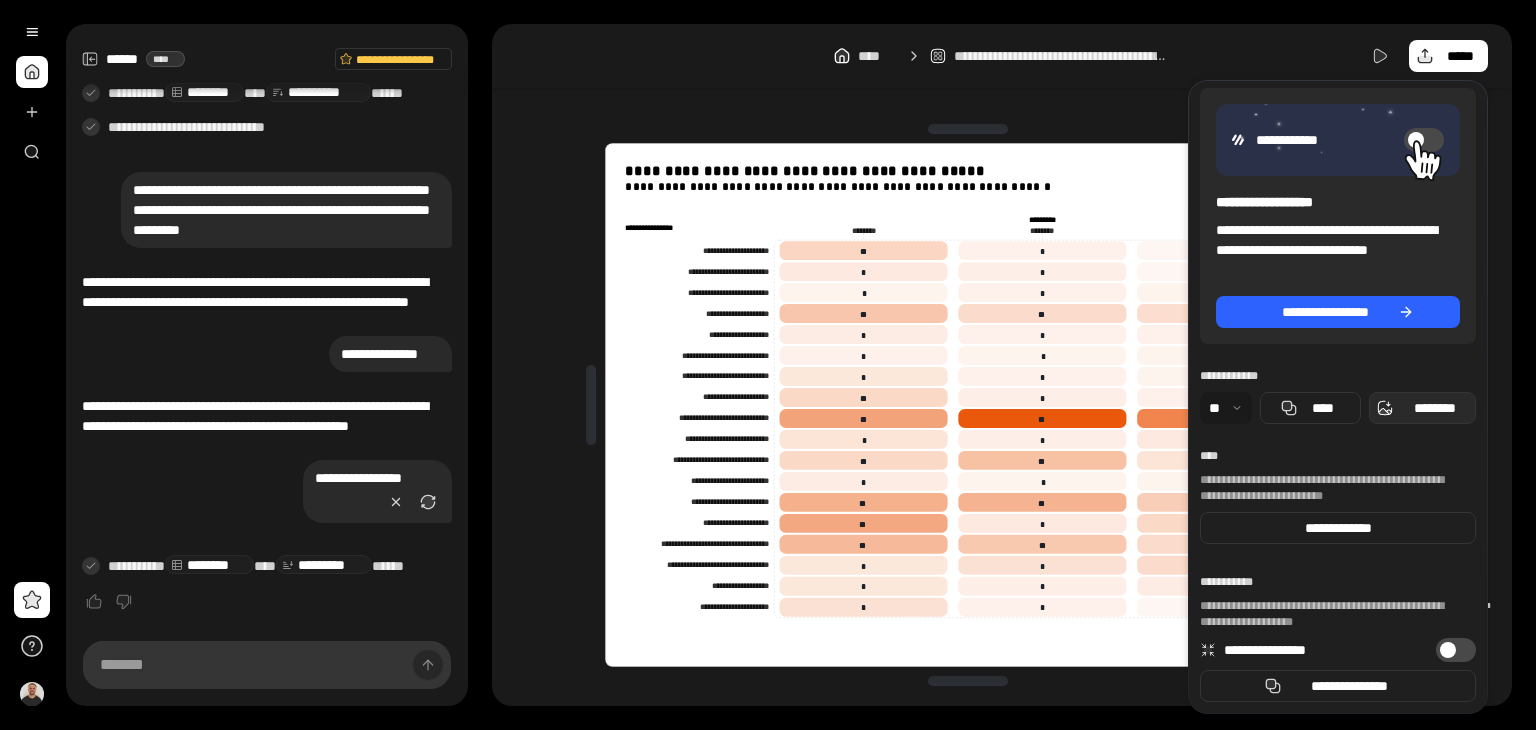 click on "********" at bounding box center [1434, 408] 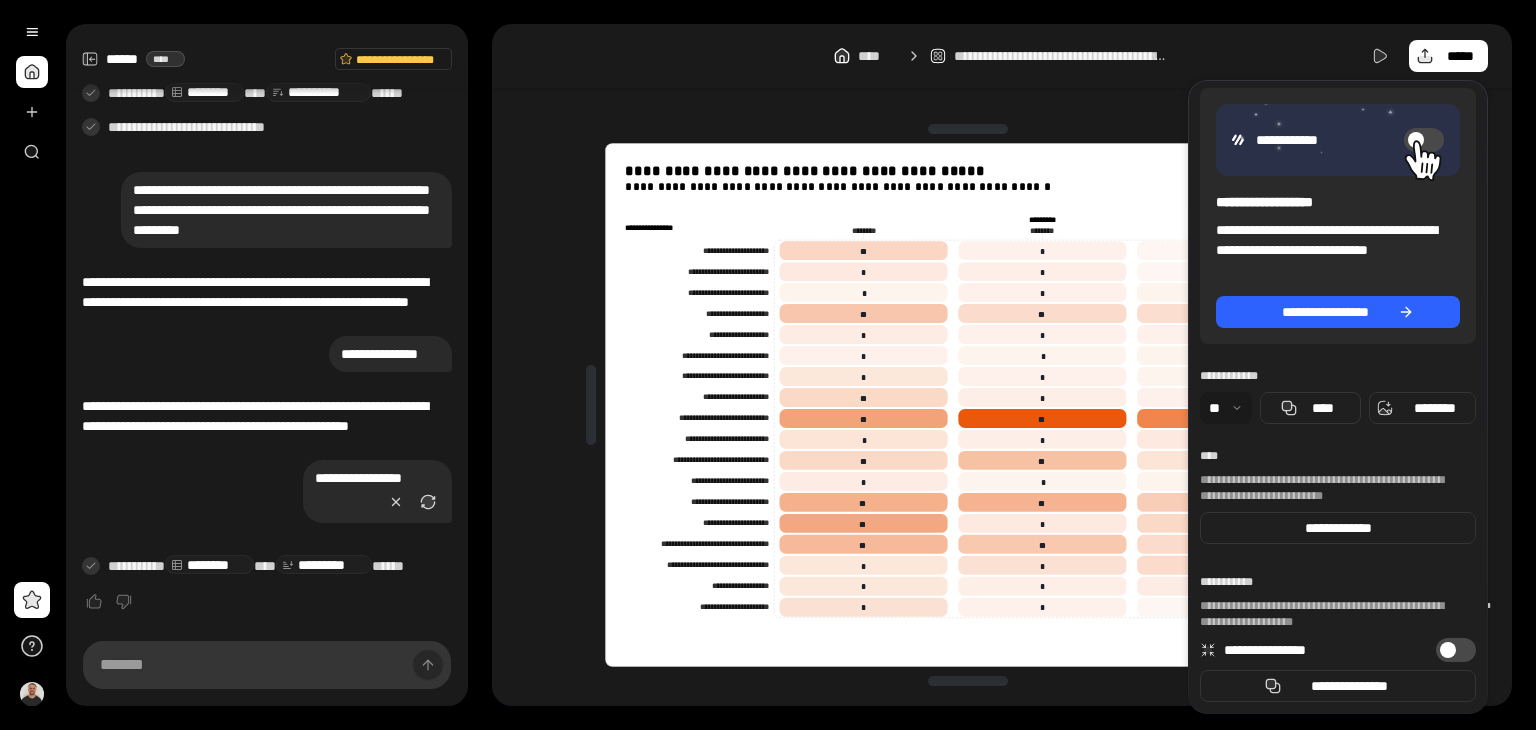 click on "**********" 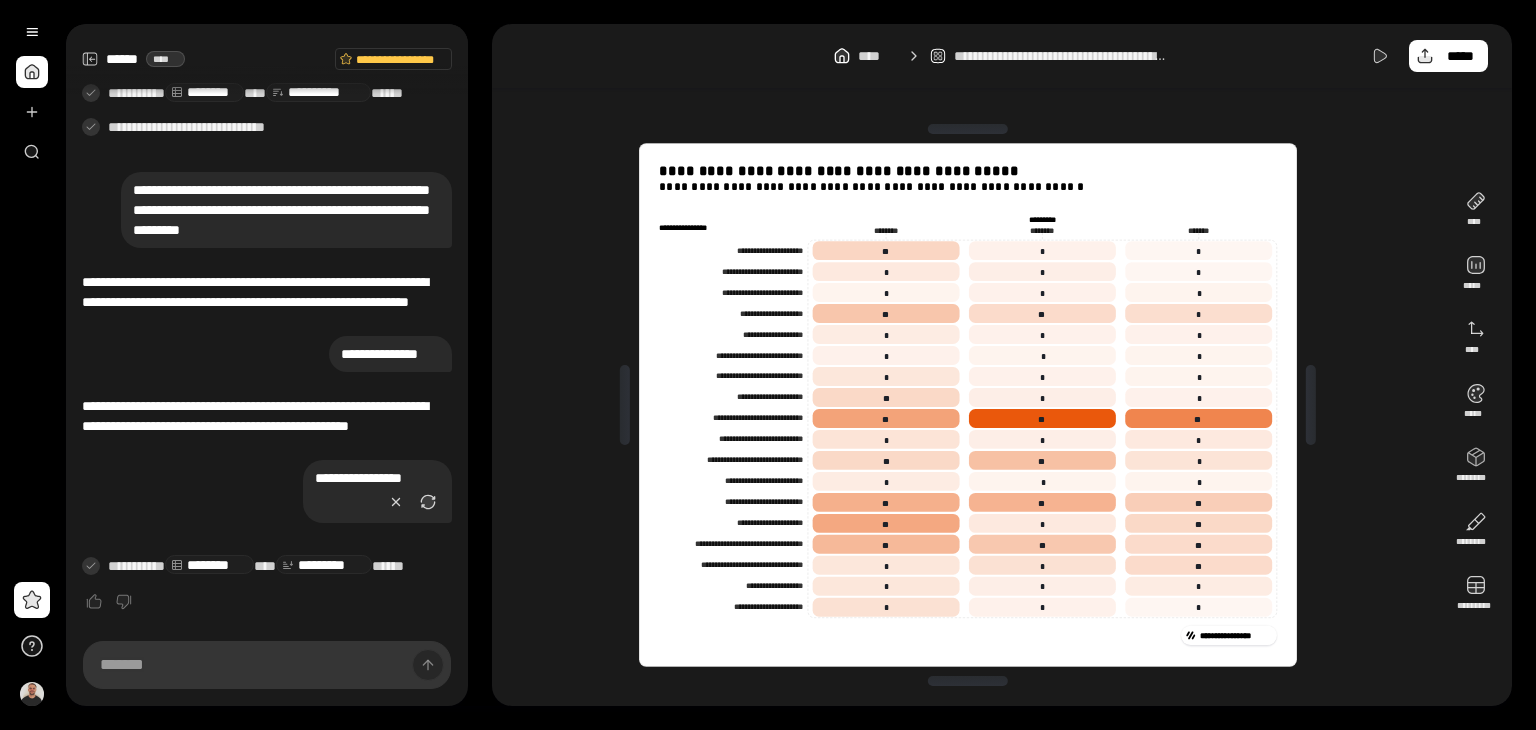 click at bounding box center [625, 405] 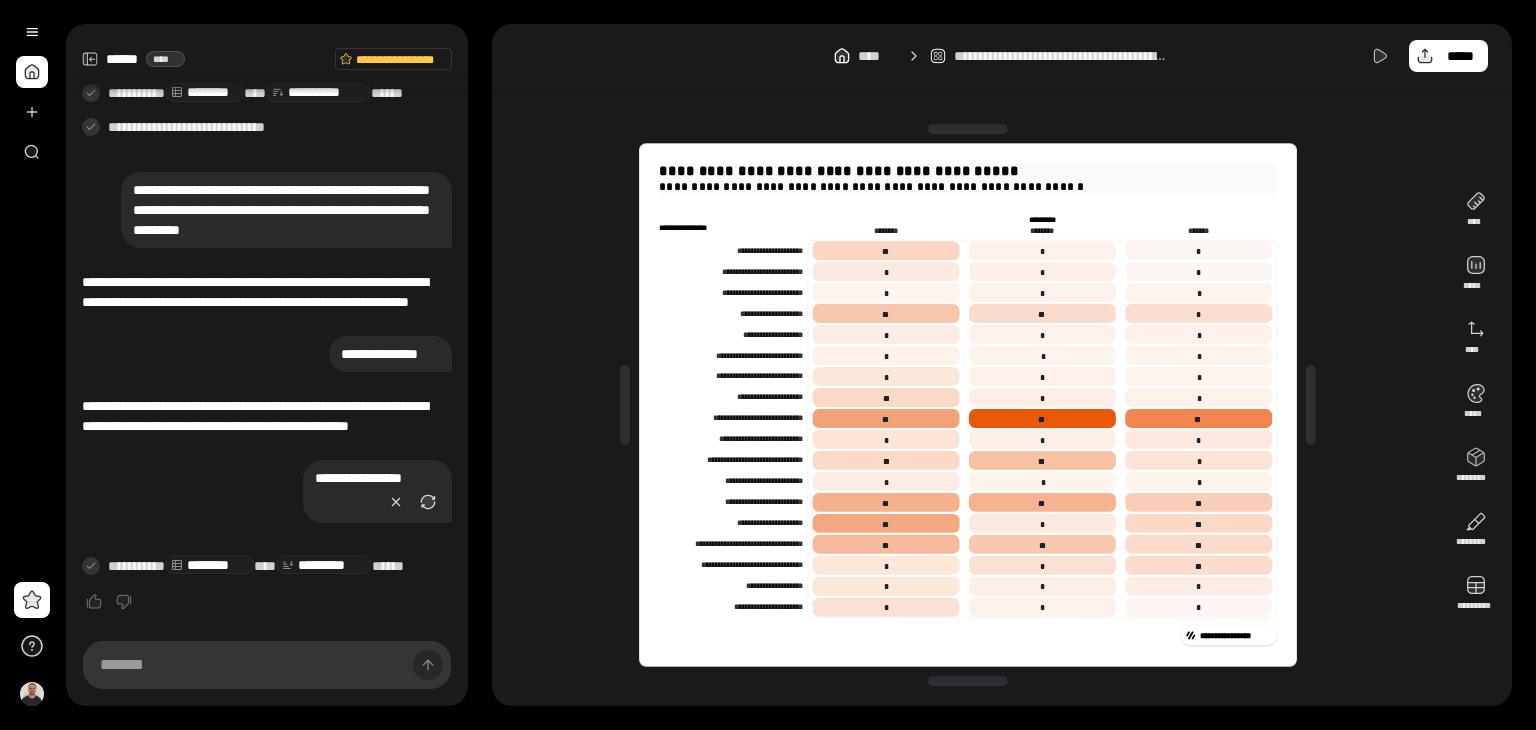 click on "**********" at bounding box center (968, 186) 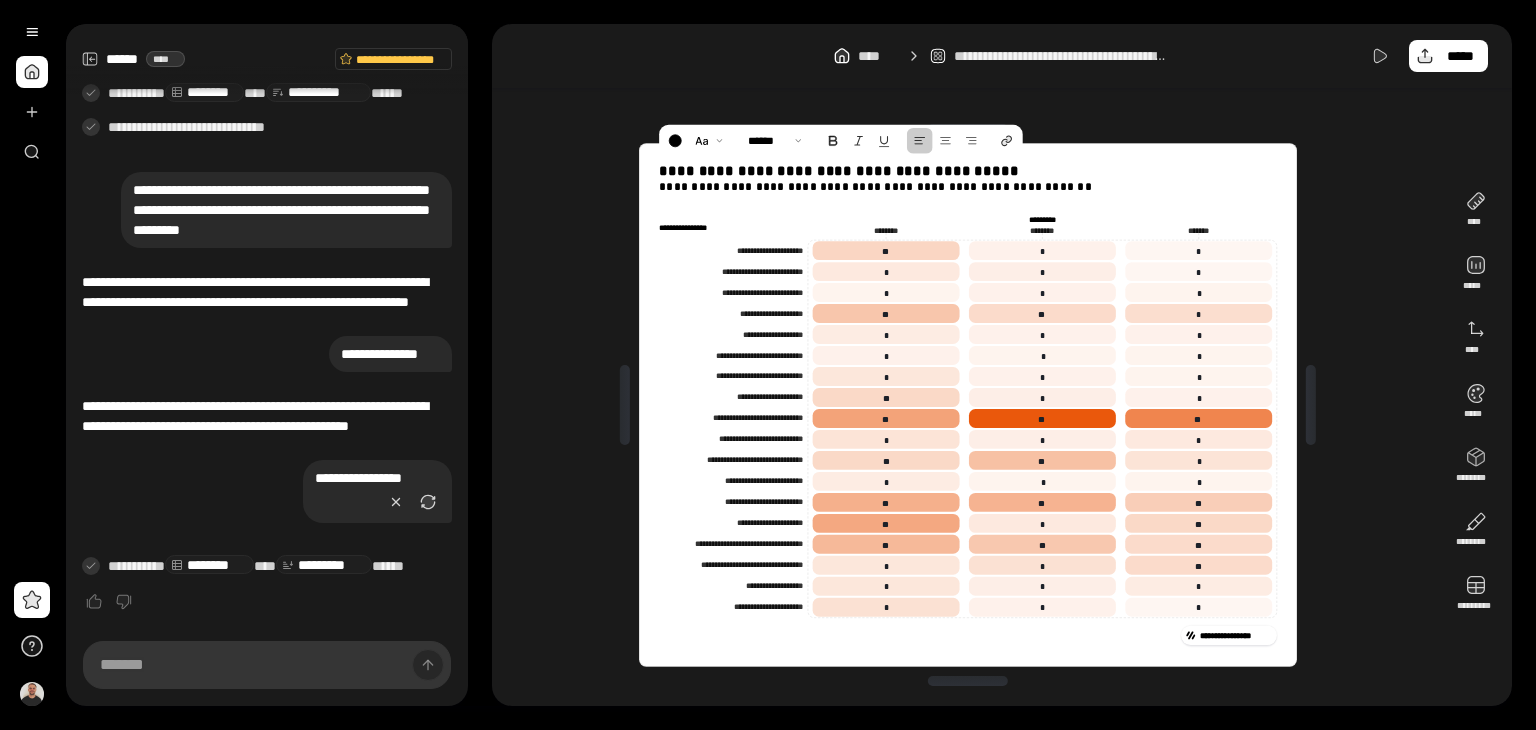 click on "[REDACTED]" at bounding box center [968, 405] 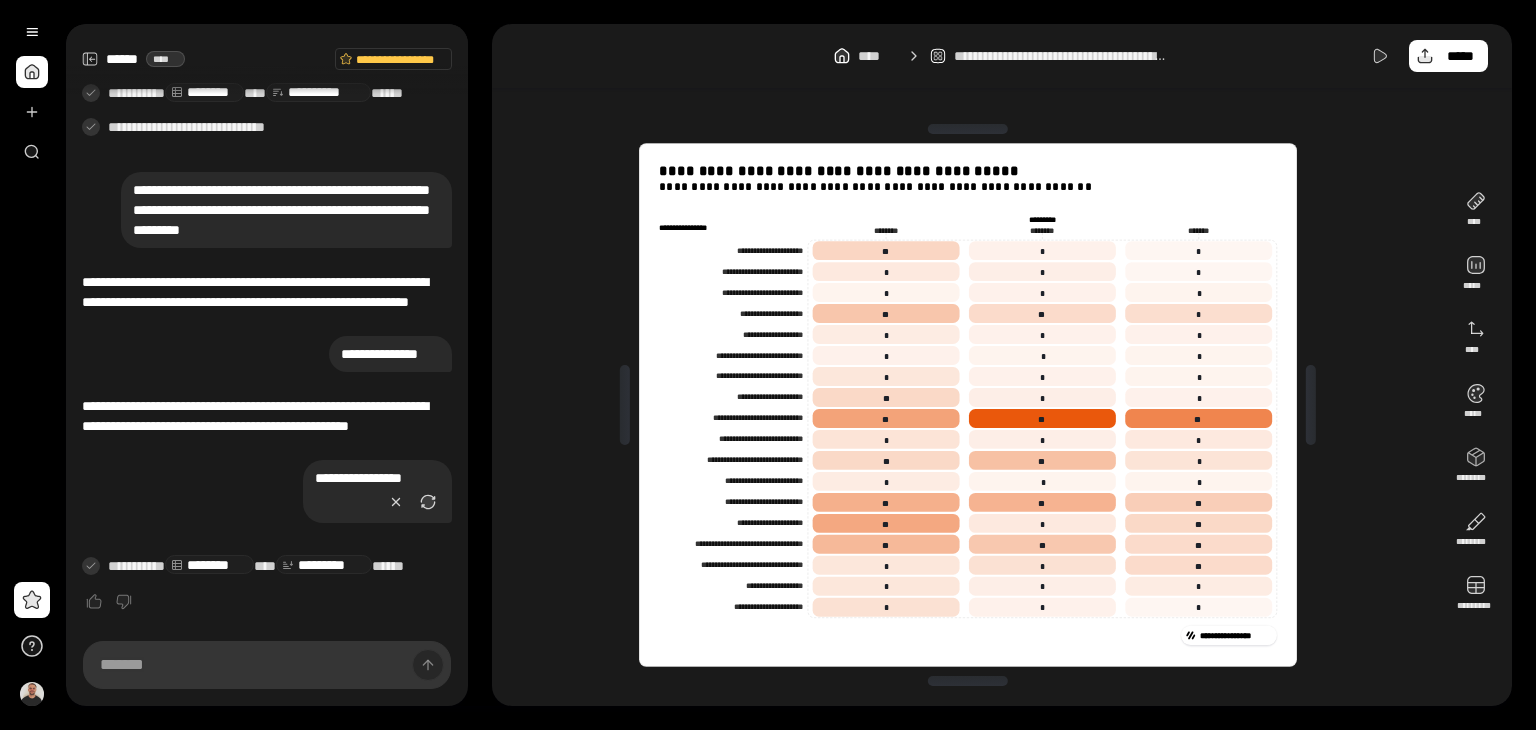 click on "[REDACTED]" at bounding box center [968, 405] 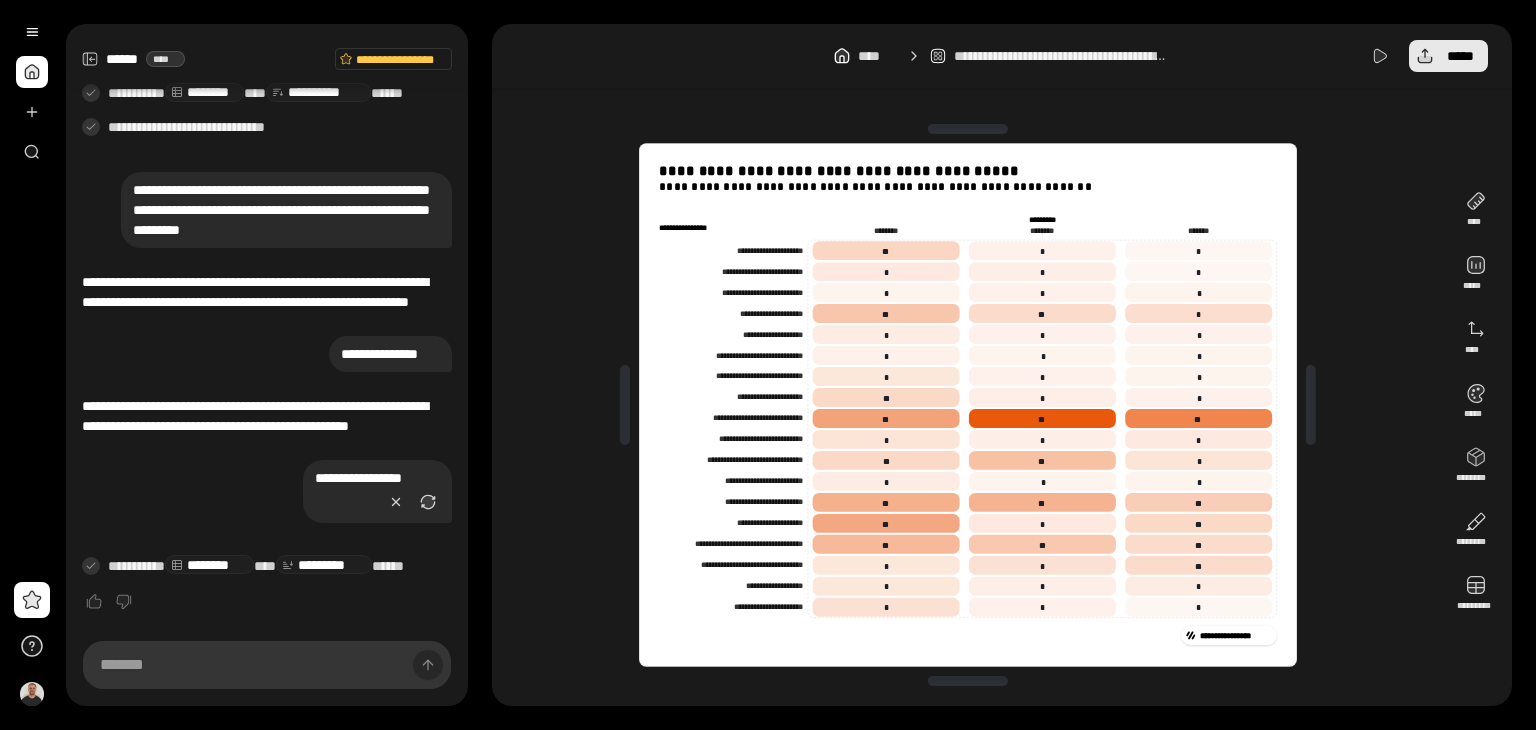 click on "*****" at bounding box center (1460, 56) 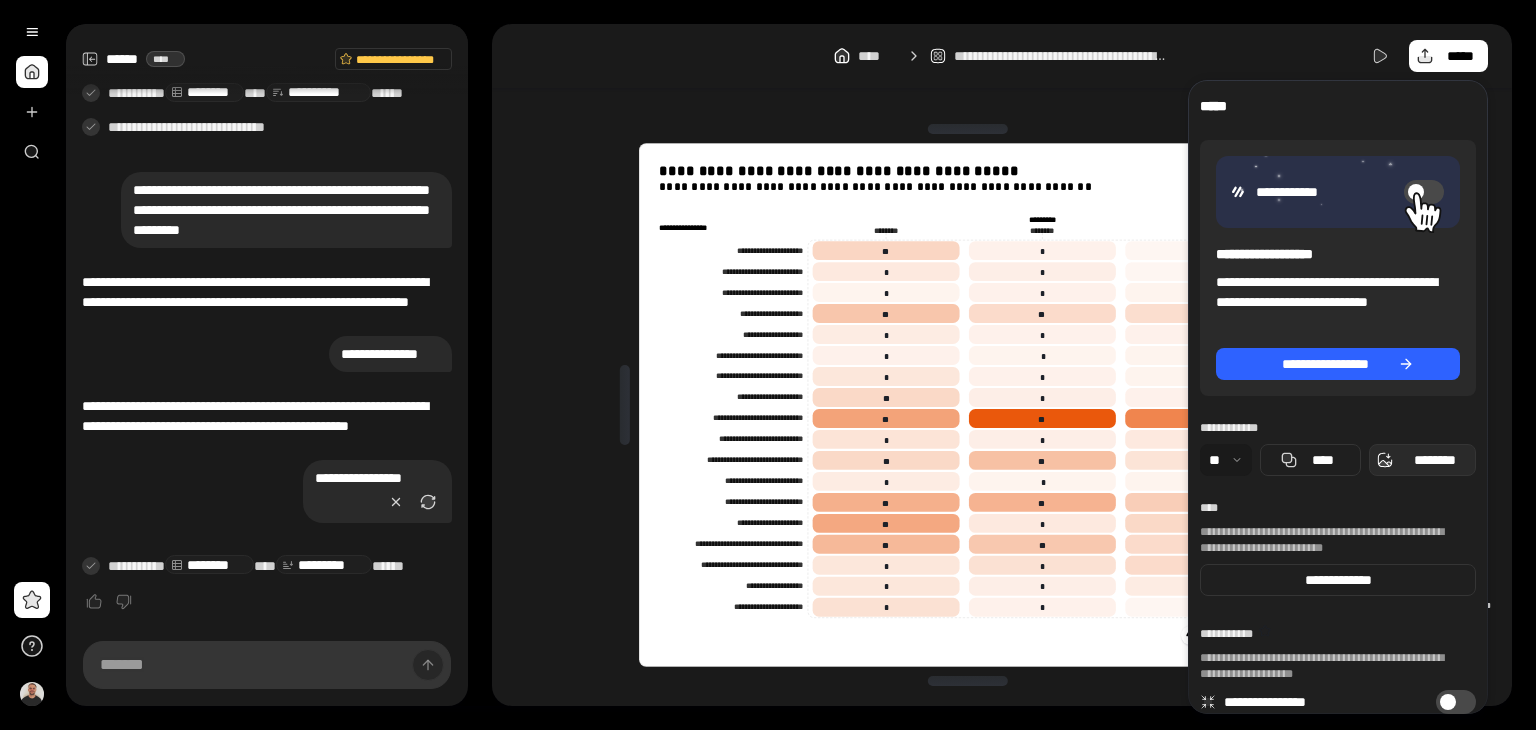 click on "********" at bounding box center [1434, 460] 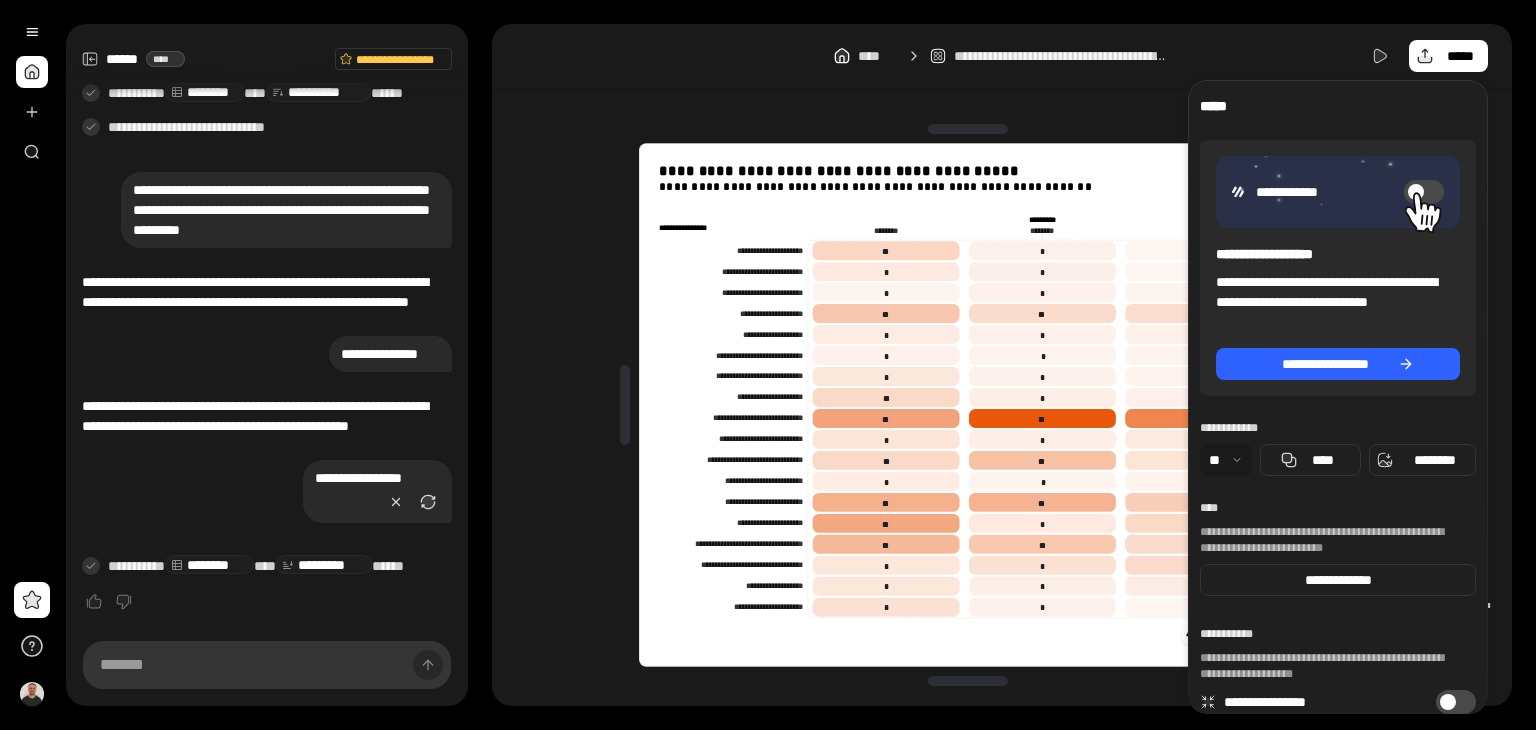 click on "[REDACTED]" at bounding box center [1002, 365] 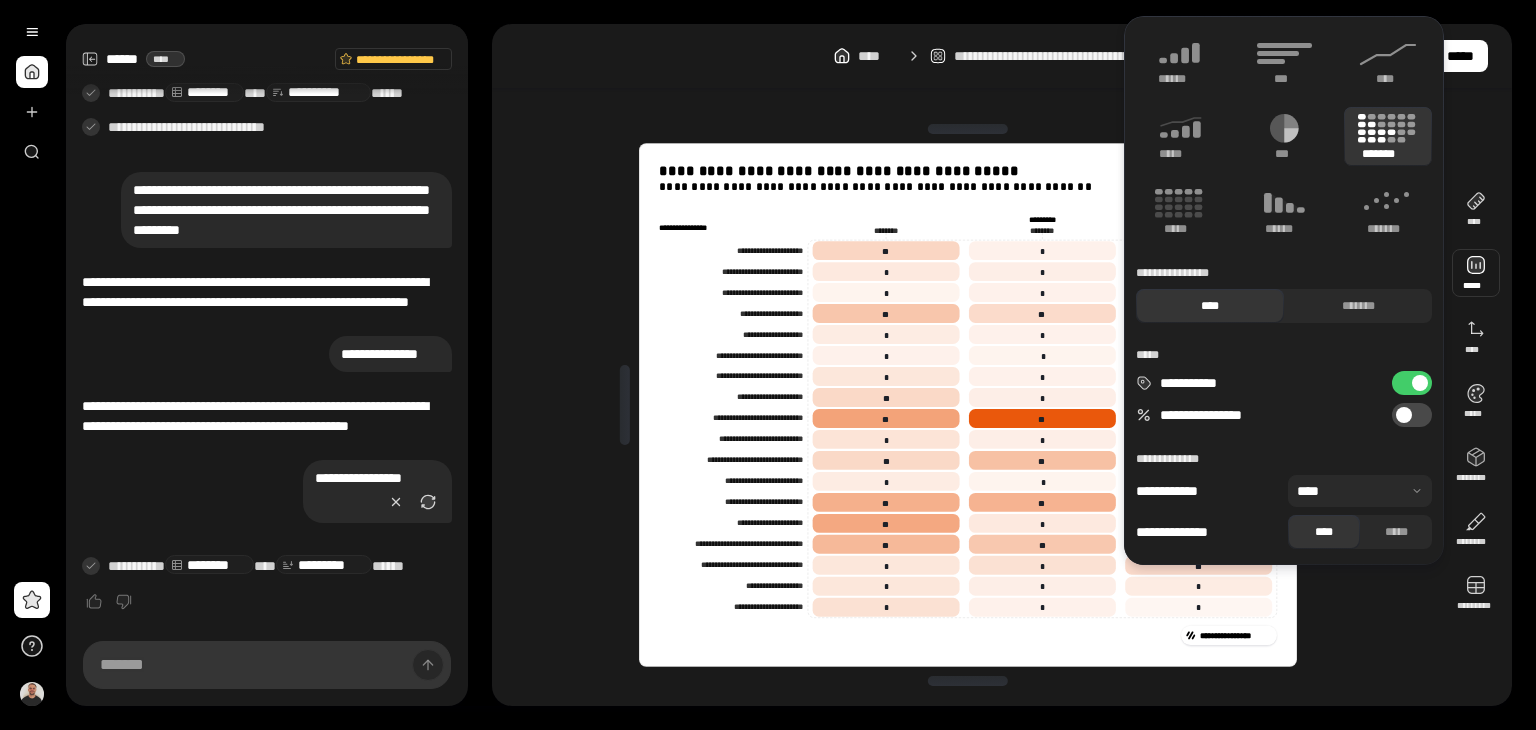 click at bounding box center [1404, 415] 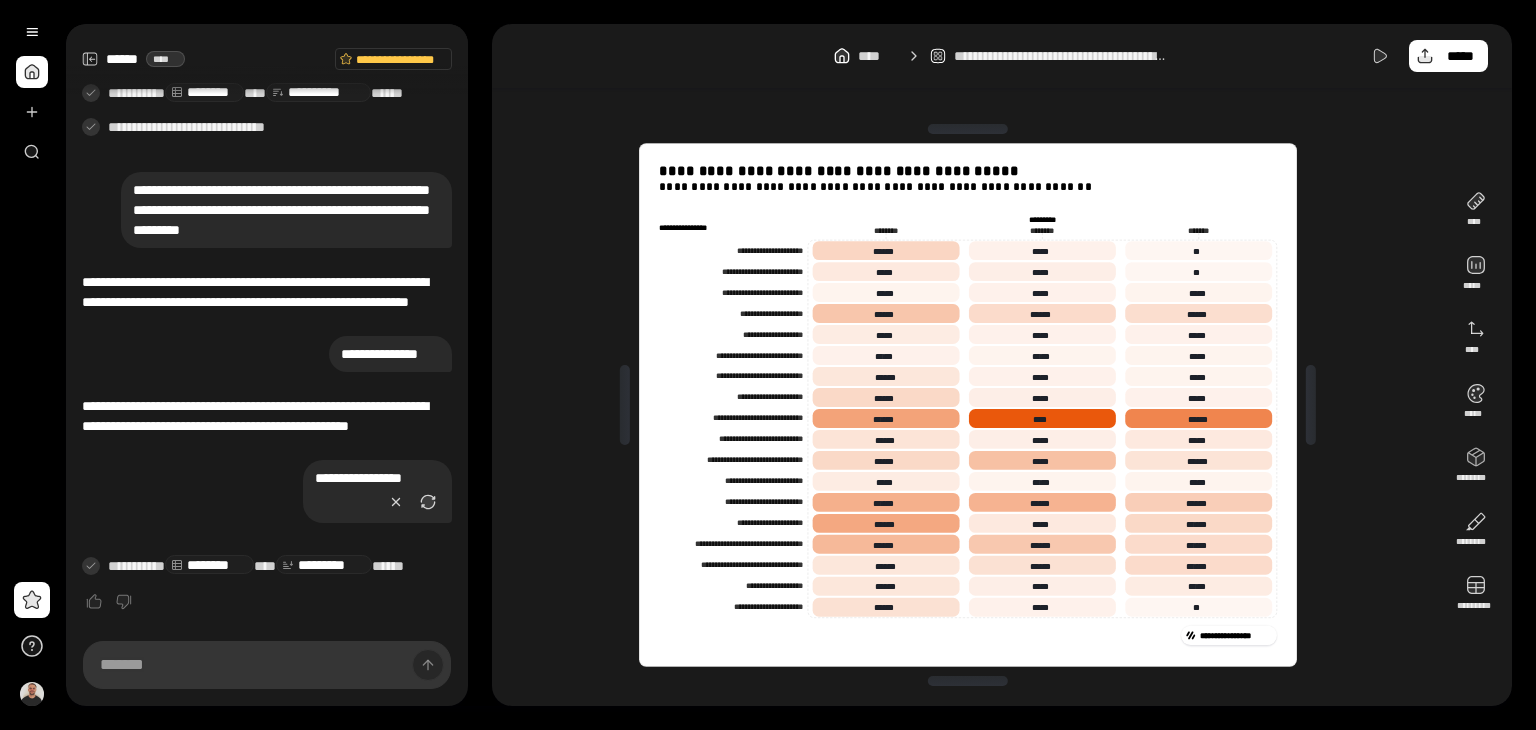 click on "[REDACTED]" at bounding box center (1002, 365) 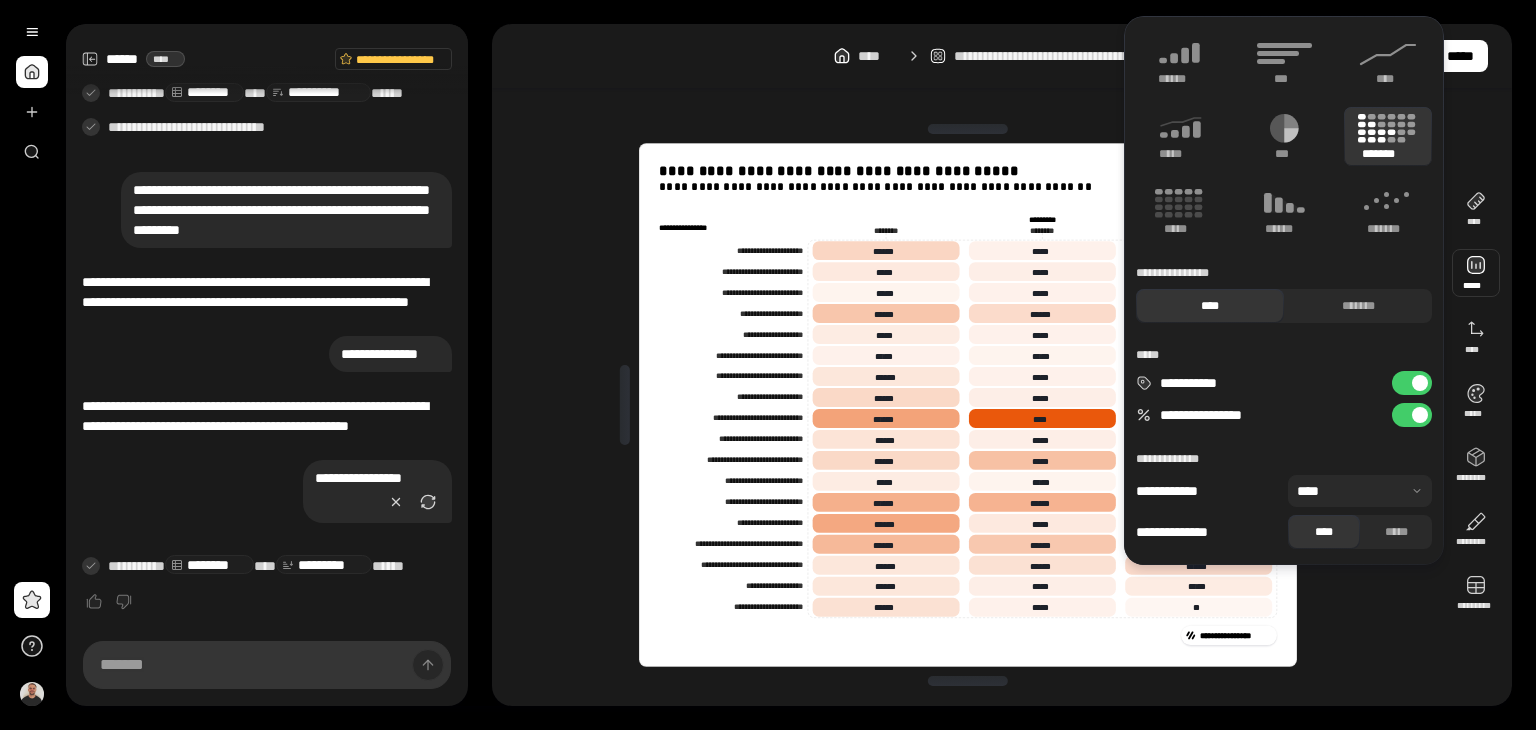 click on "**********" at bounding box center [1412, 415] 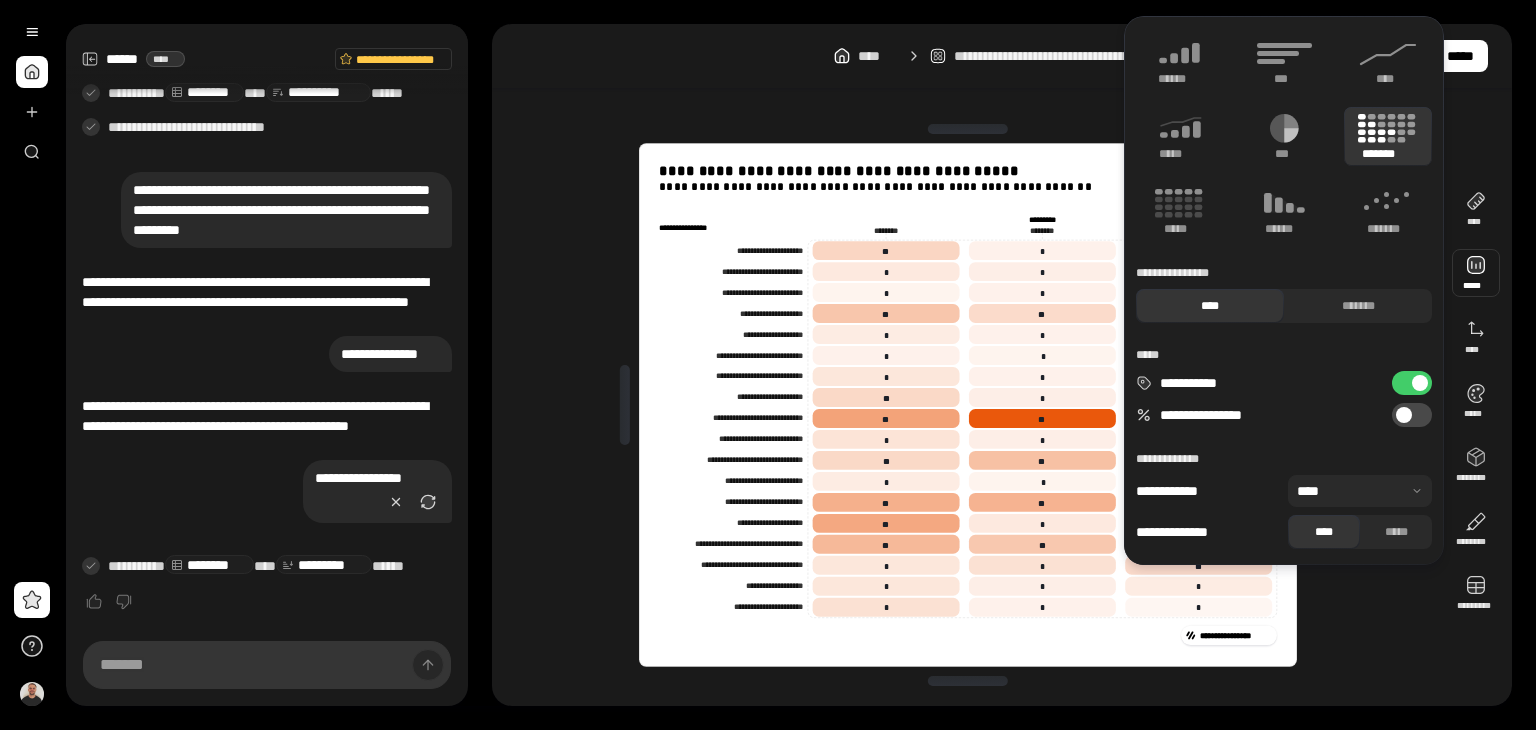 click at bounding box center (1360, 491) 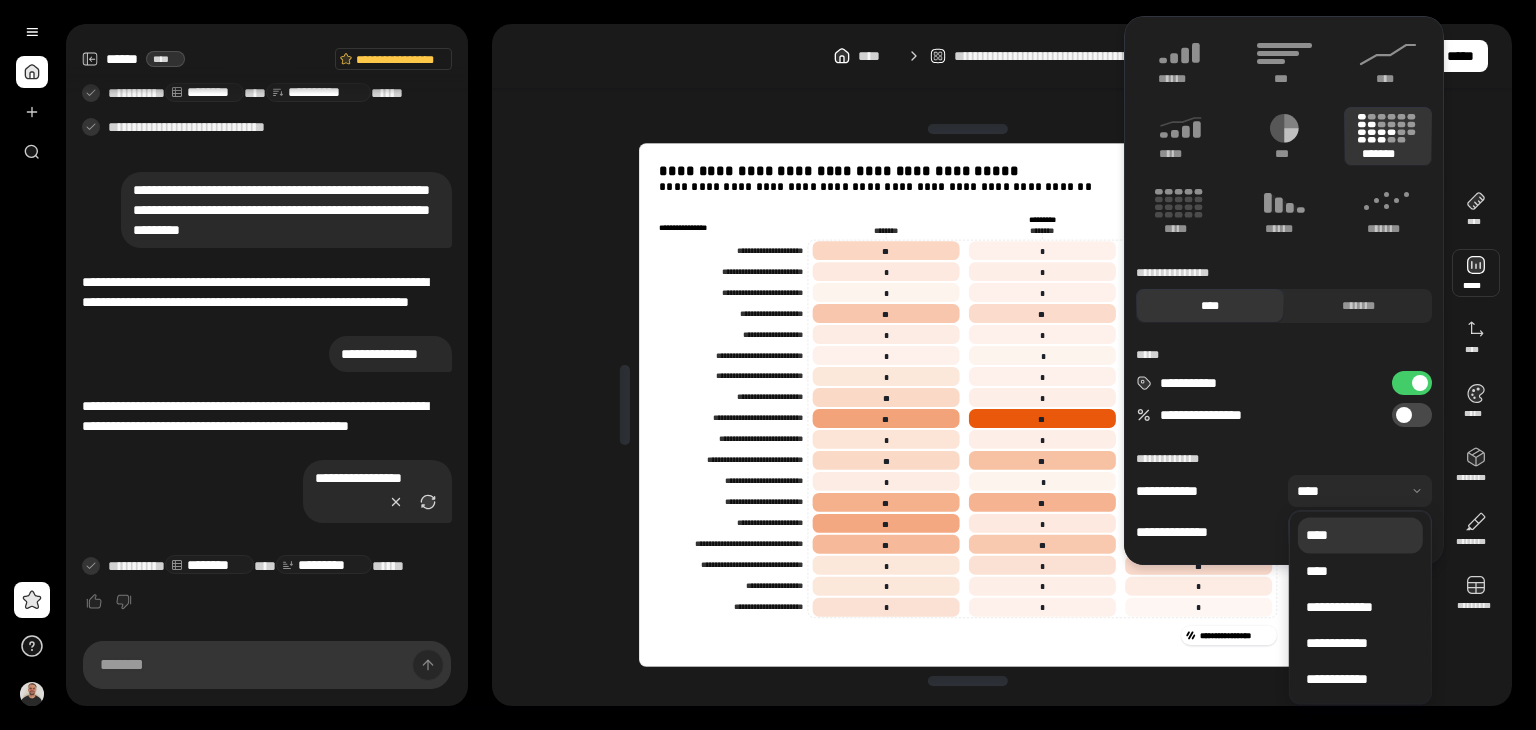 click at bounding box center [1360, 491] 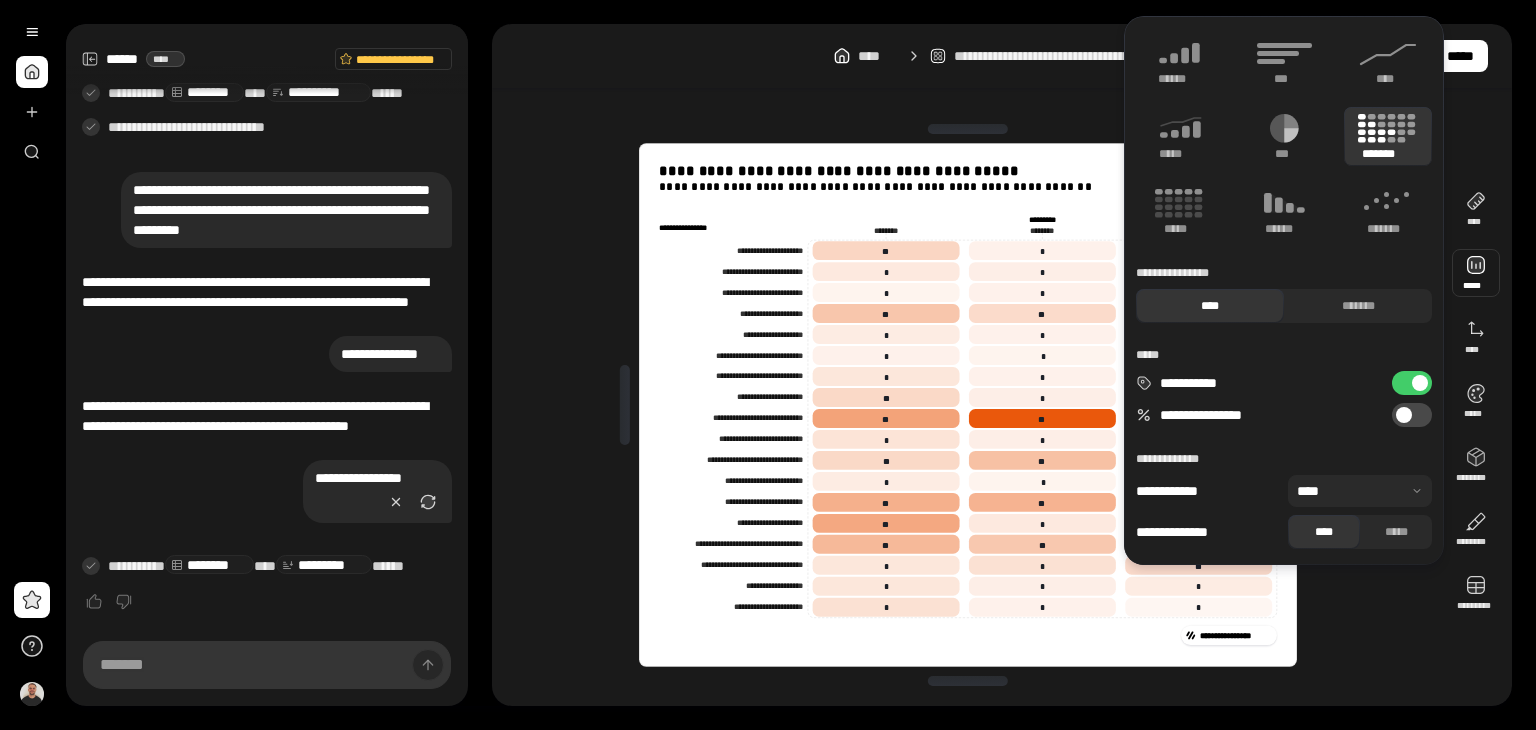 click on "[REDACTED]" at bounding box center (968, 405) 